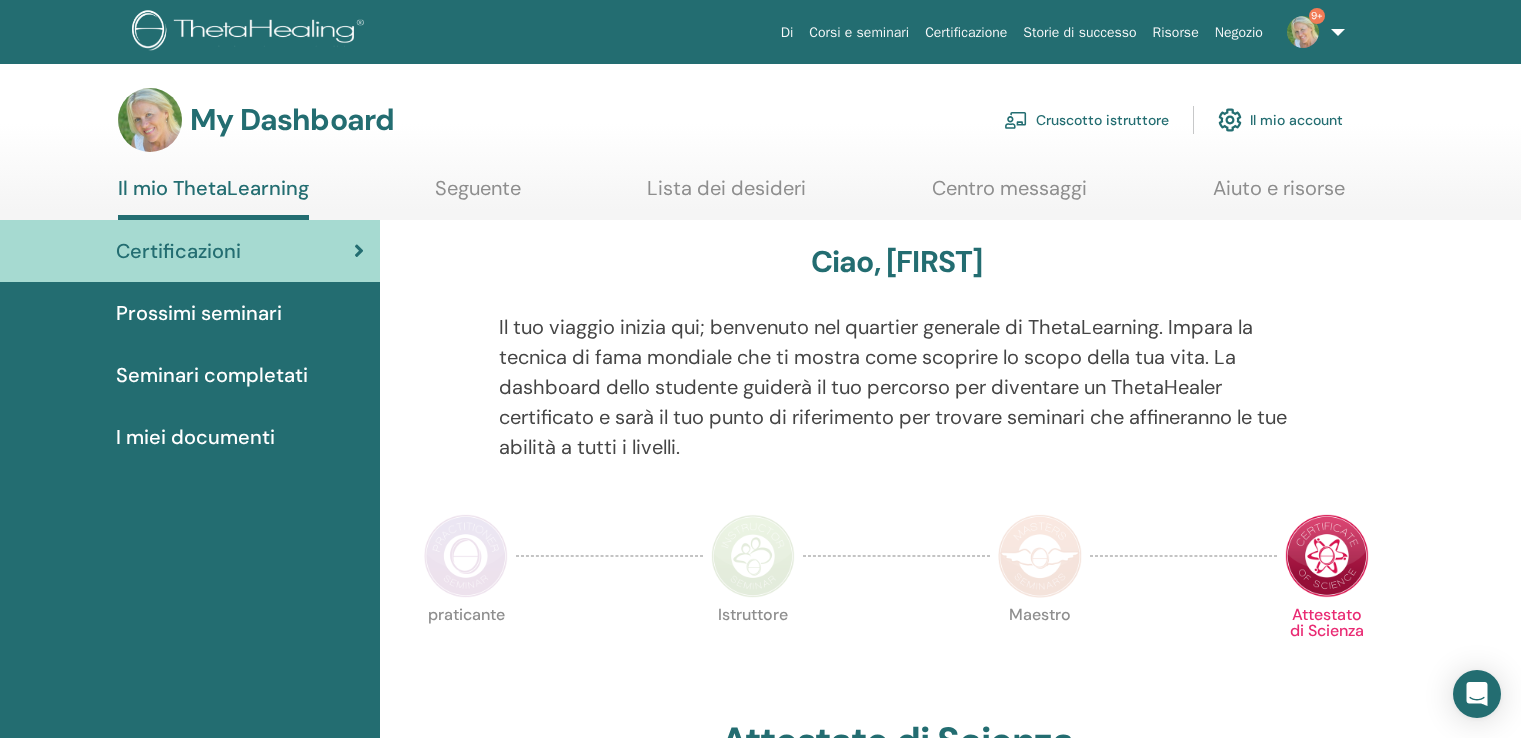 scroll, scrollTop: 0, scrollLeft: 0, axis: both 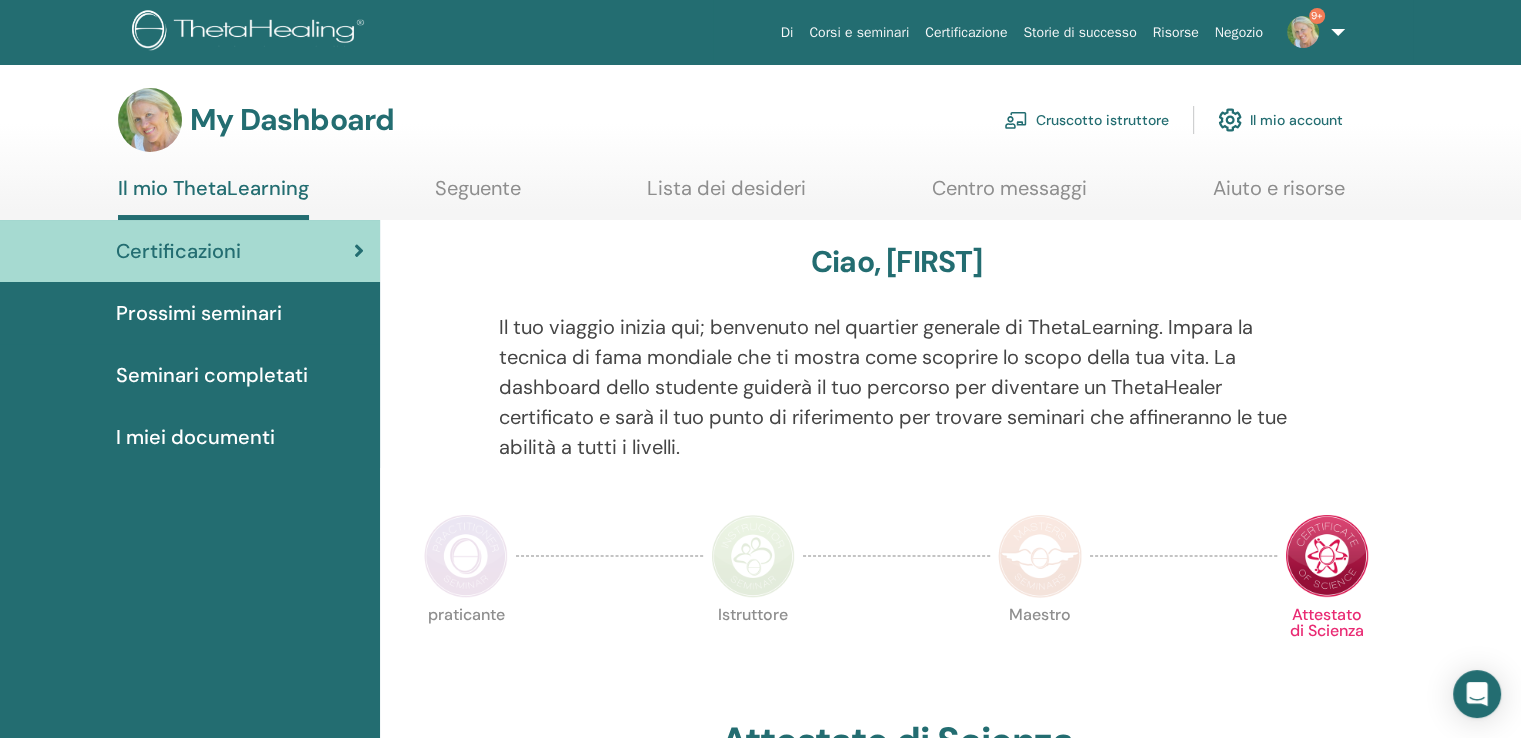 click on "Cruscotto istruttore" at bounding box center [1086, 120] 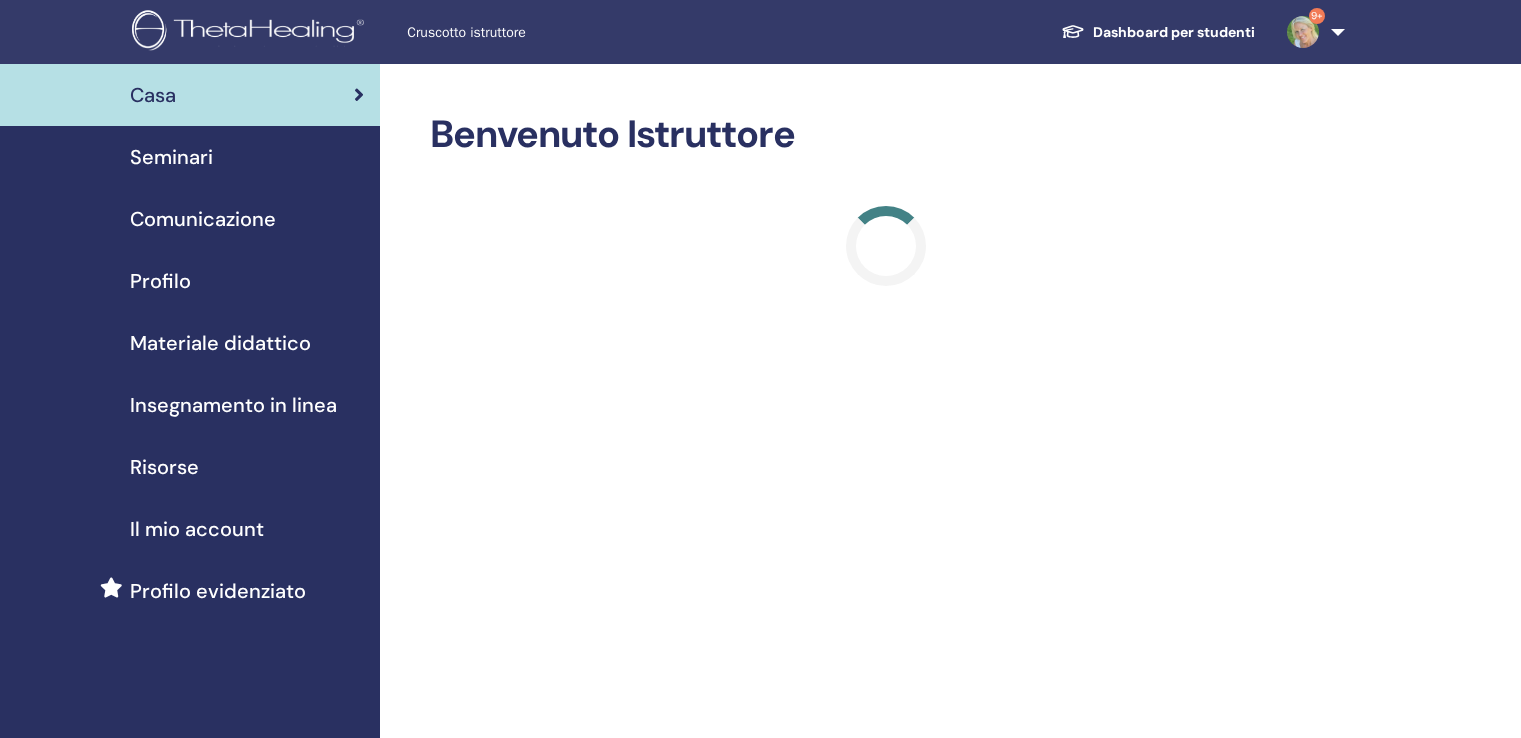 scroll, scrollTop: 0, scrollLeft: 0, axis: both 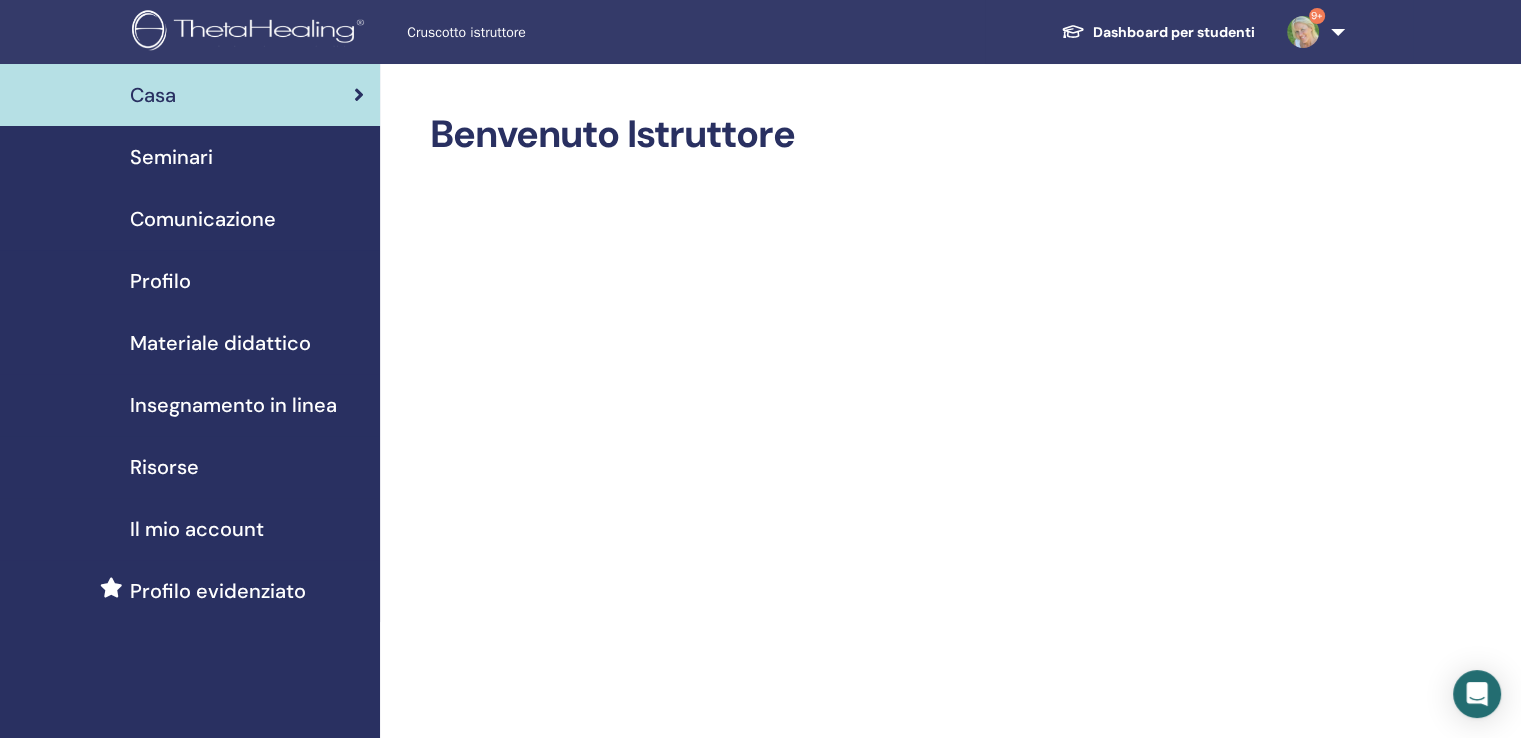 click on "Seminari" at bounding box center (171, 157) 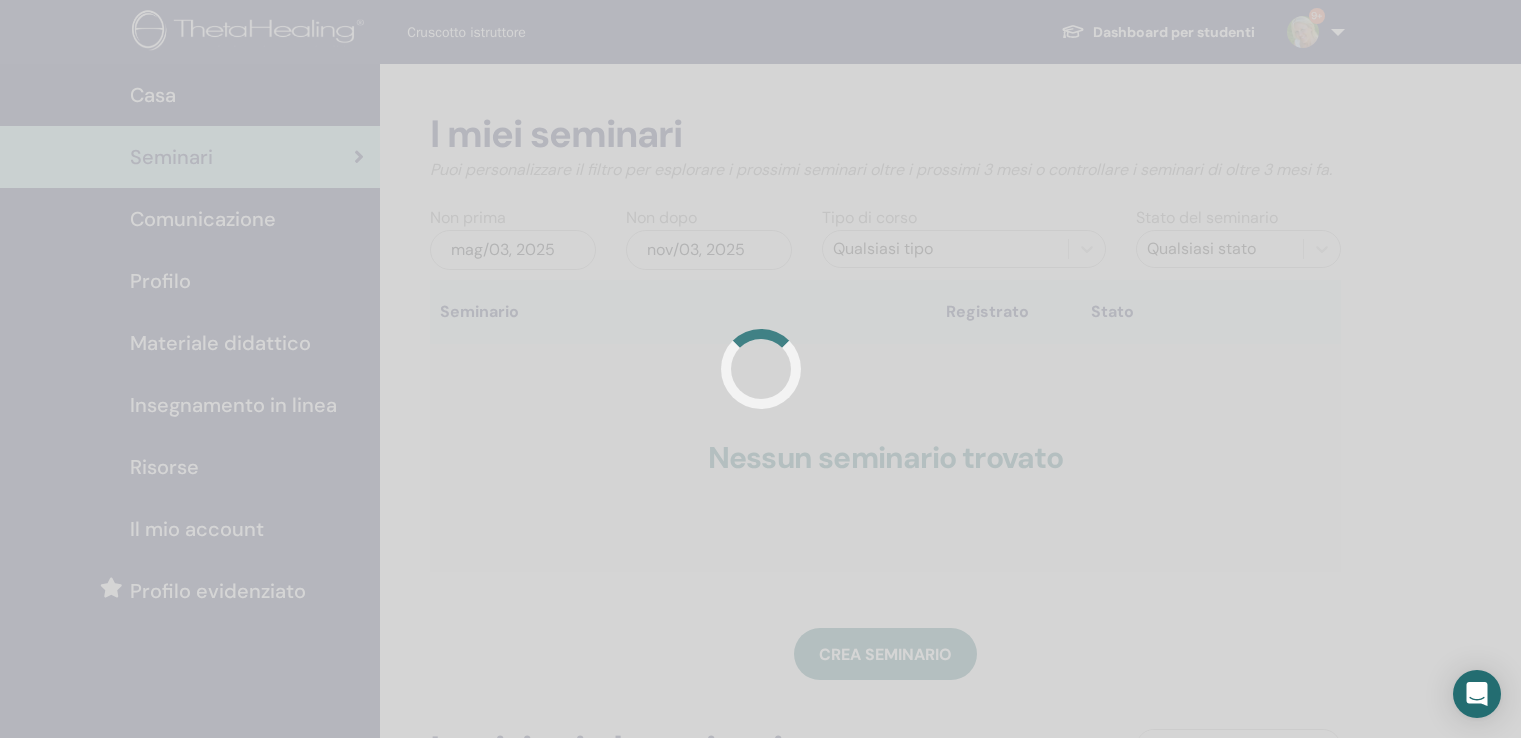 scroll, scrollTop: 0, scrollLeft: 0, axis: both 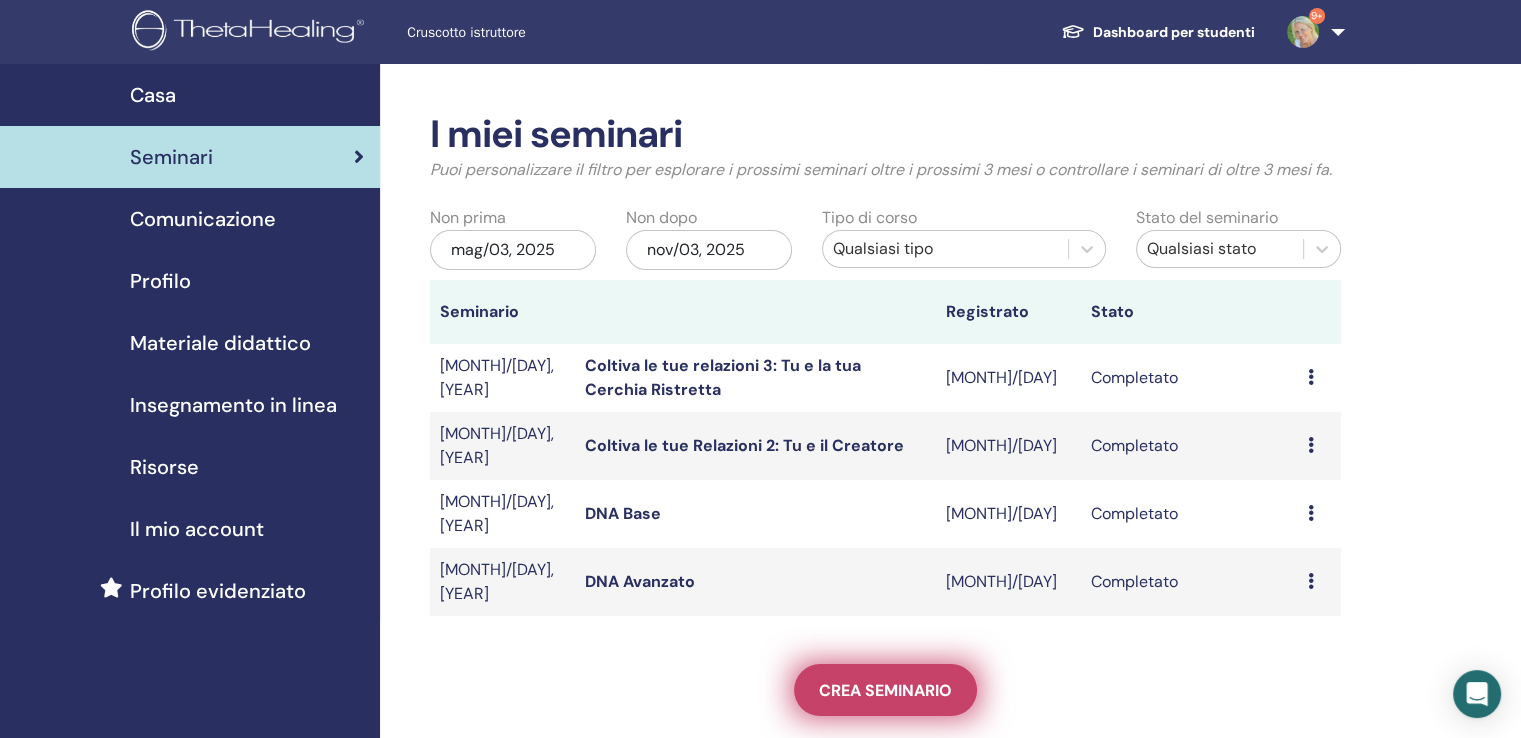 drag, startPoint x: 910, startPoint y: 677, endPoint x: 900, endPoint y: 671, distance: 11.661903 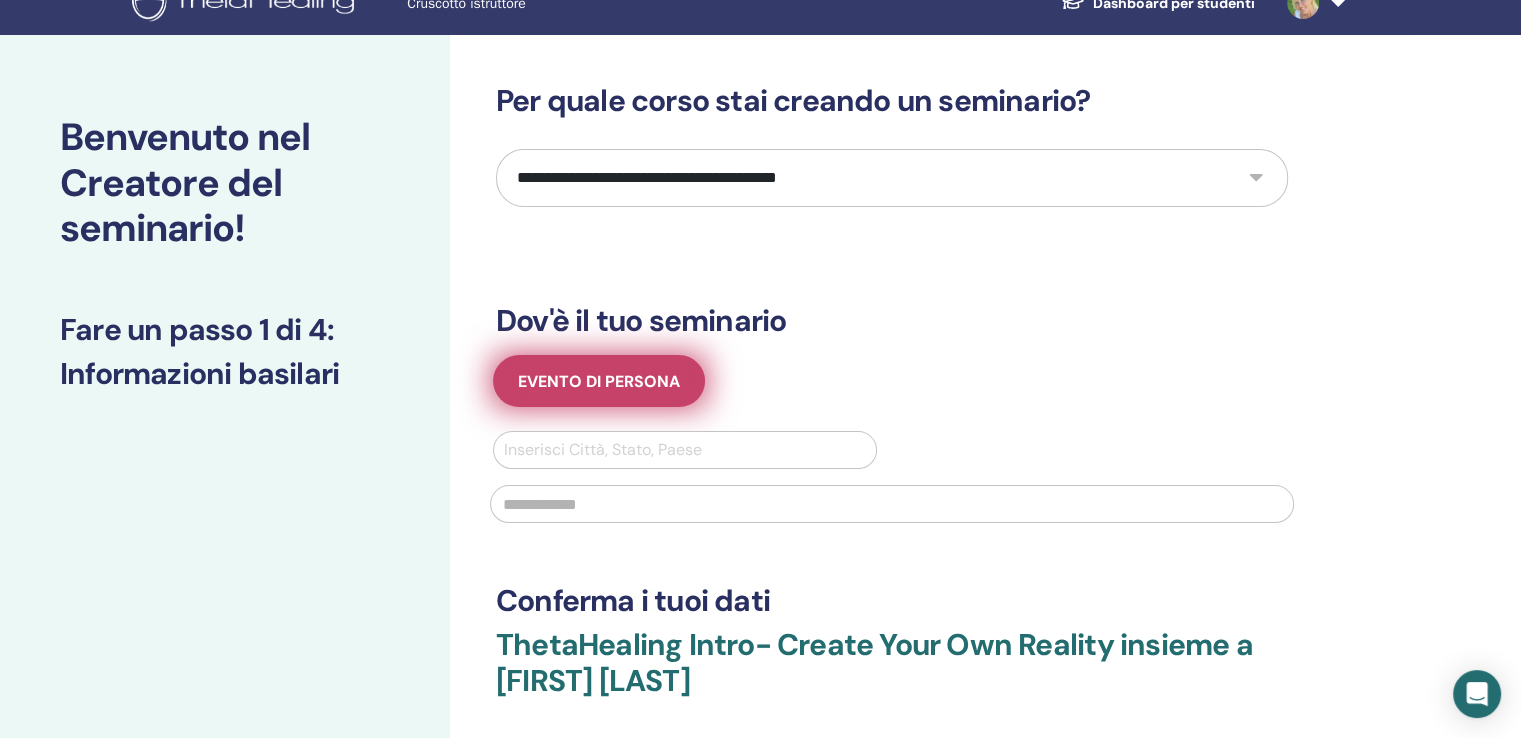 scroll, scrollTop: 0, scrollLeft: 0, axis: both 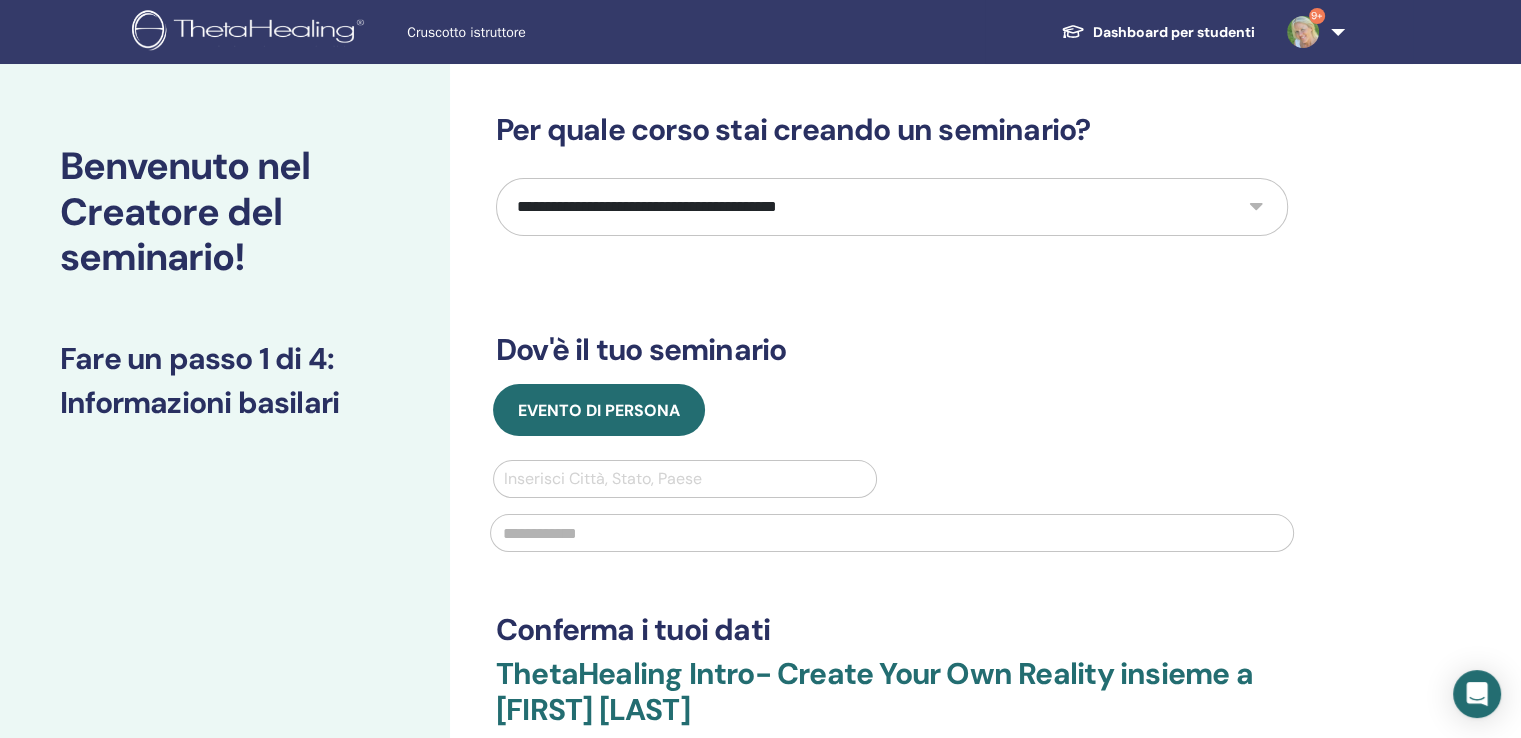 click on "**********" at bounding box center (892, 207) 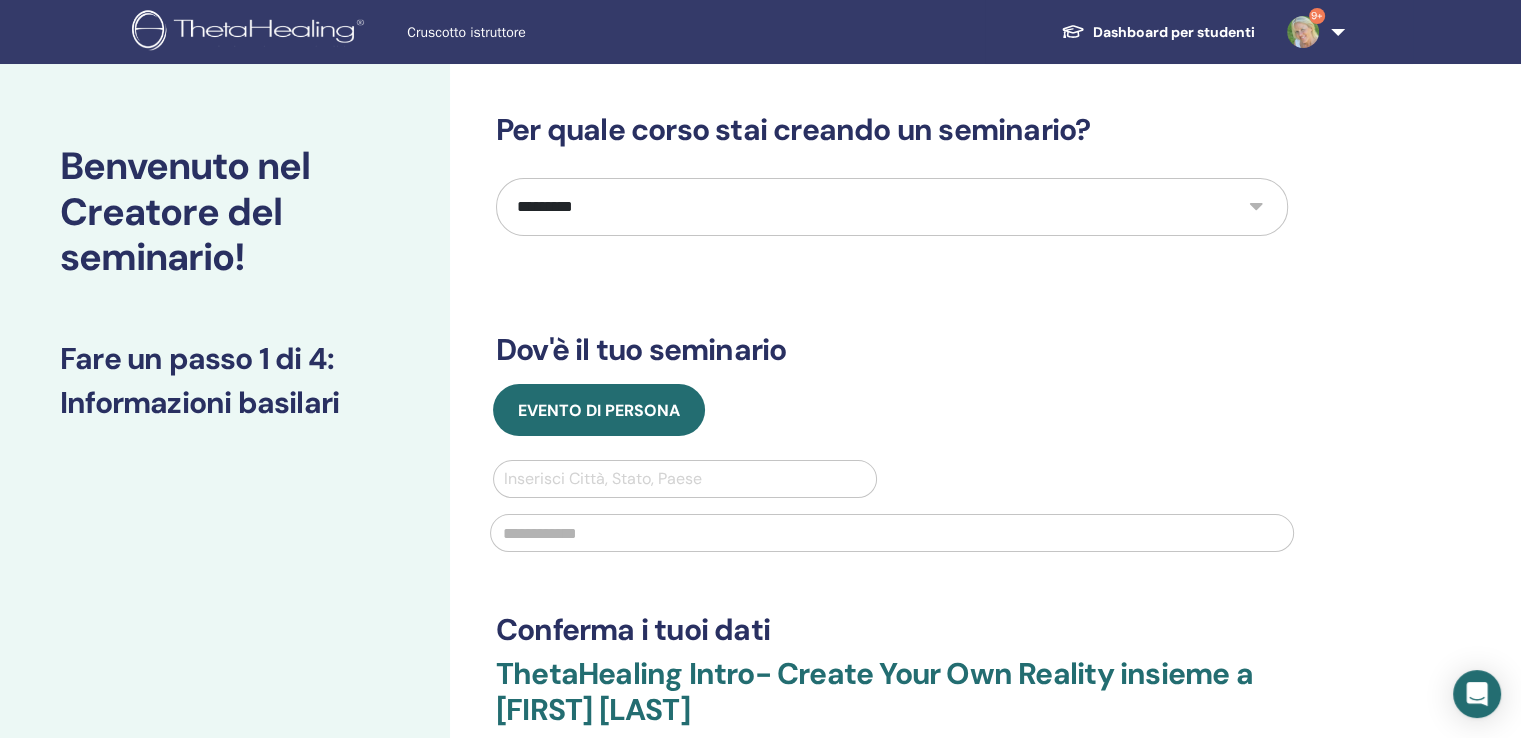click on "**********" at bounding box center (892, 207) 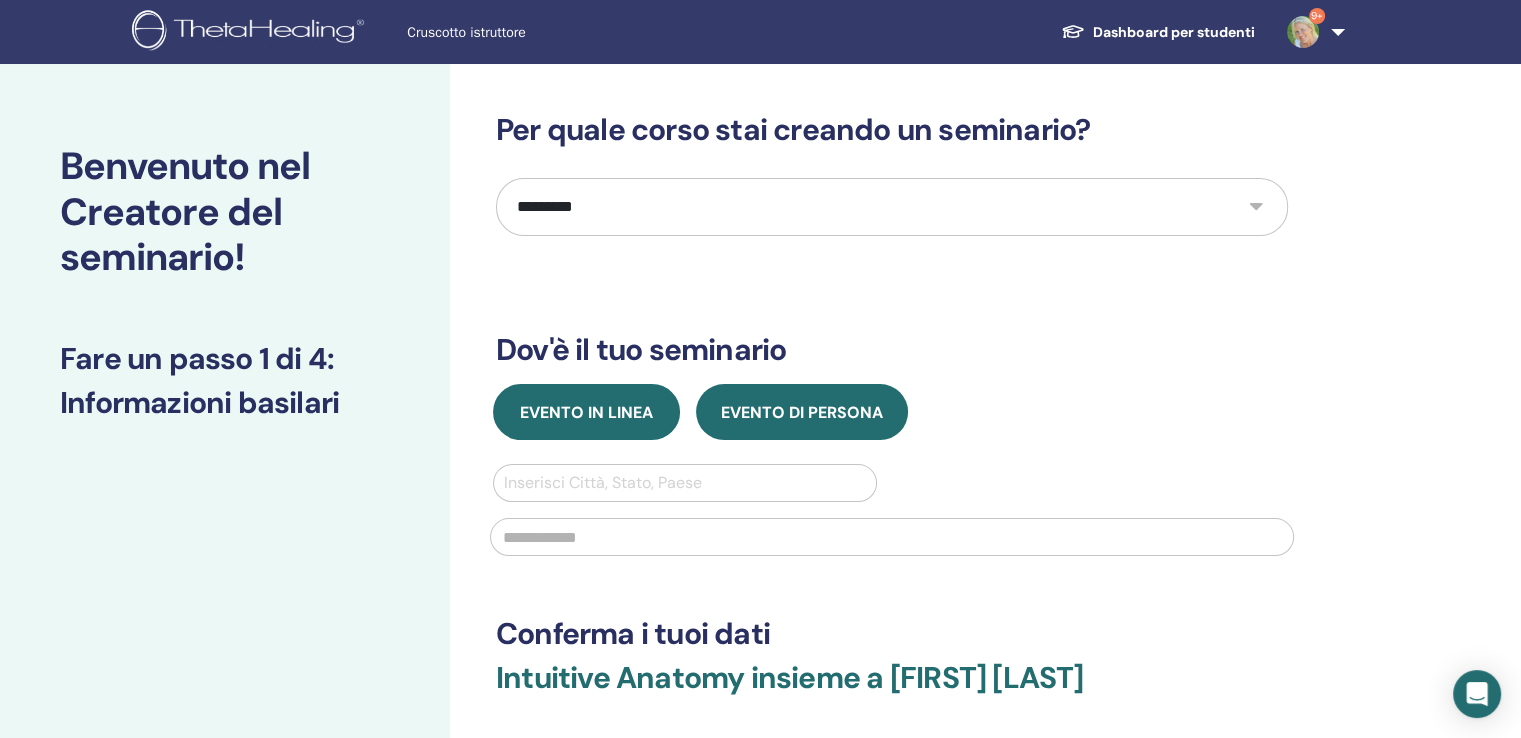 click on "Evento in linea" at bounding box center (586, 412) 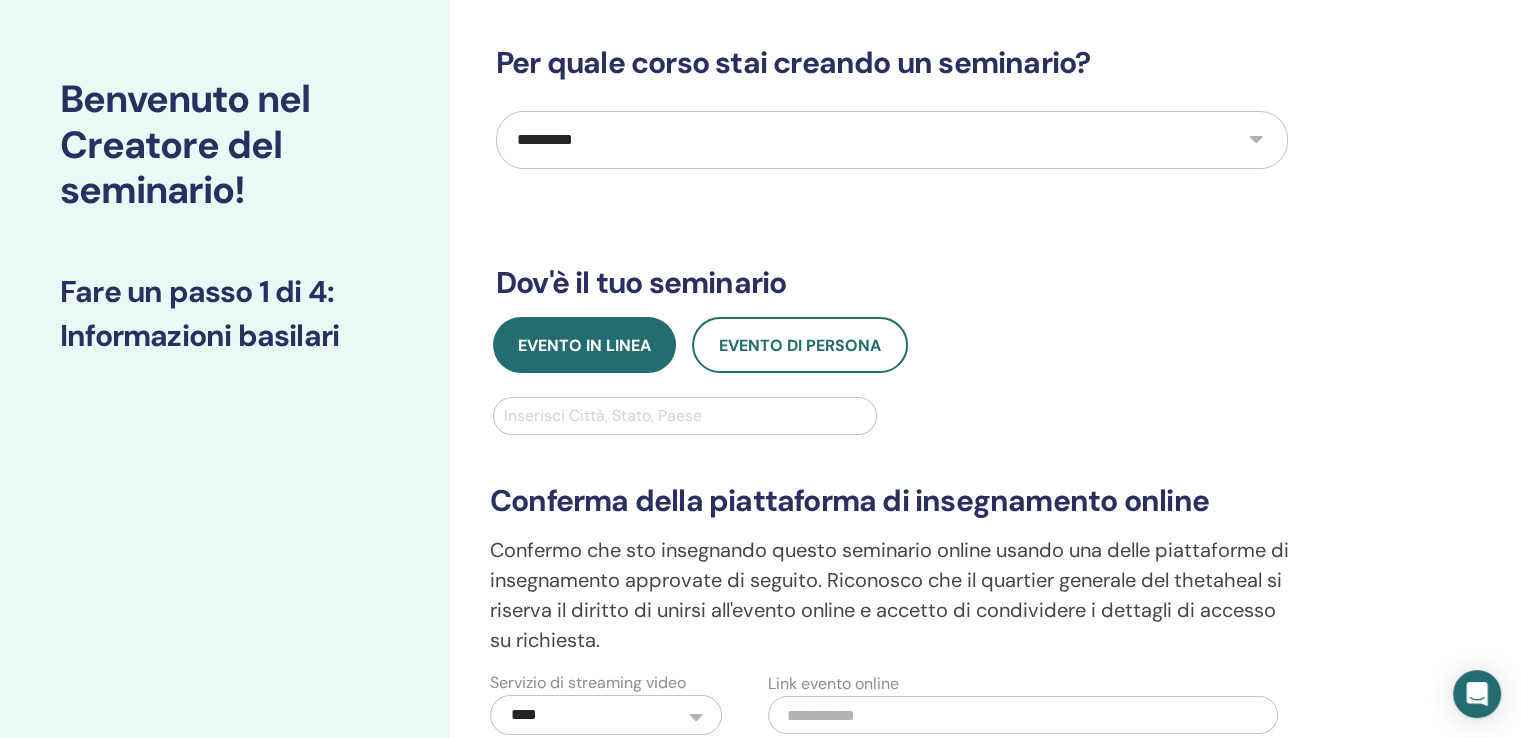 scroll, scrollTop: 100, scrollLeft: 0, axis: vertical 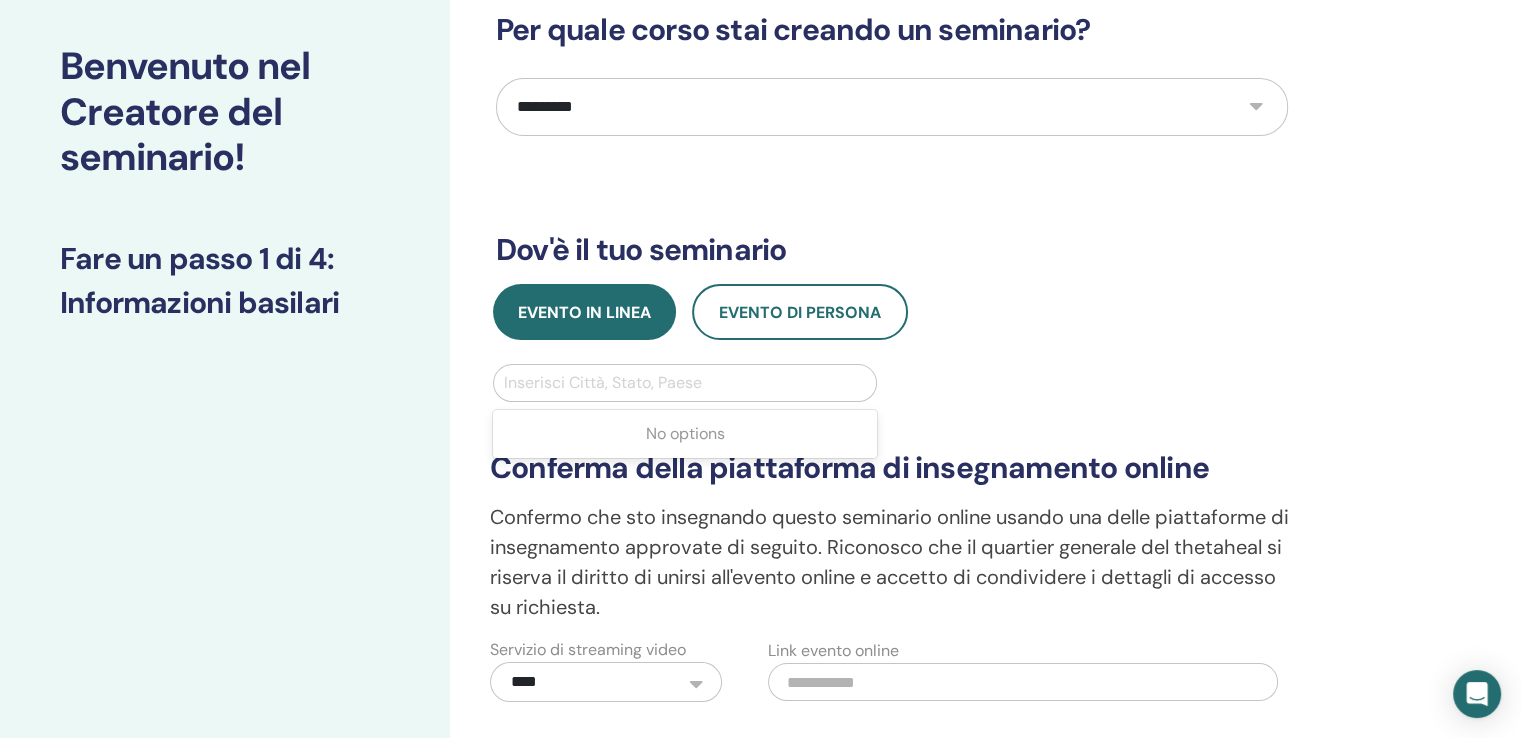 click at bounding box center (685, 383) 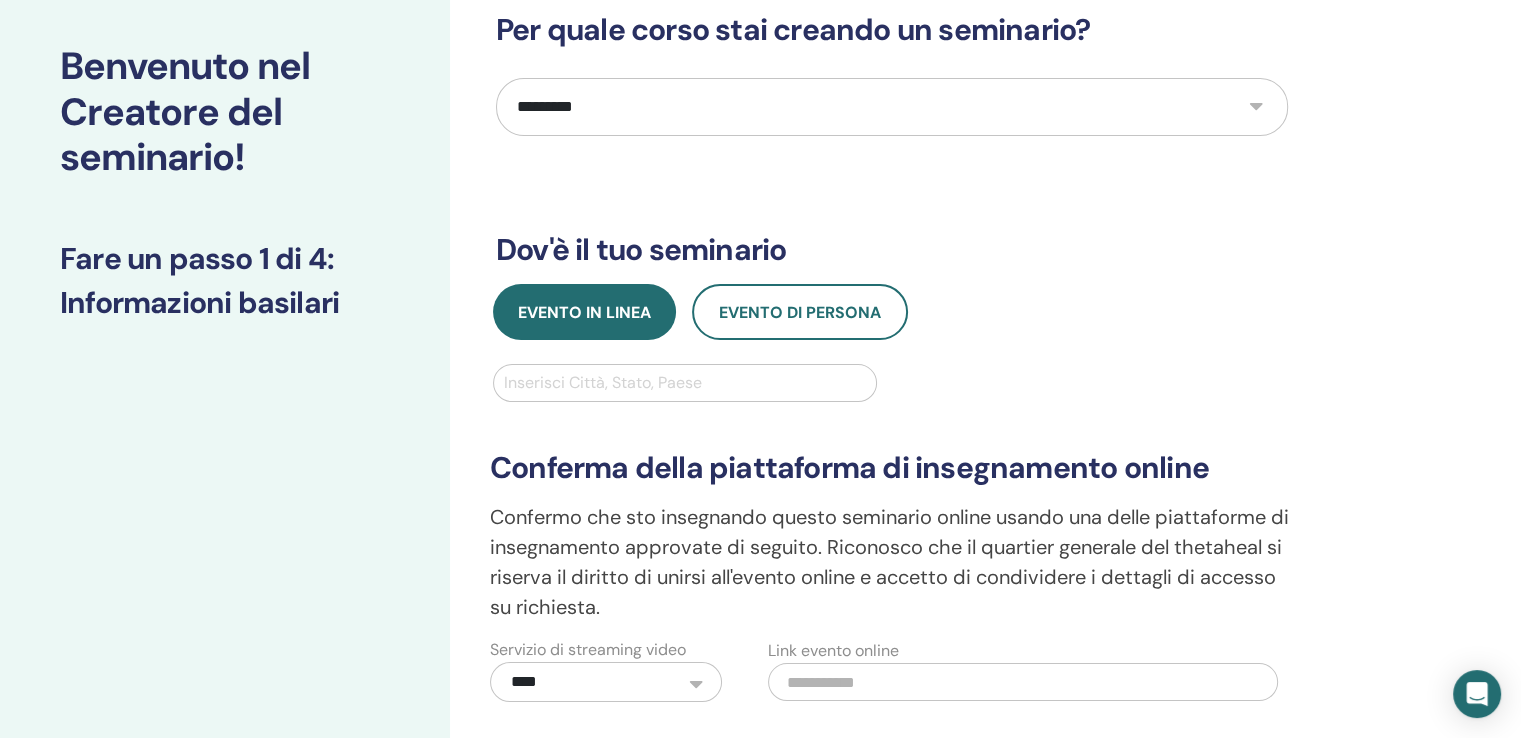 click at bounding box center (685, 383) 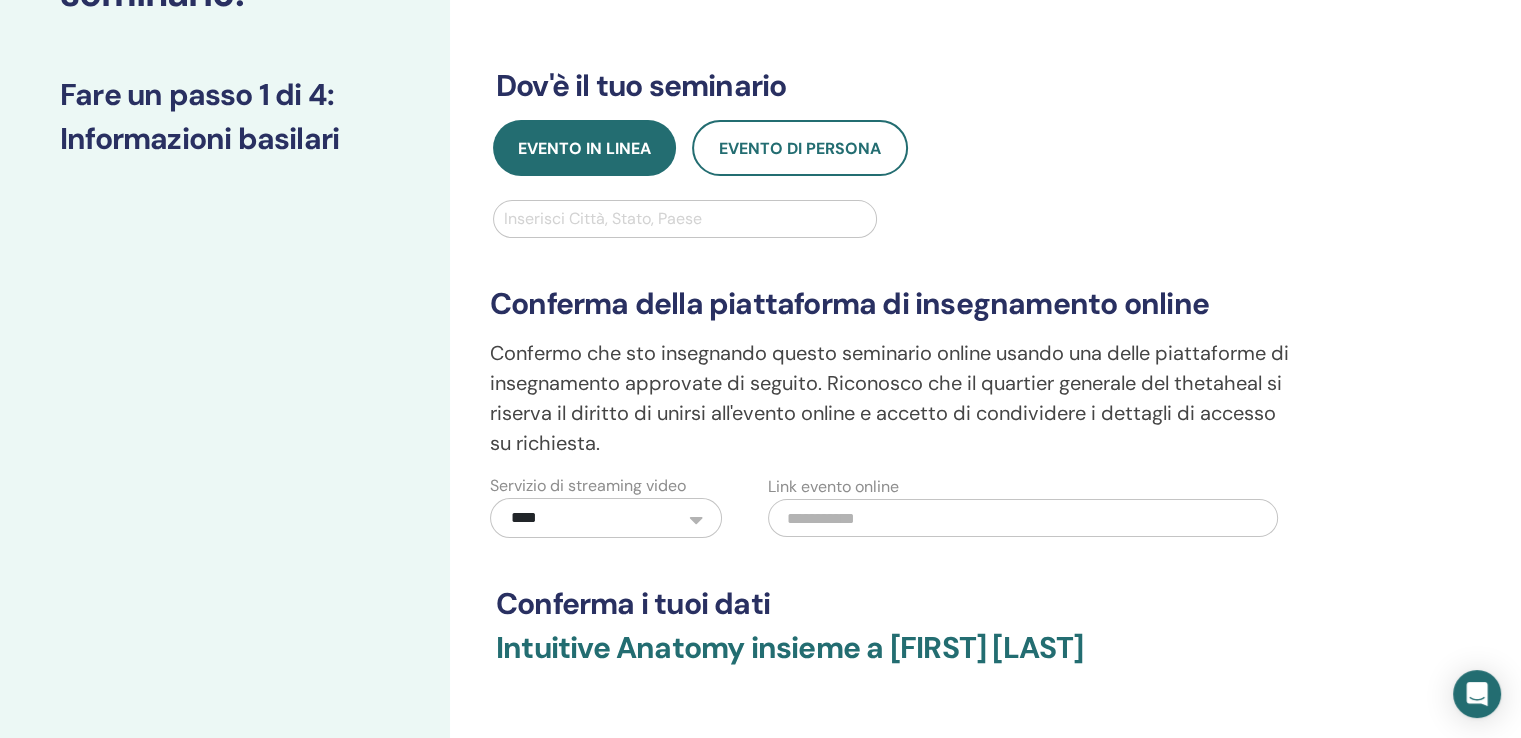 scroll, scrollTop: 300, scrollLeft: 0, axis: vertical 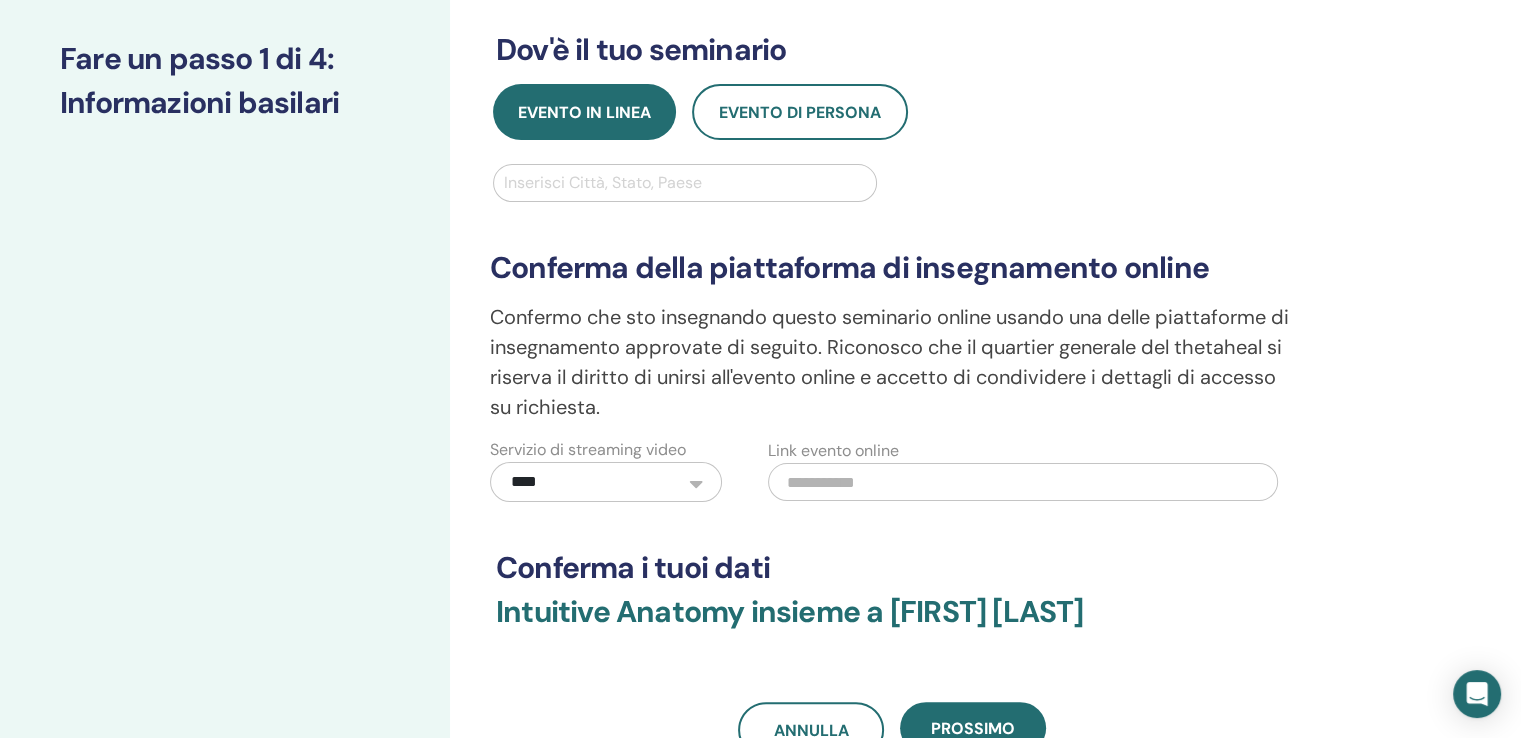 click on "**********" at bounding box center (606, 482) 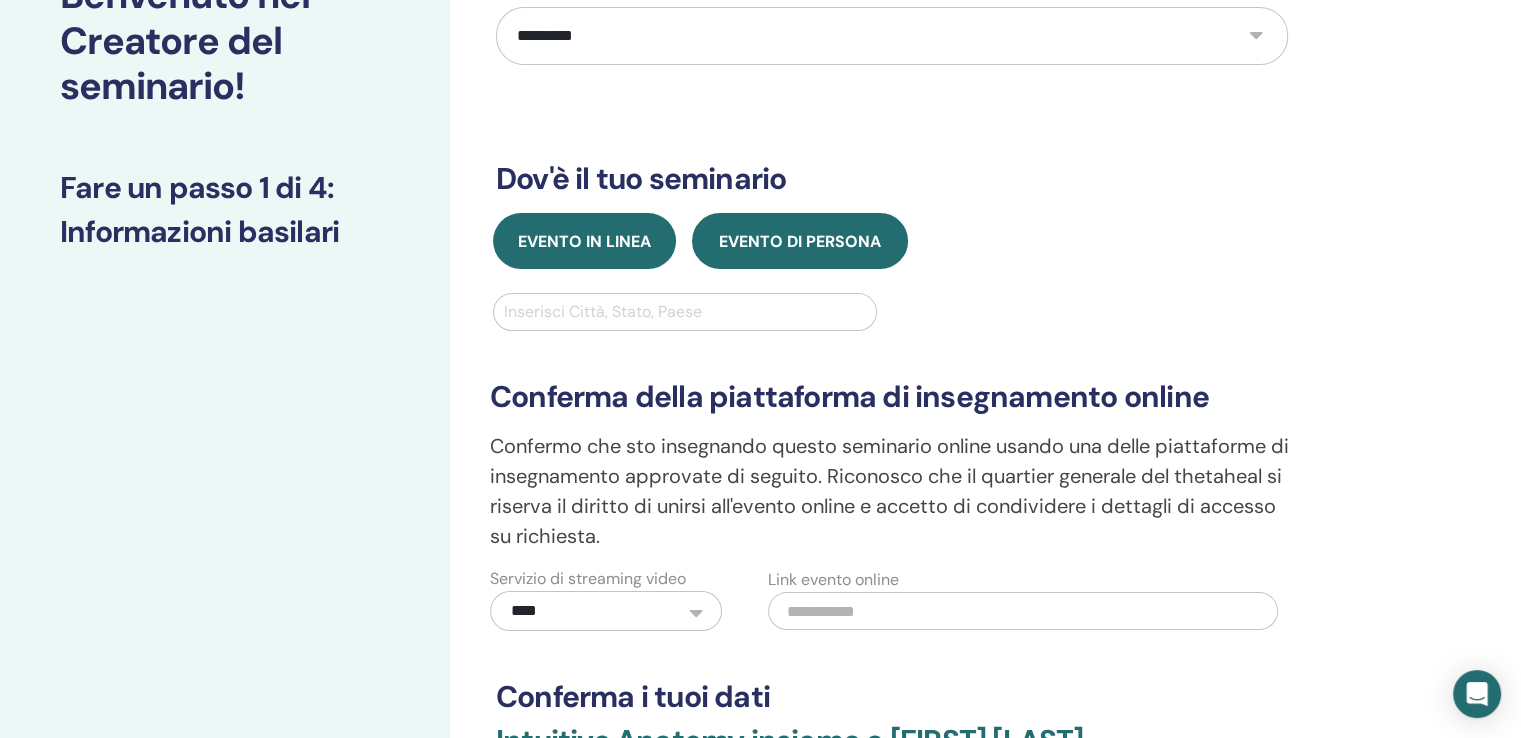 scroll, scrollTop: 100, scrollLeft: 0, axis: vertical 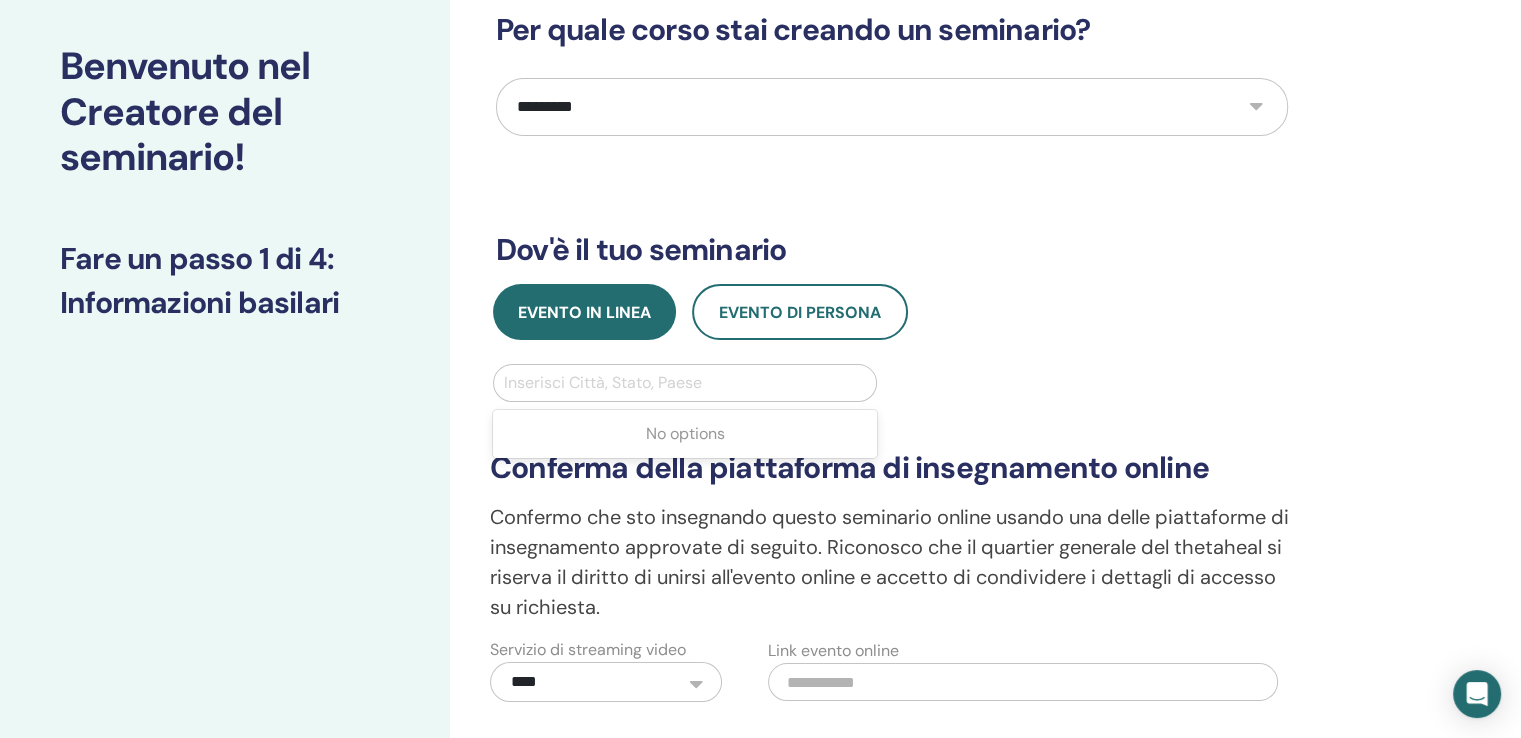 click at bounding box center [685, 383] 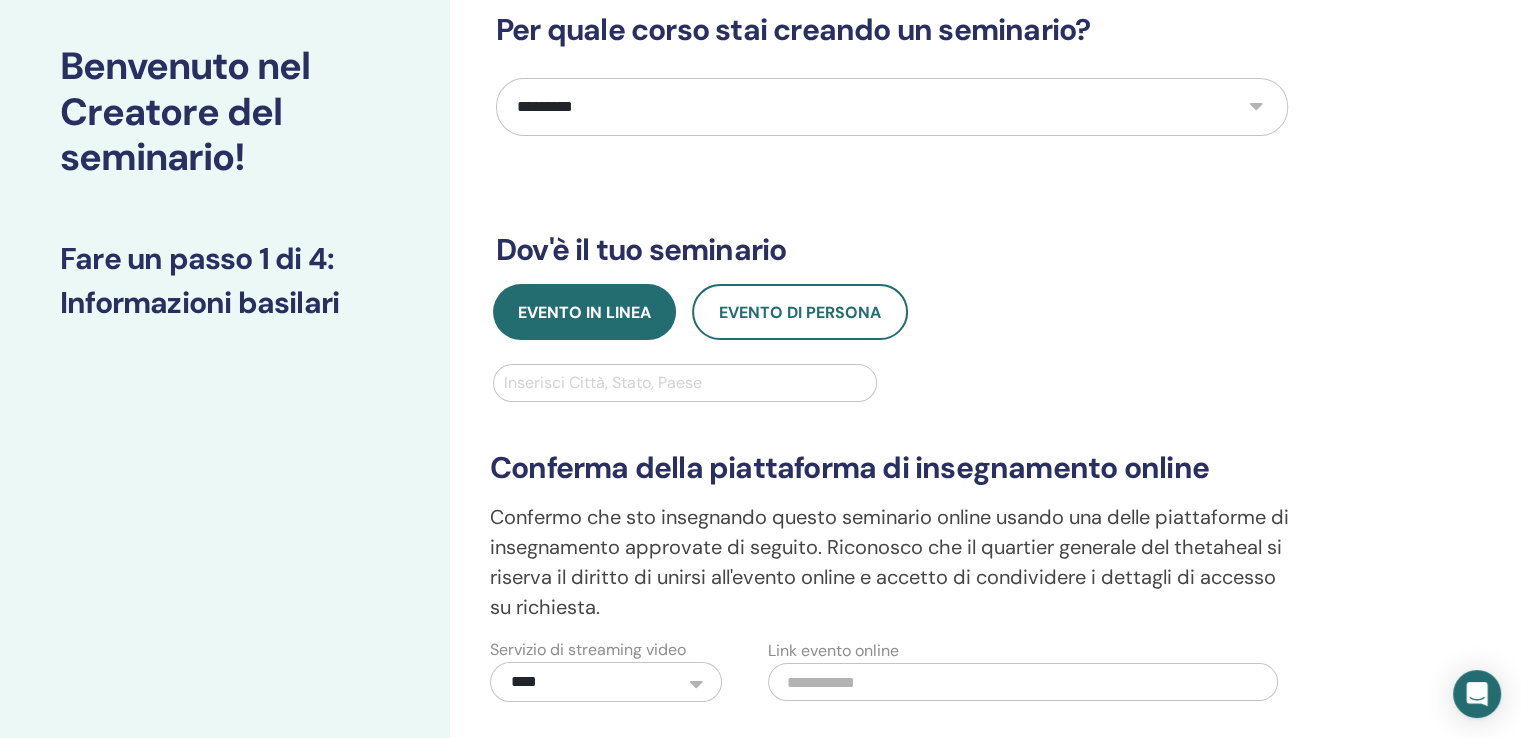 click on "Evento in linea Evento di persona" at bounding box center [892, 312] 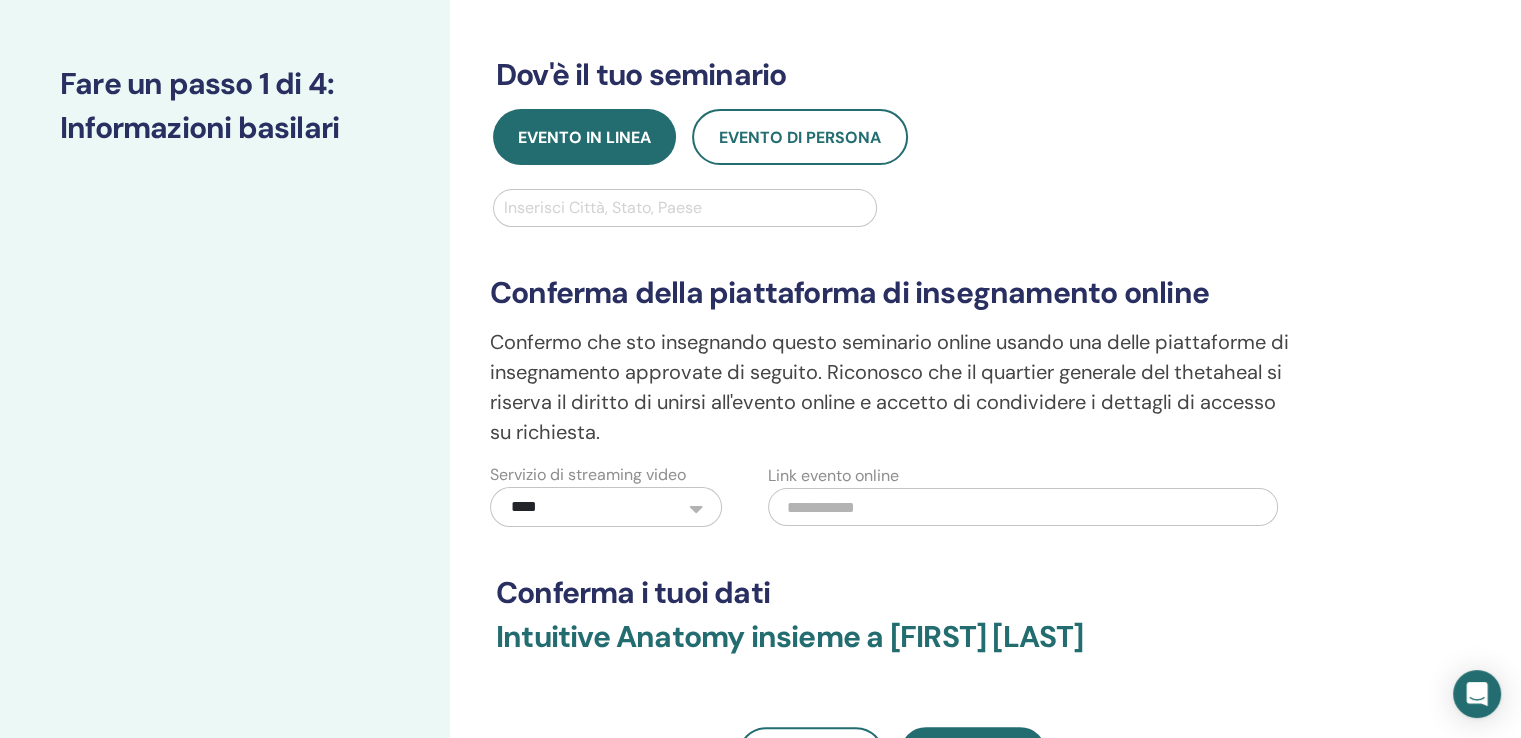 scroll, scrollTop: 300, scrollLeft: 0, axis: vertical 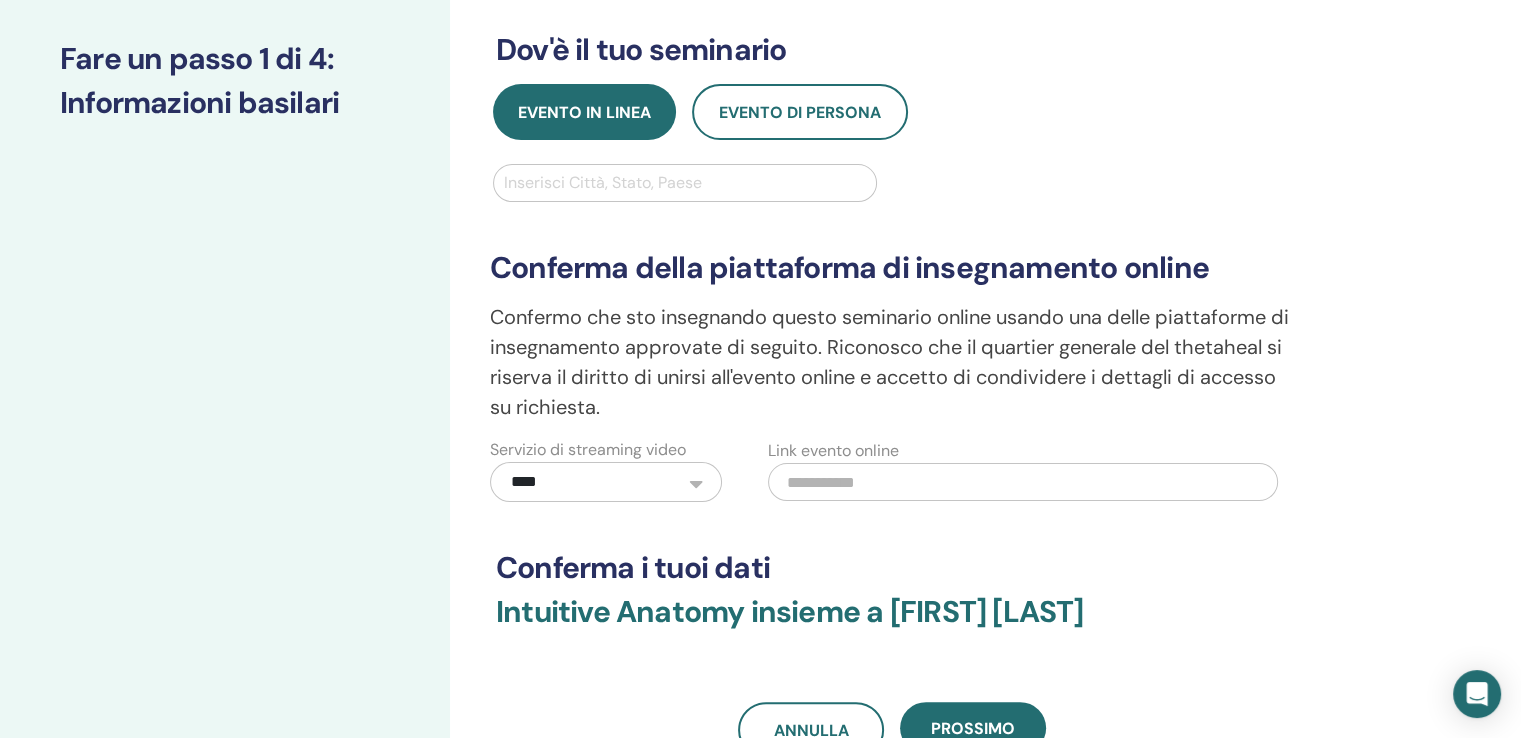 click at bounding box center [1023, 482] 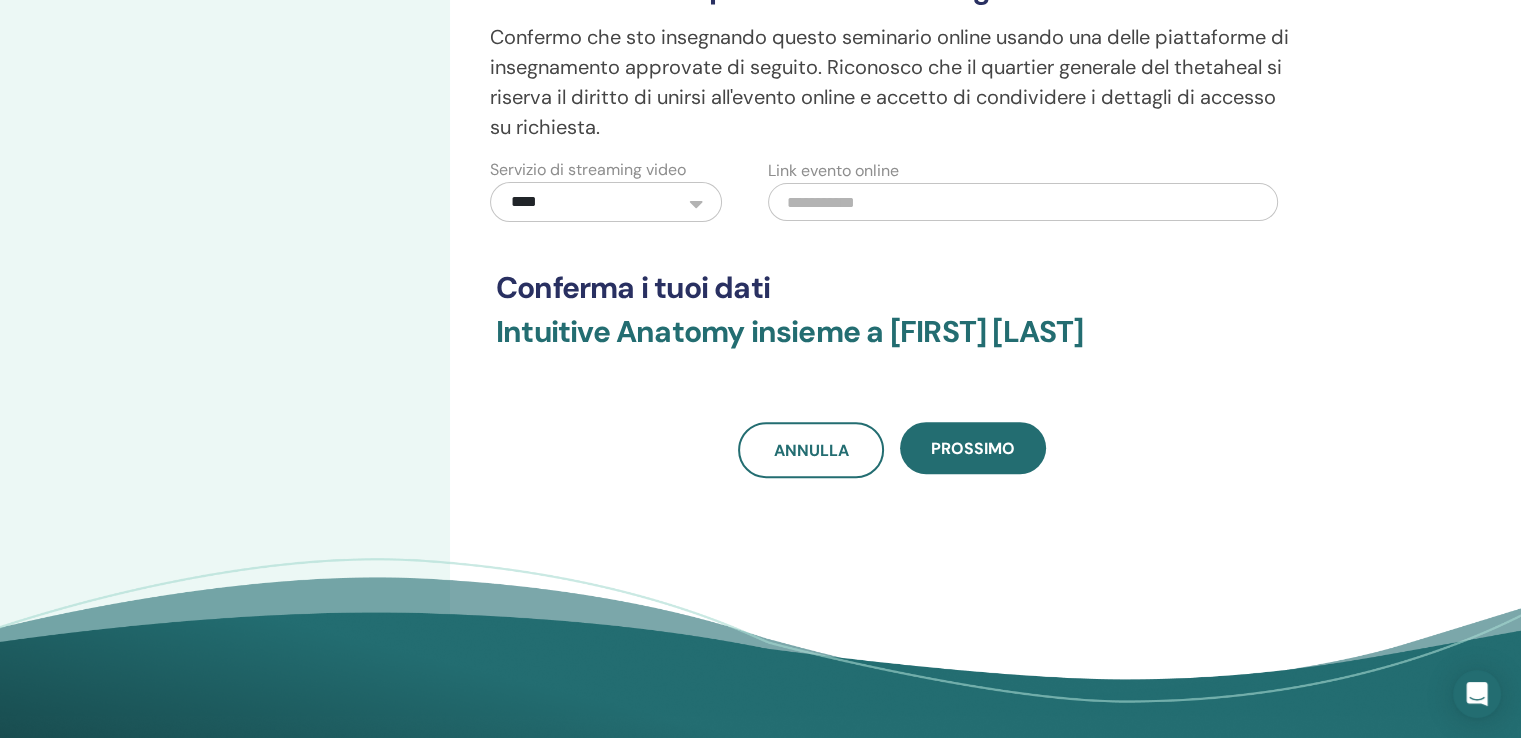 scroll, scrollTop: 600, scrollLeft: 0, axis: vertical 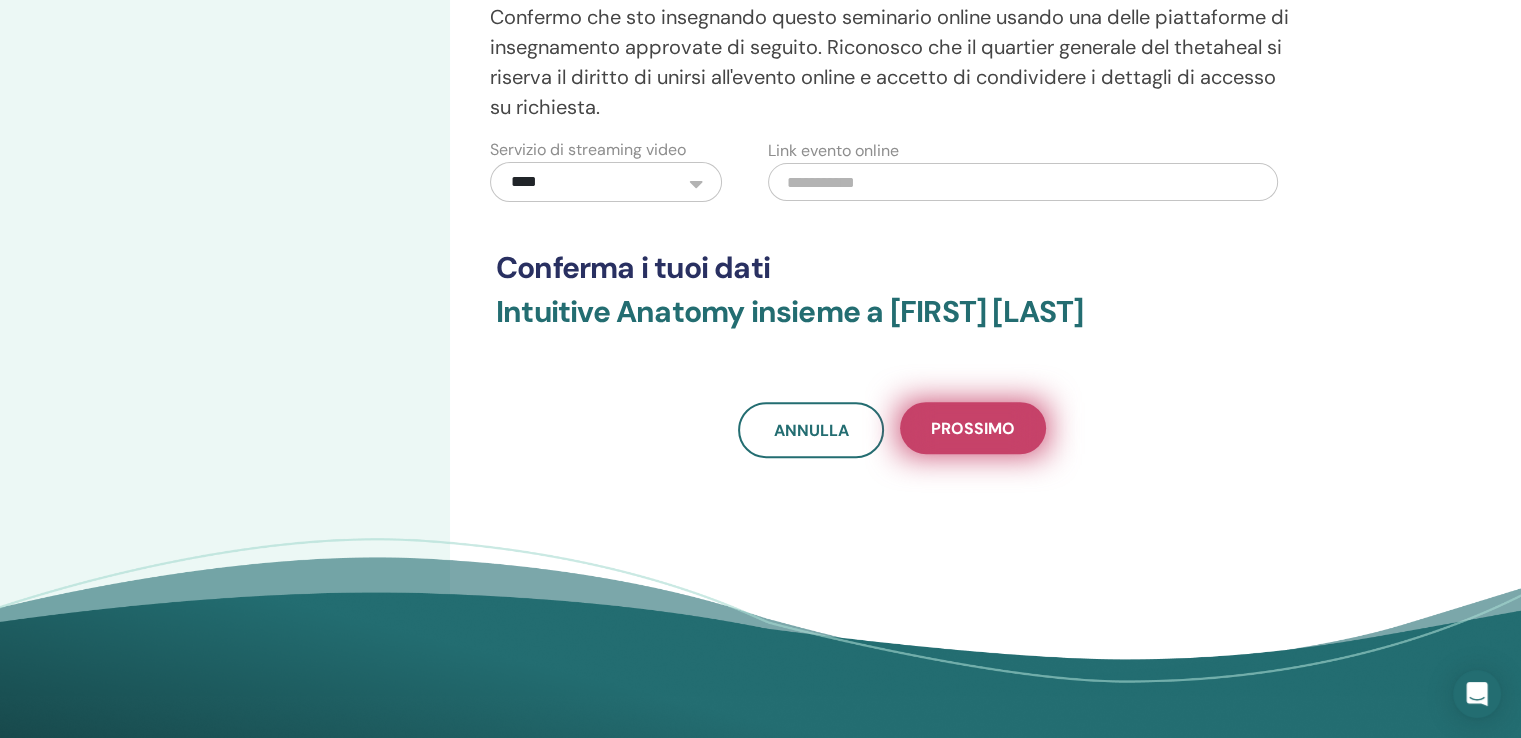 click on "Prossimo" at bounding box center [973, 428] 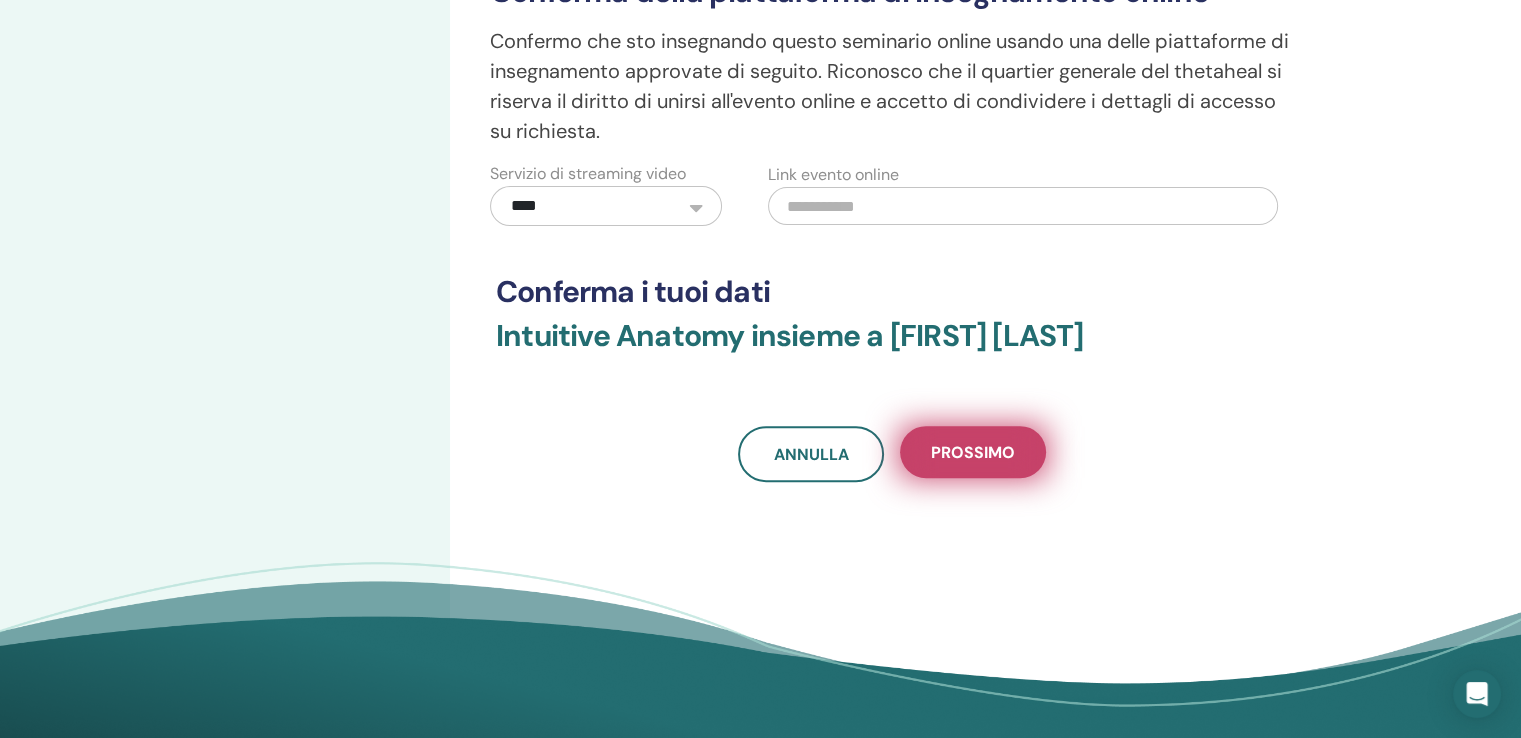 click on "Prossimo" at bounding box center [973, 452] 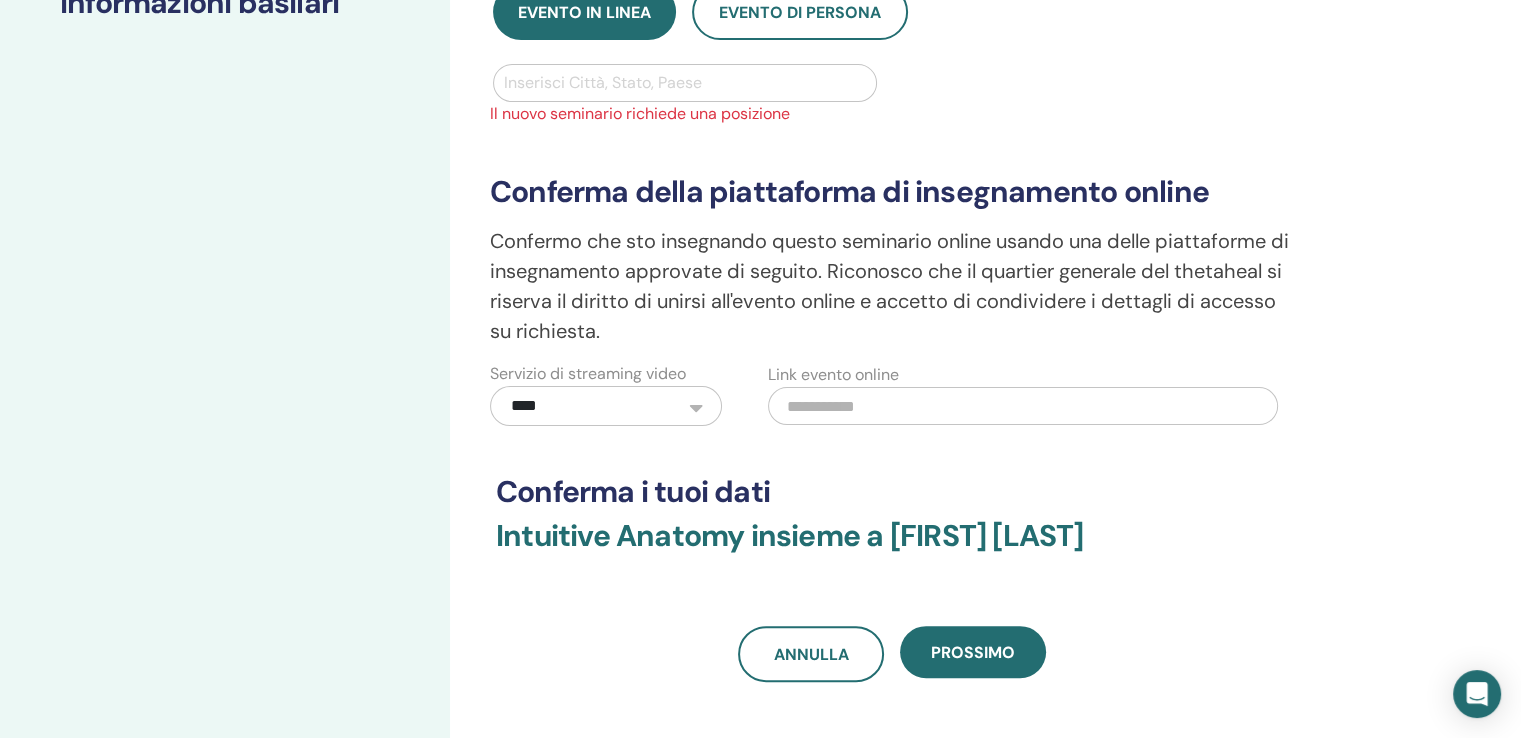 scroll, scrollTop: 300, scrollLeft: 0, axis: vertical 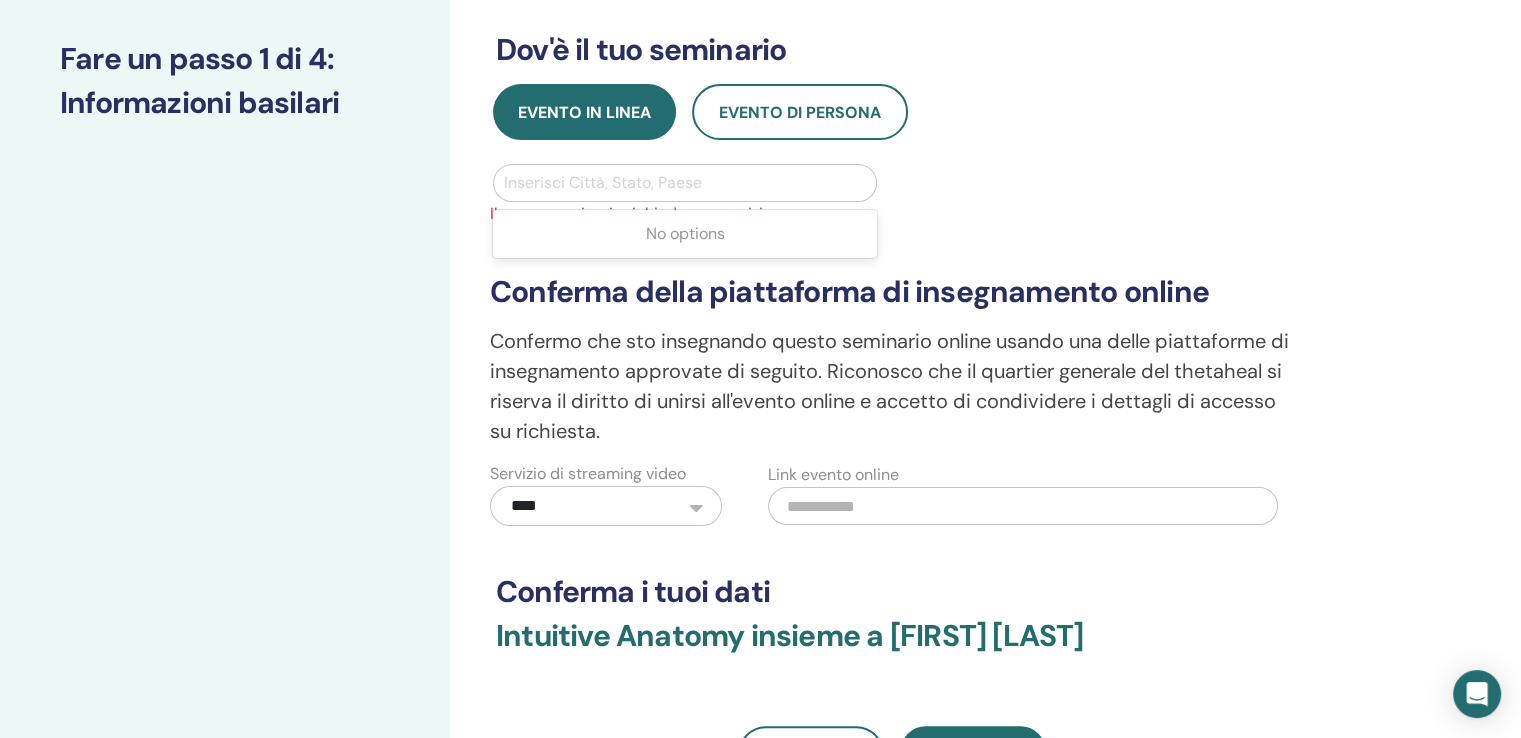 click at bounding box center [685, 183] 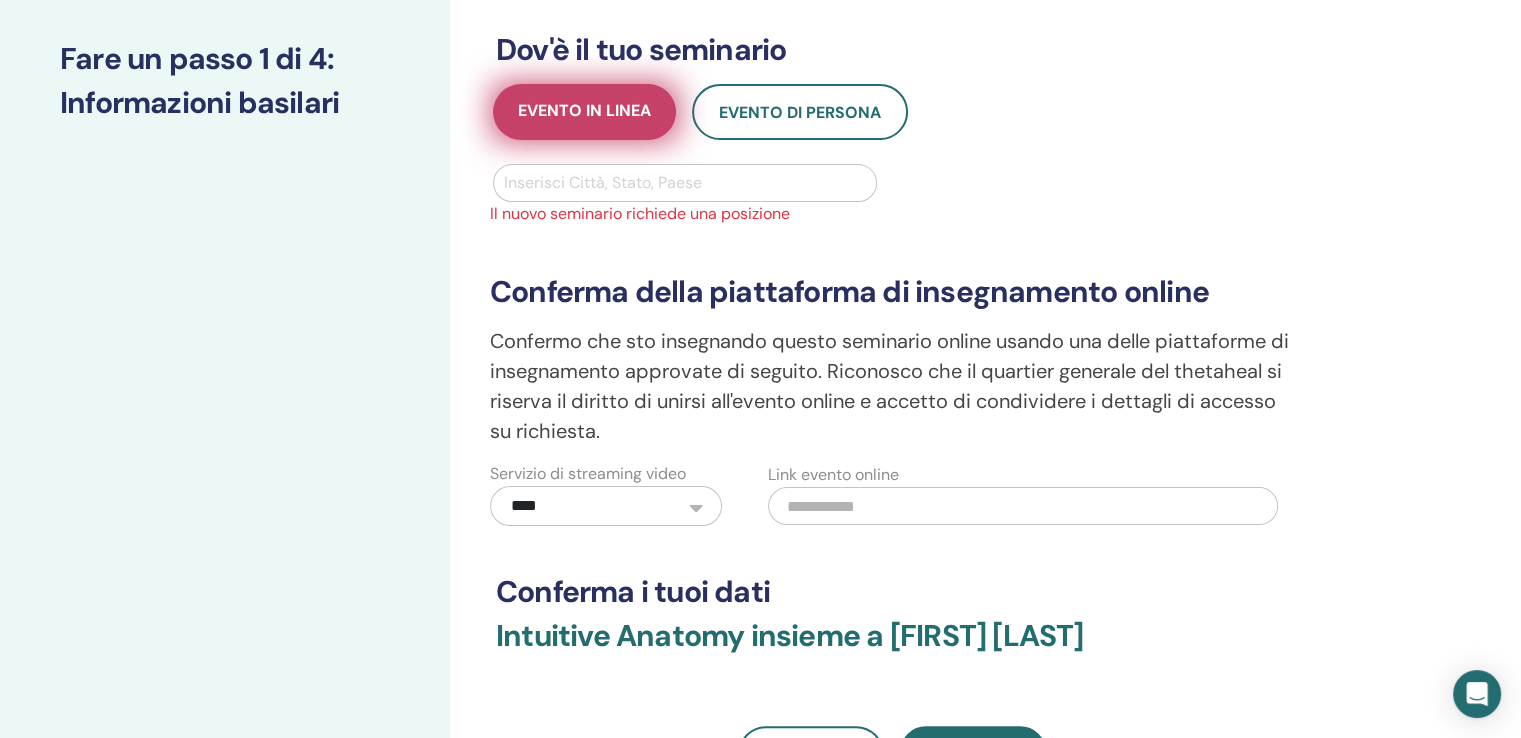click on "Evento in linea" at bounding box center [584, 112] 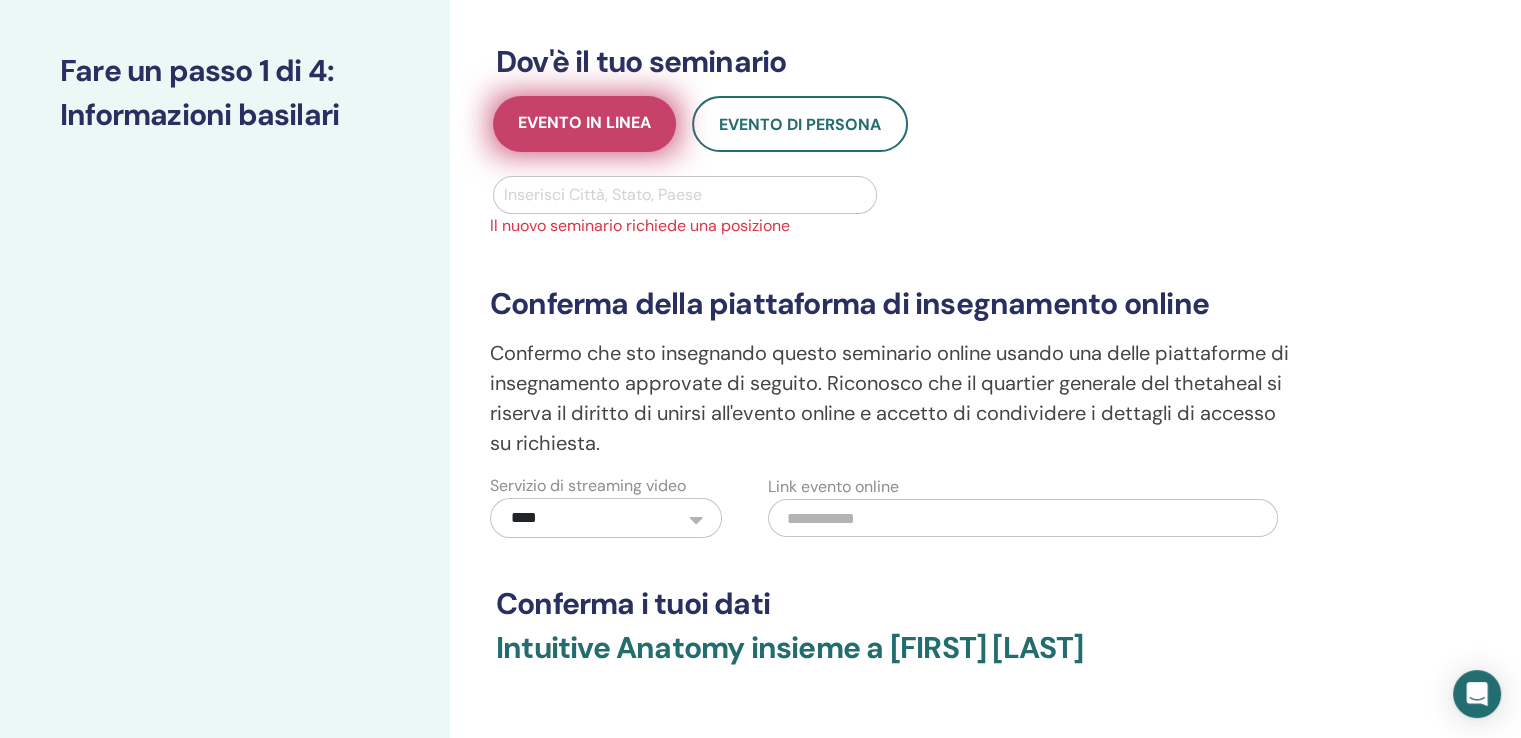 scroll, scrollTop: 300, scrollLeft: 0, axis: vertical 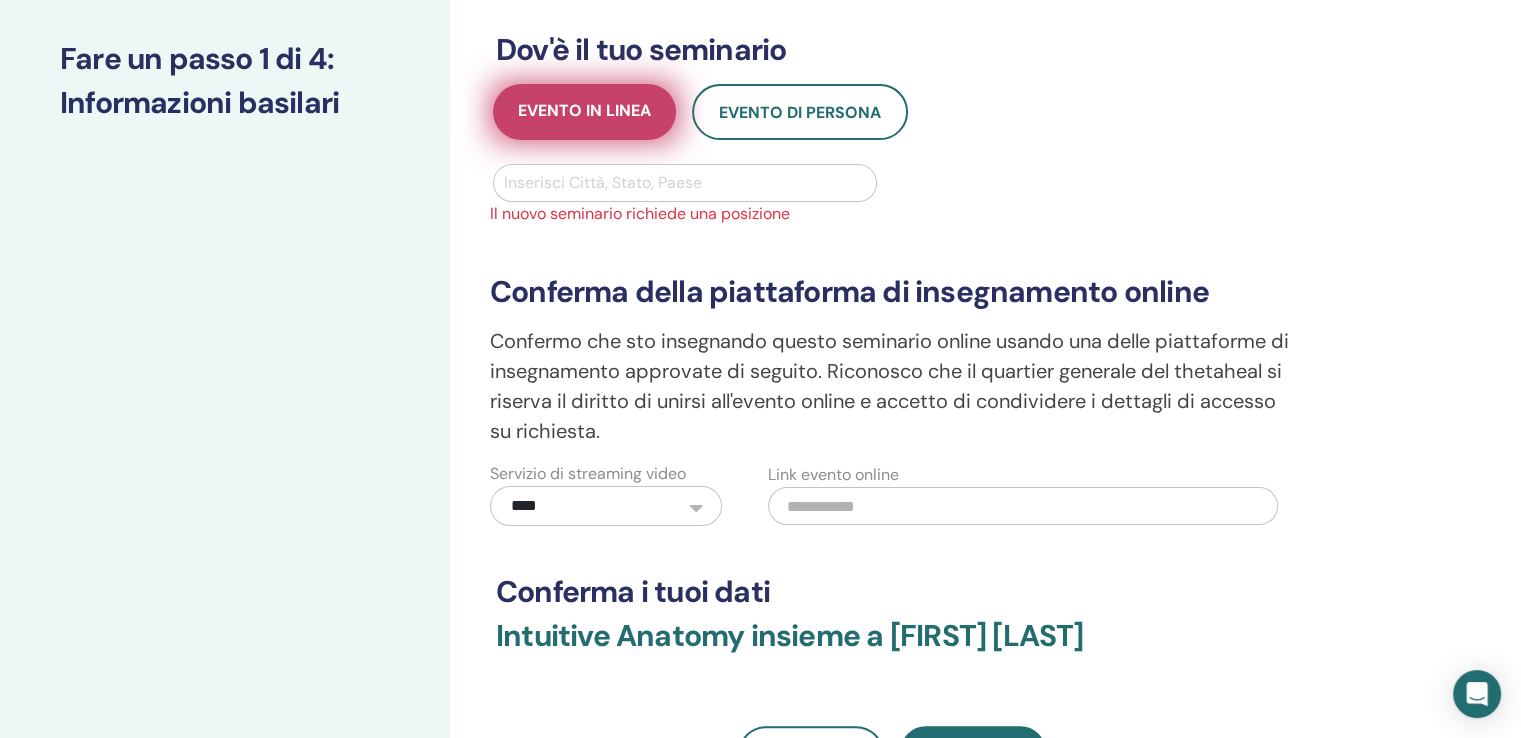 click on "Evento in linea" at bounding box center [584, 112] 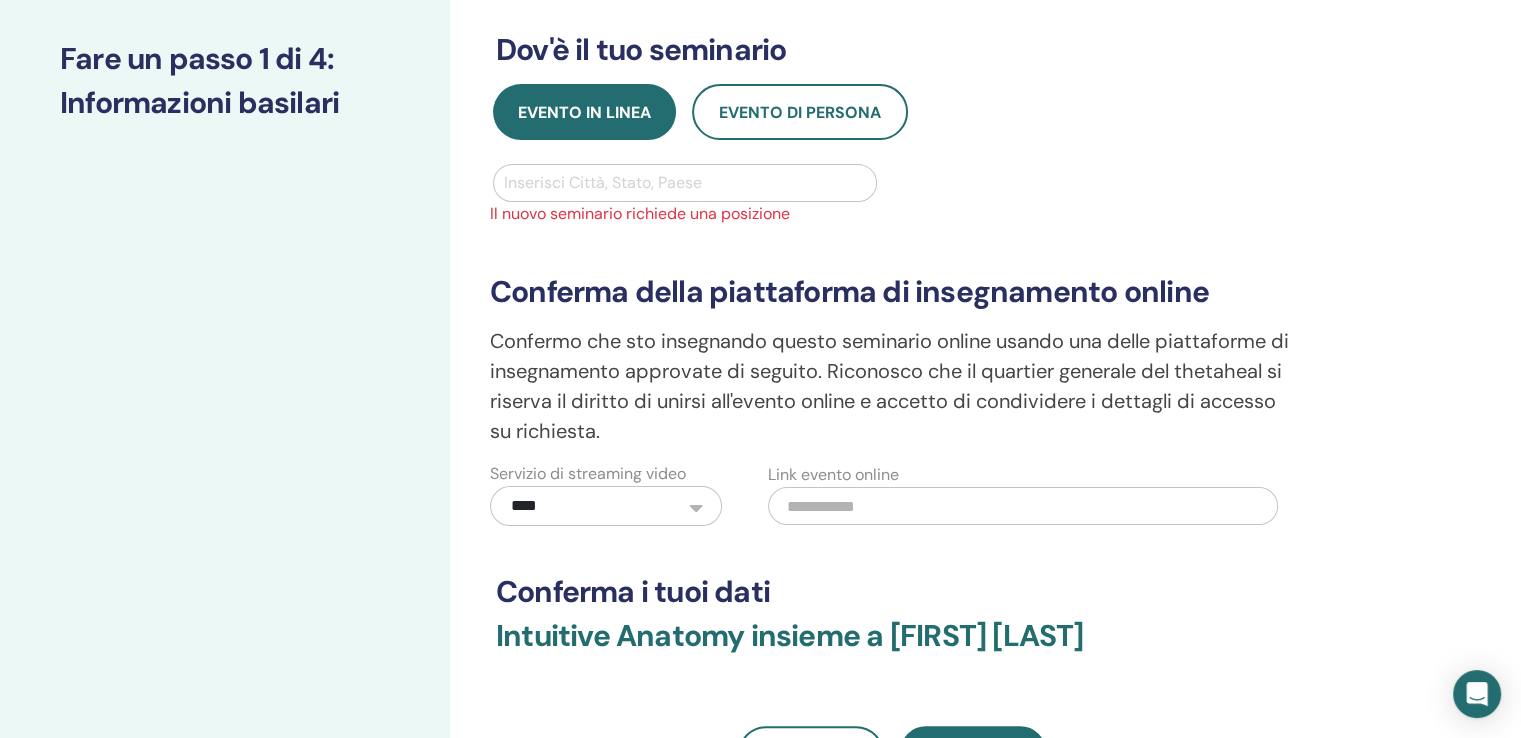 click at bounding box center (685, 183) 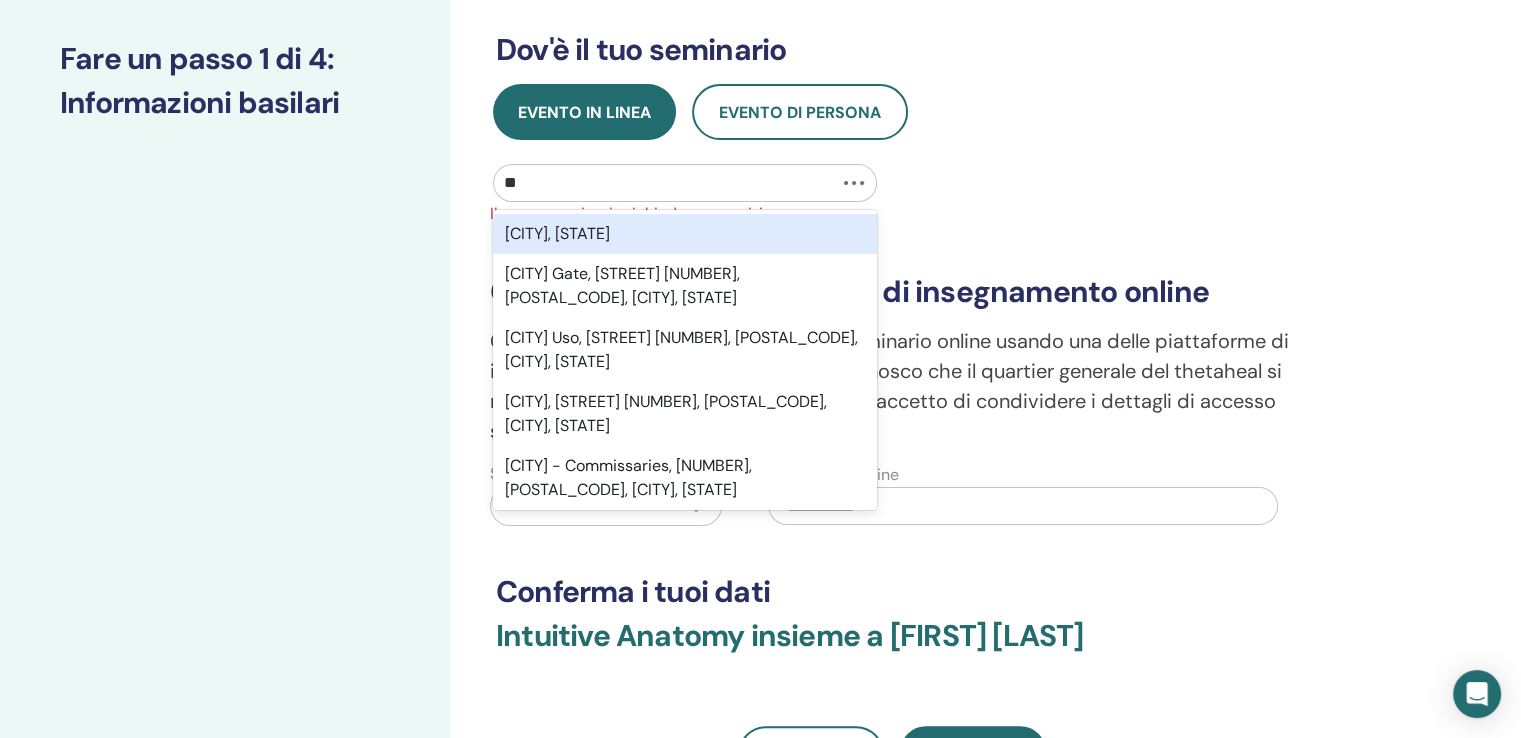 type on "*" 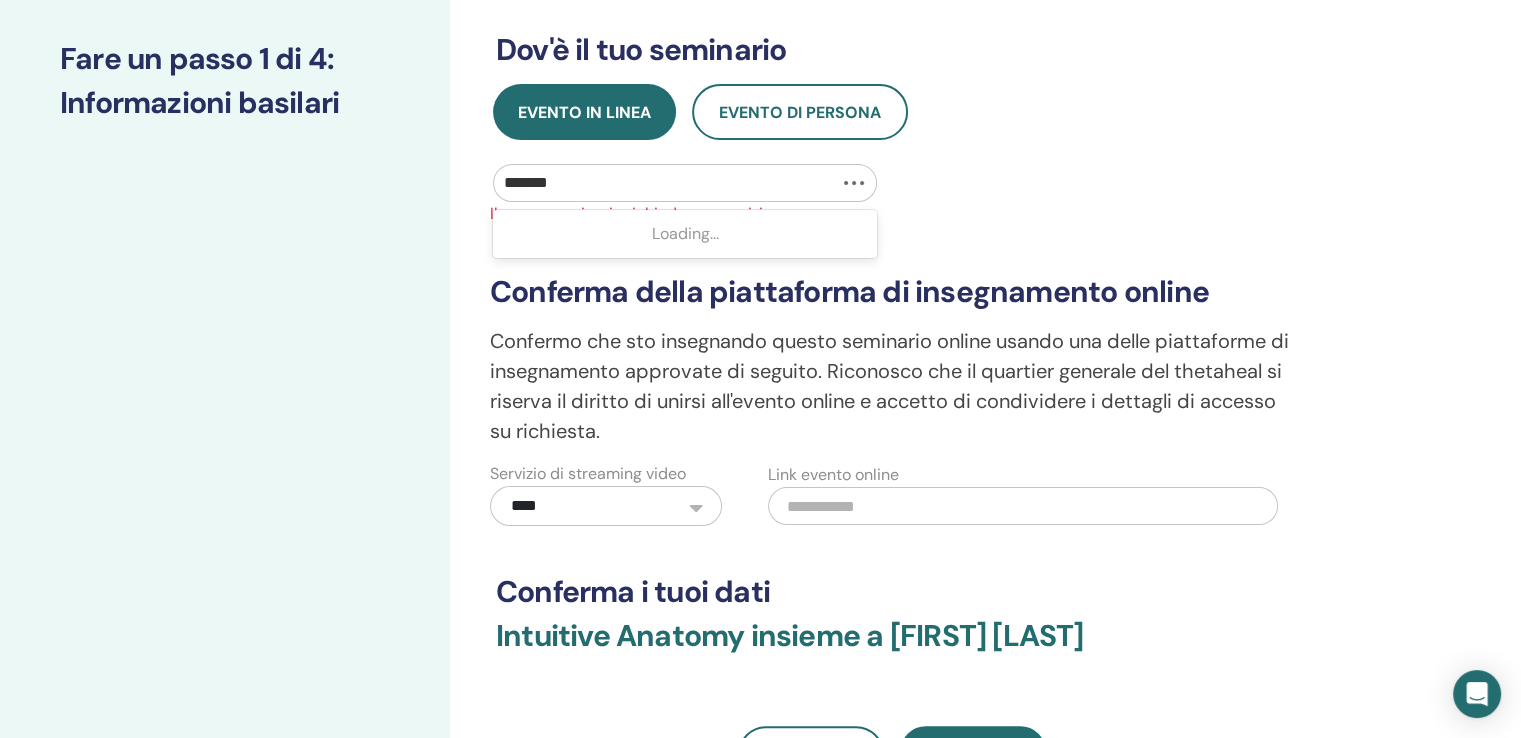 type on "********" 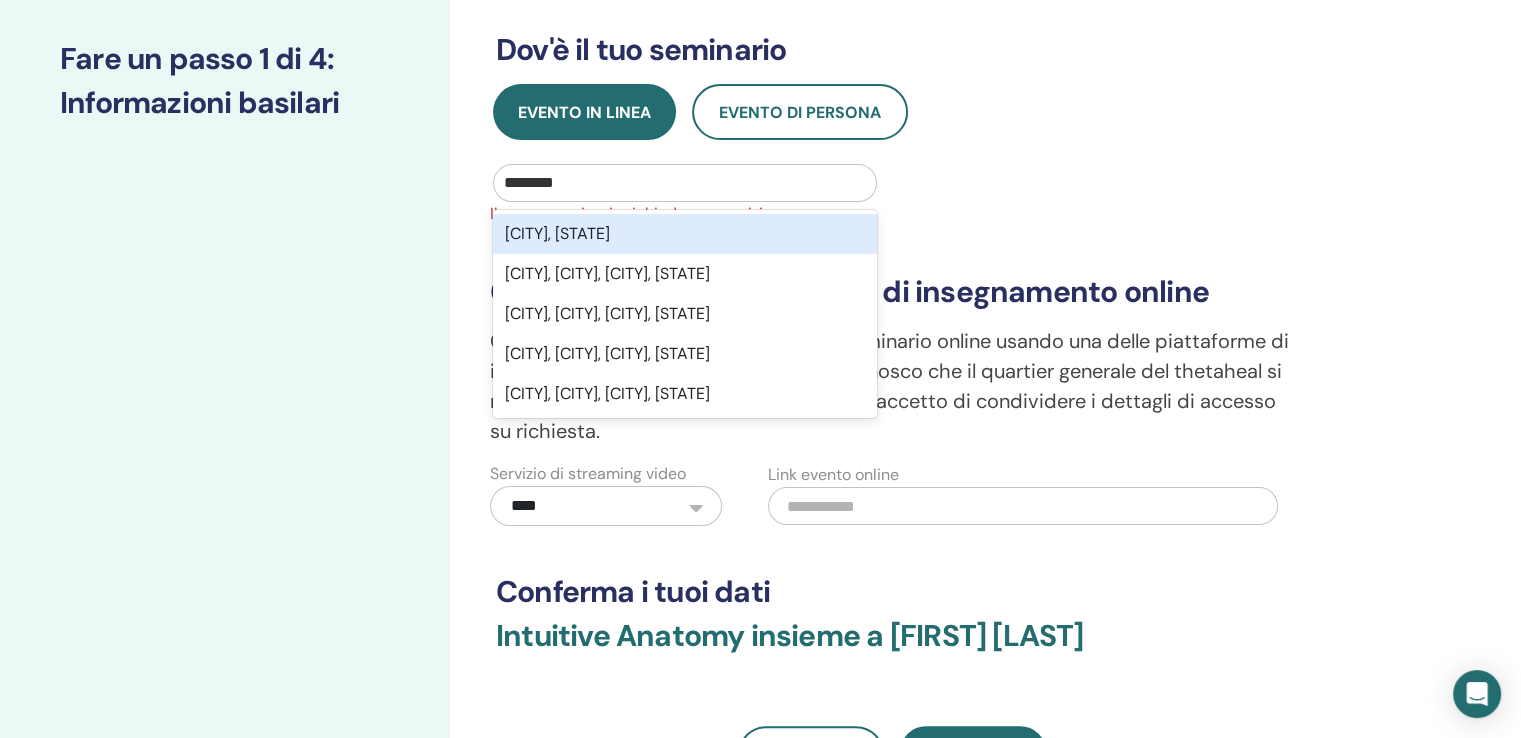 click on "Schiavon, Vicenza, ITA" at bounding box center [685, 234] 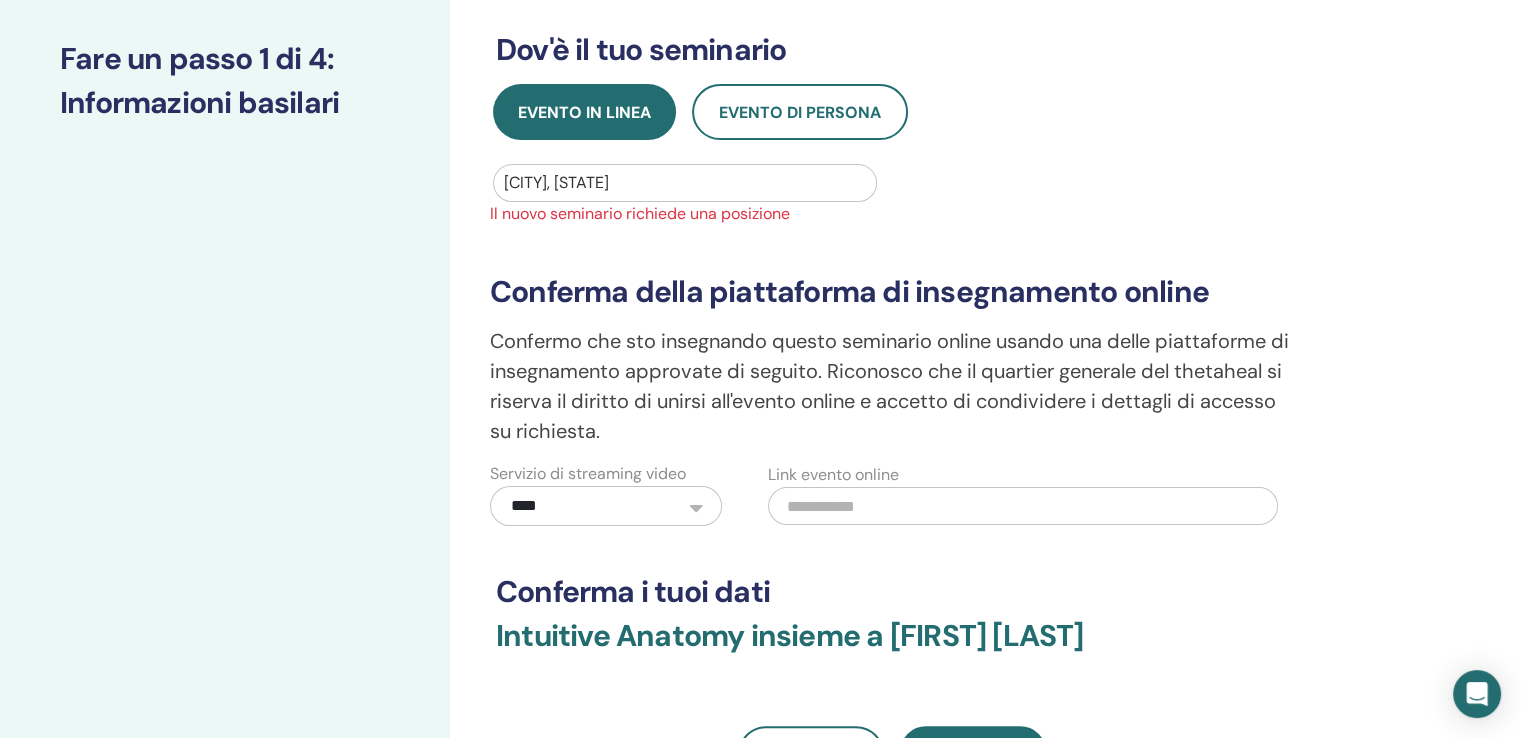 click on "**********" at bounding box center [892, 376] 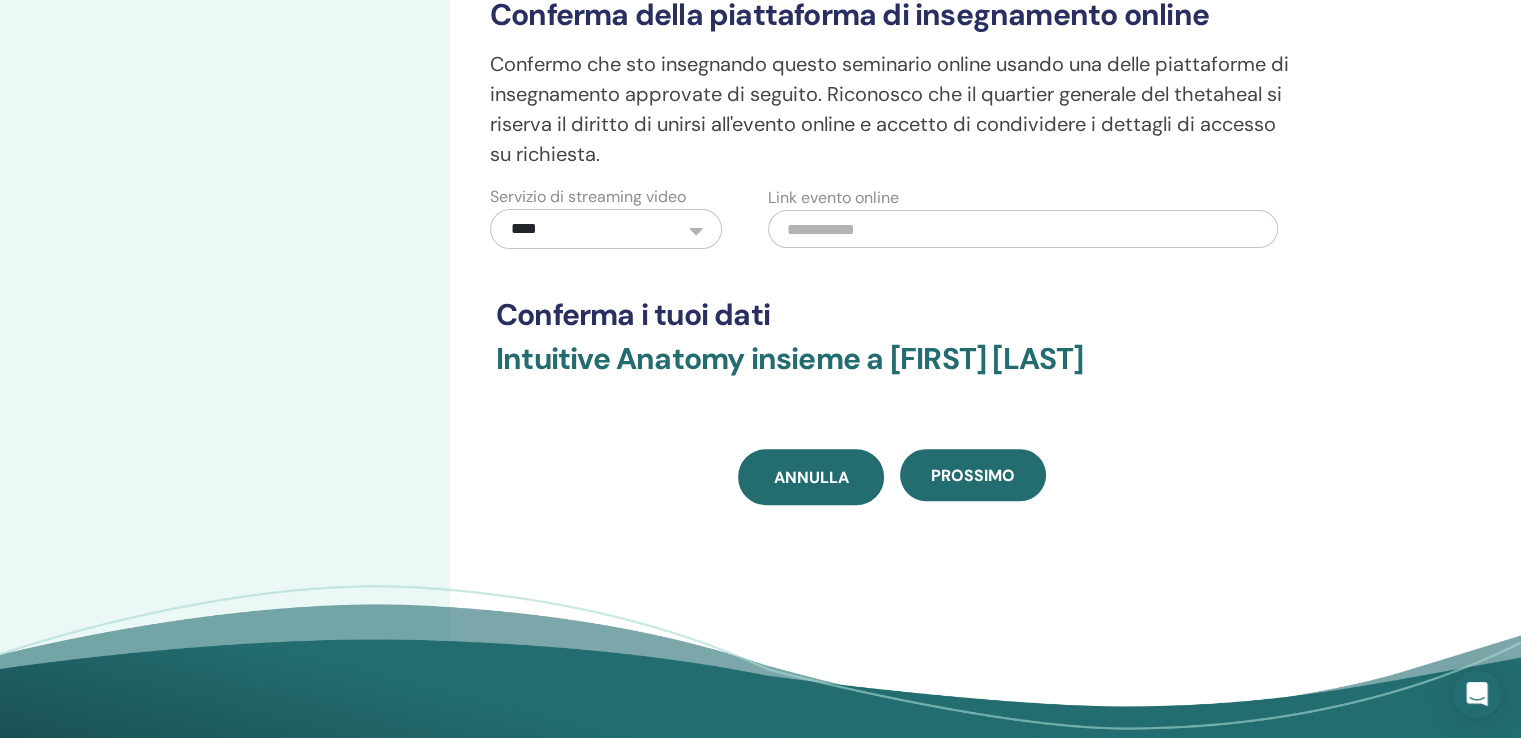 scroll, scrollTop: 700, scrollLeft: 0, axis: vertical 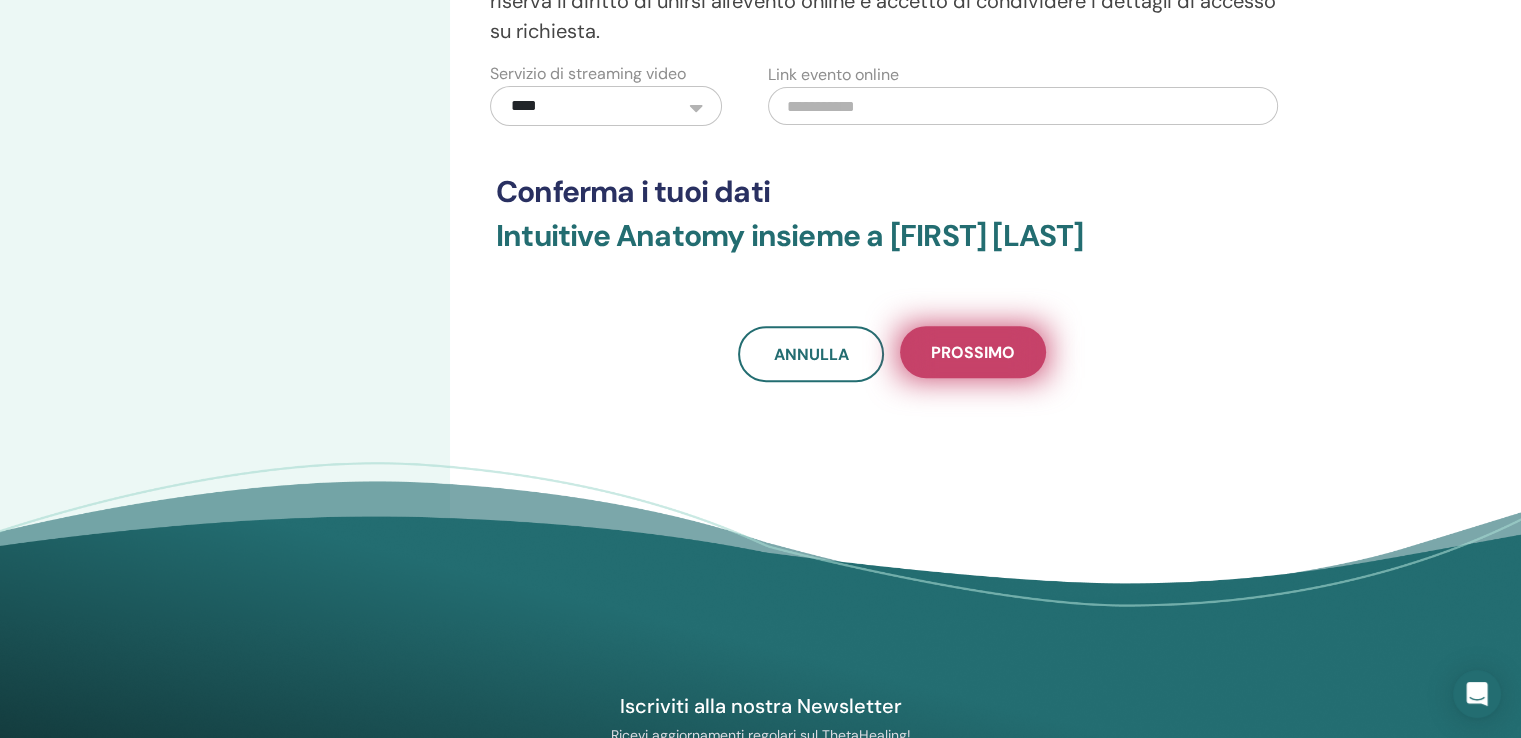 click on "Prossimo" at bounding box center (973, 352) 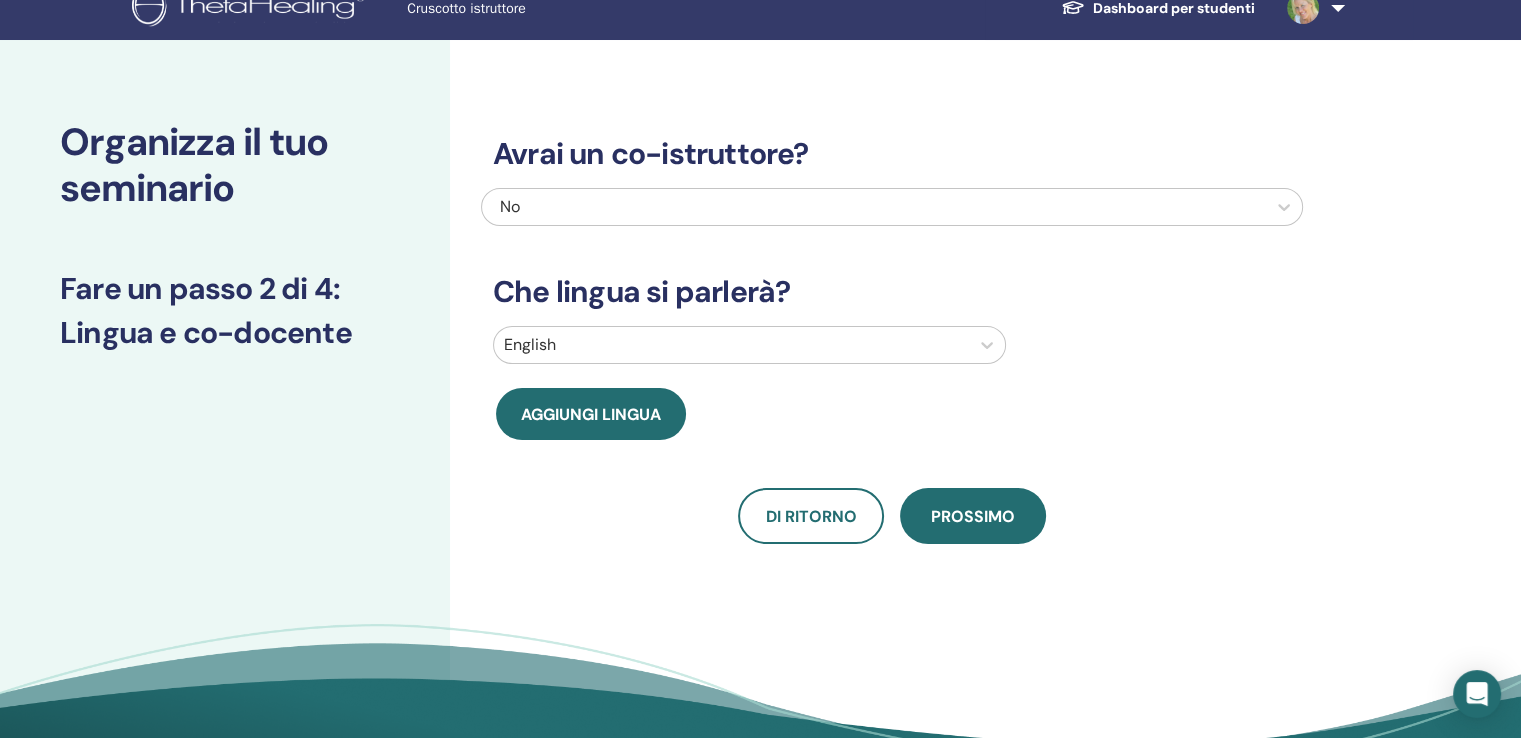 scroll, scrollTop: 0, scrollLeft: 0, axis: both 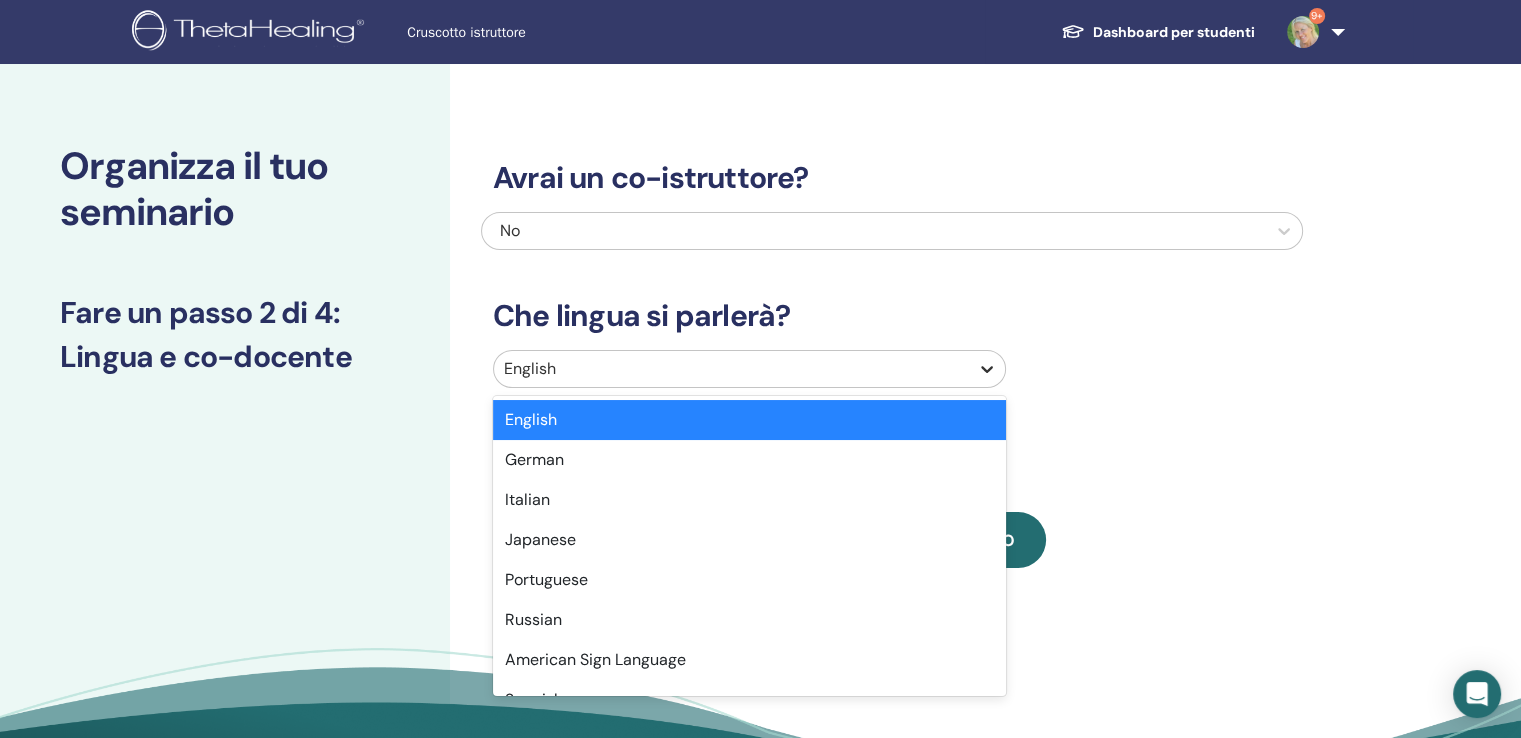 click 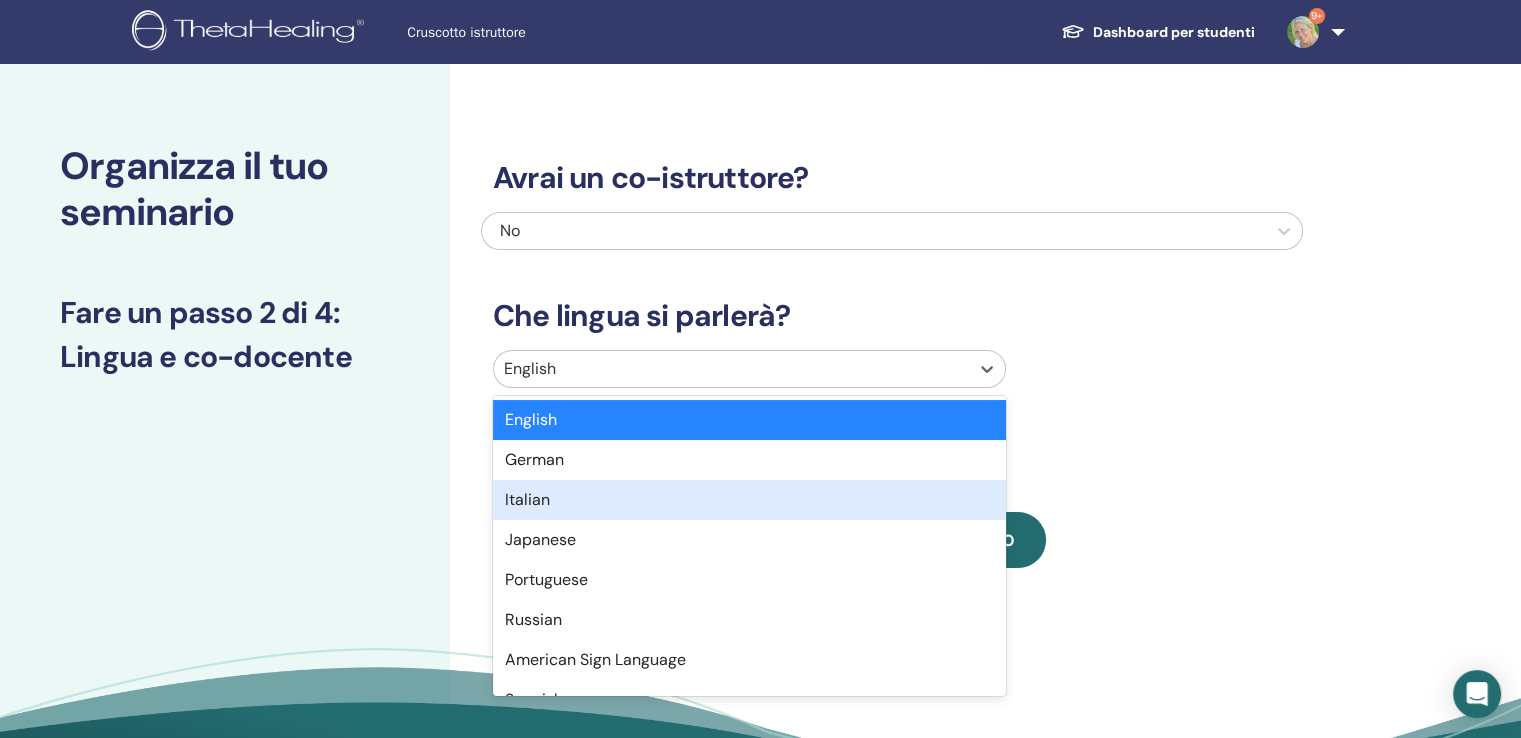 click on "Italian" at bounding box center (749, 500) 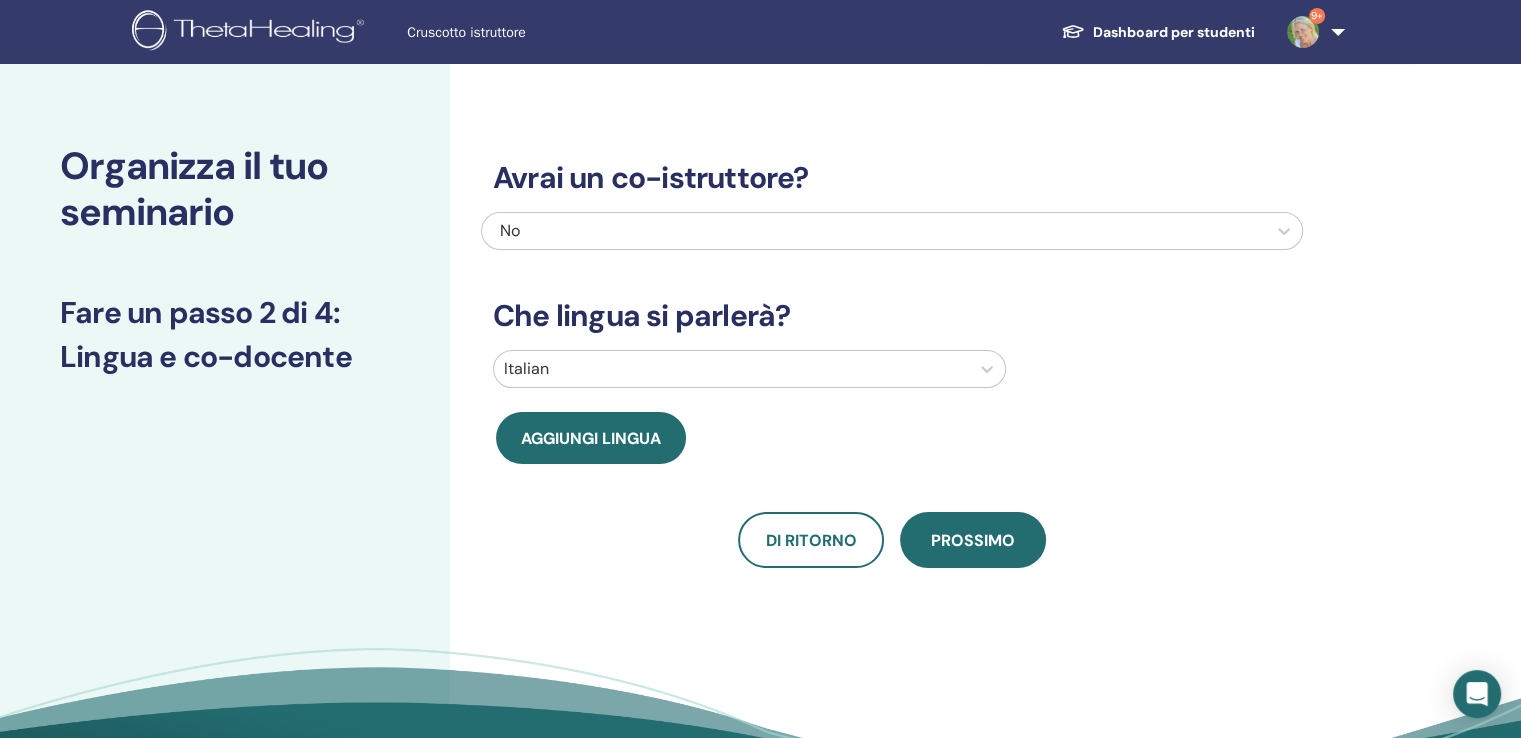 click on "Prossimo" at bounding box center [973, 540] 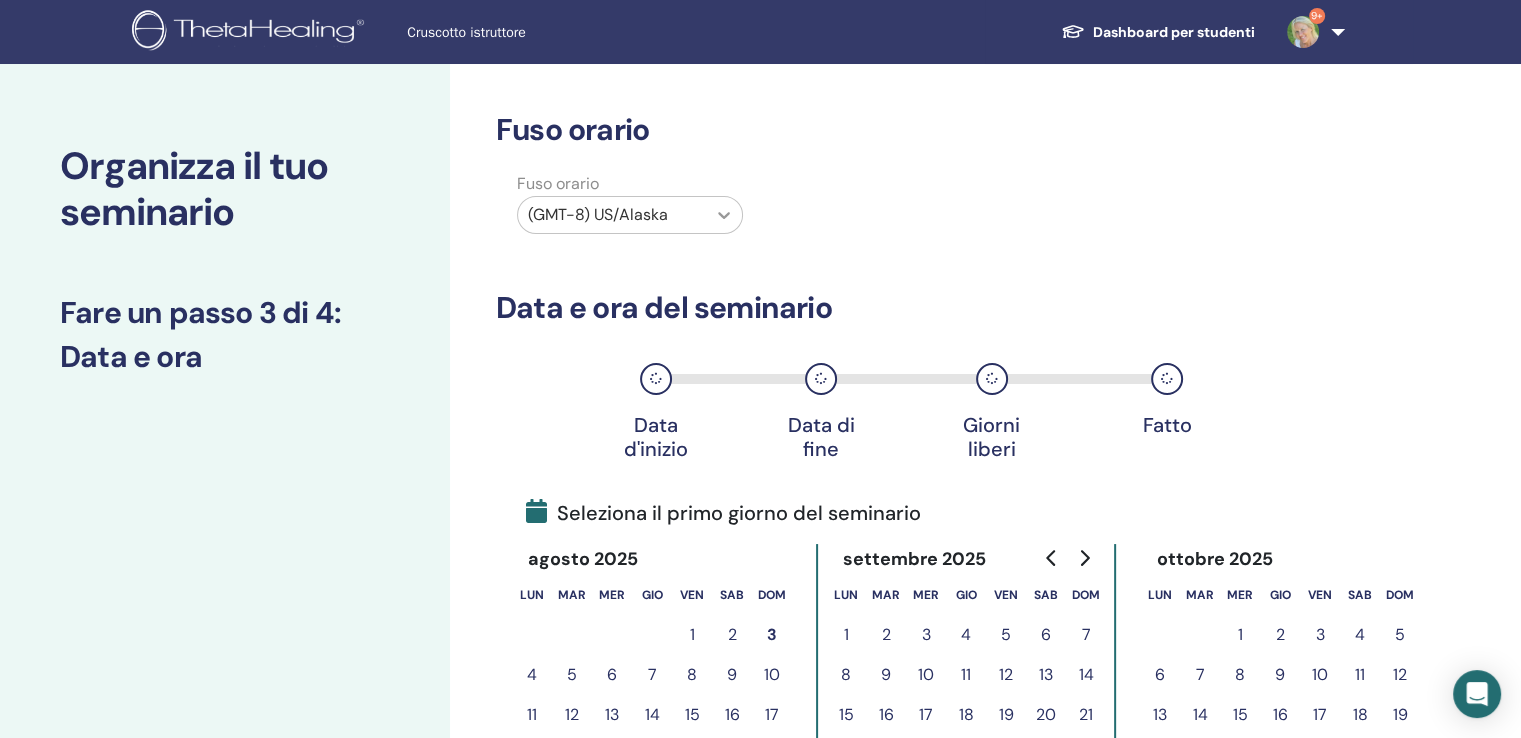 click 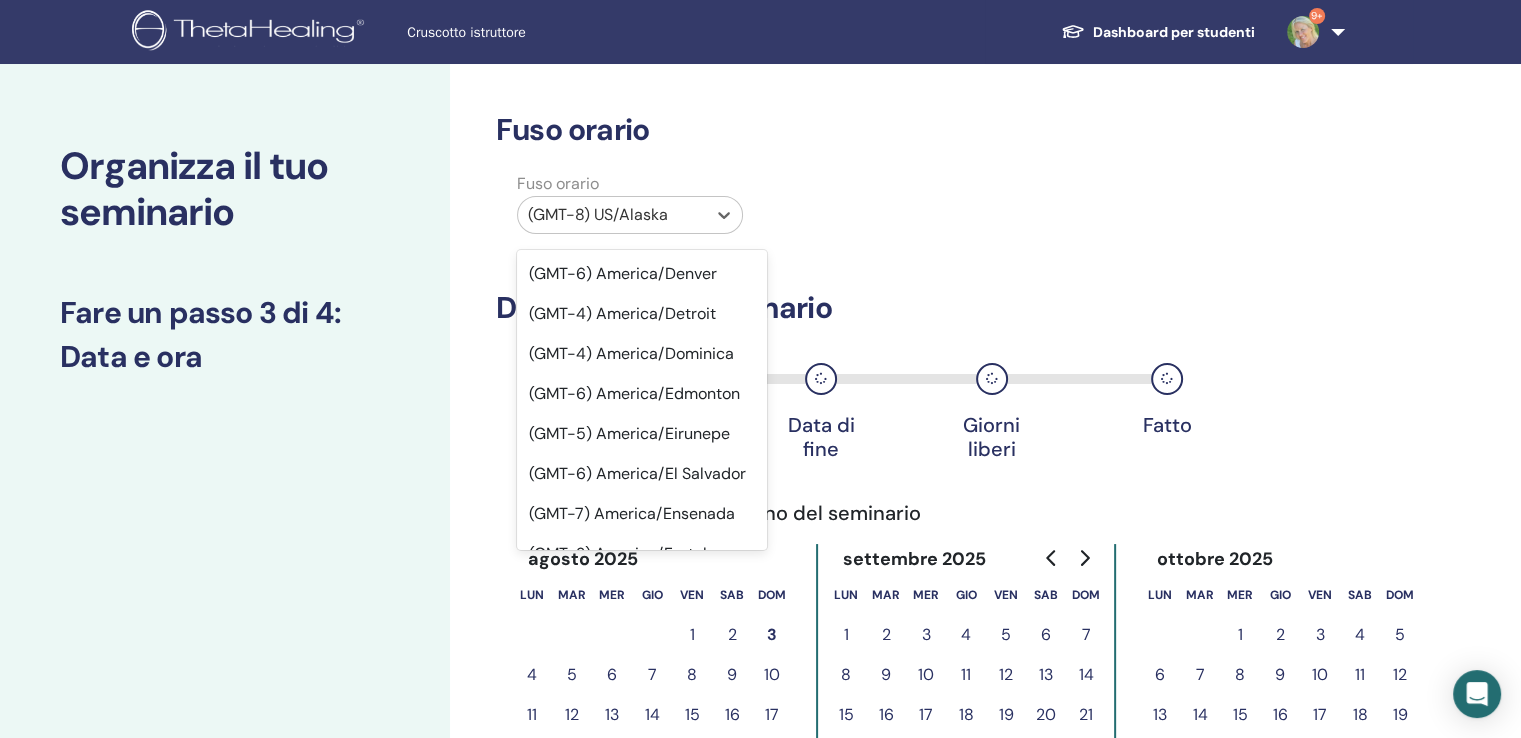 scroll, scrollTop: 6600, scrollLeft: 0, axis: vertical 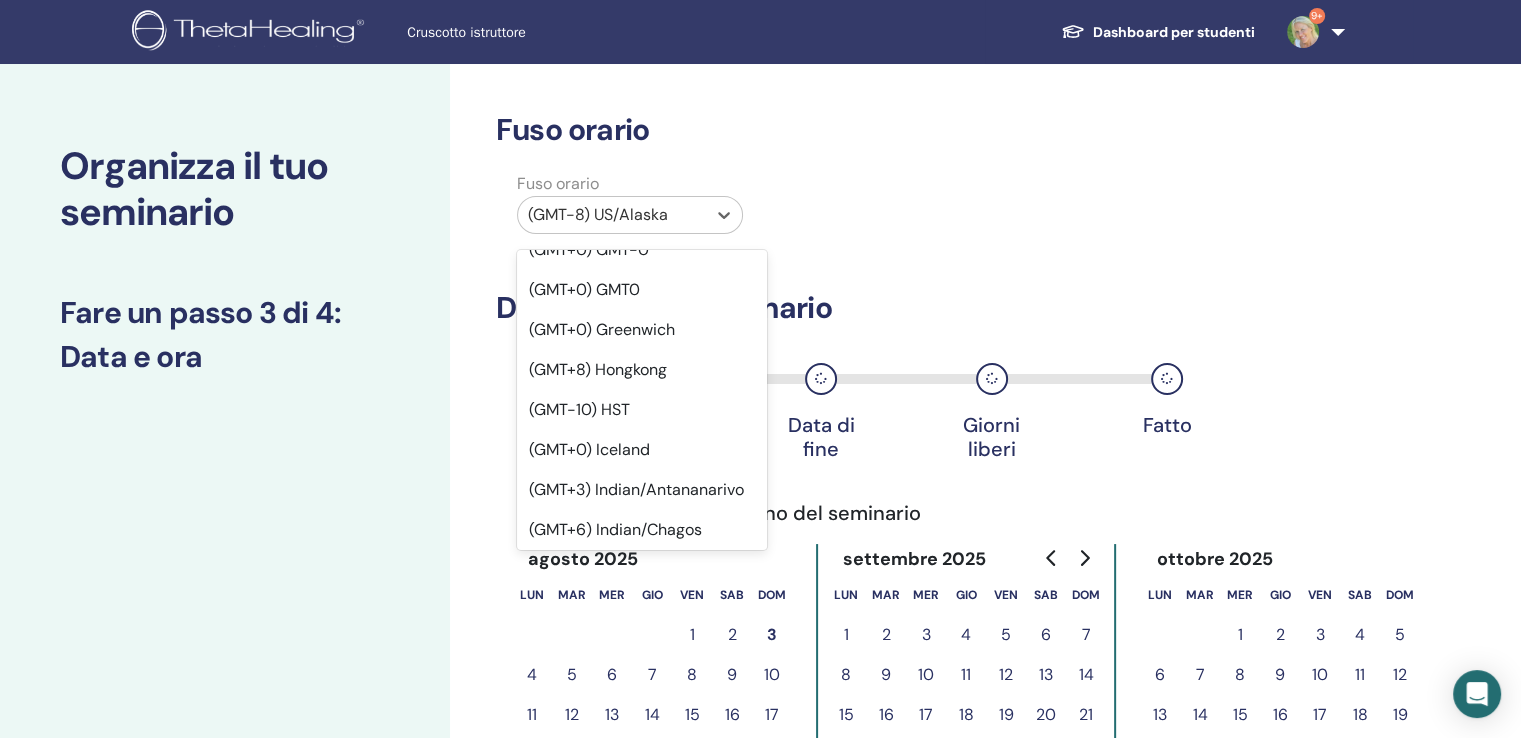 click on "(GMT+2) Europe/Rome" at bounding box center [642, -870] 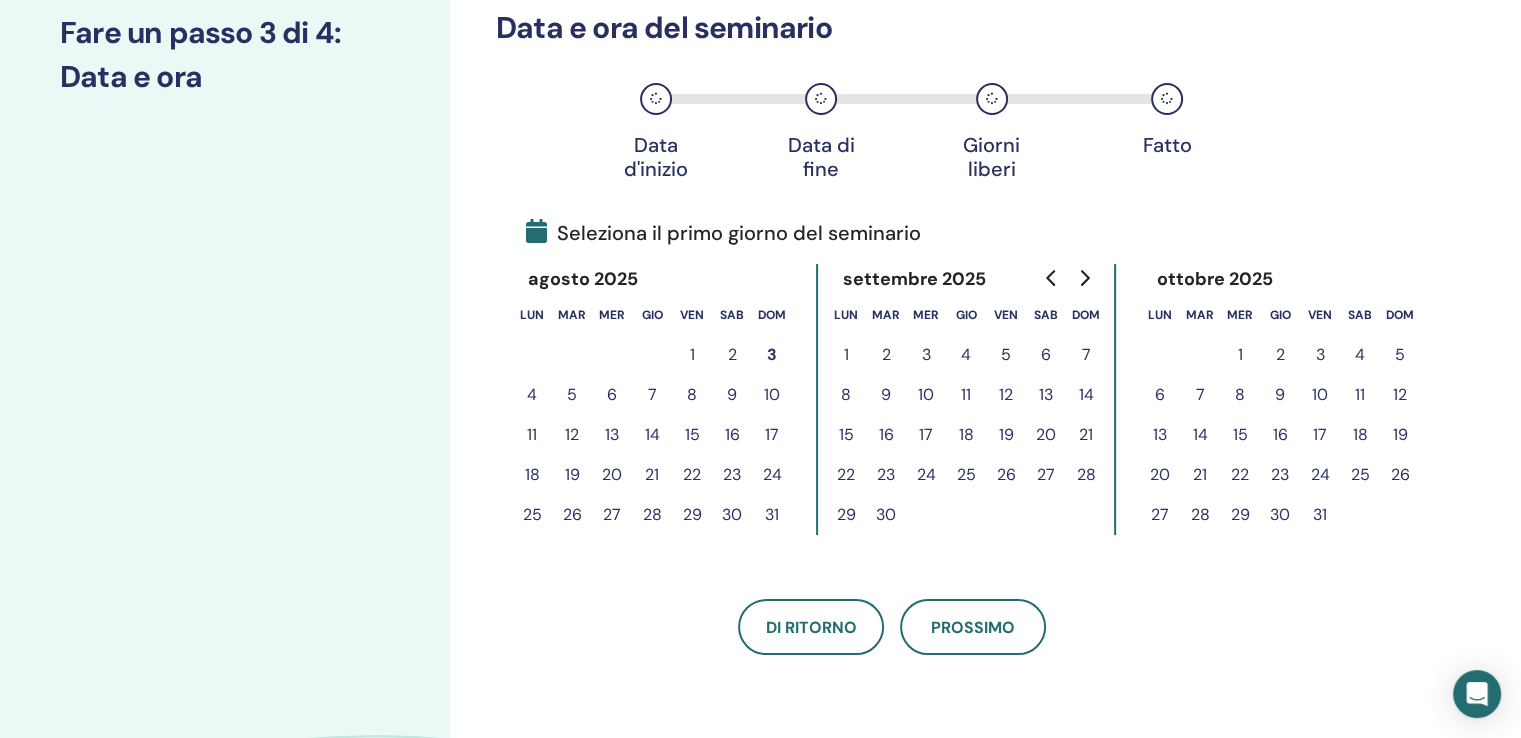 scroll, scrollTop: 300, scrollLeft: 0, axis: vertical 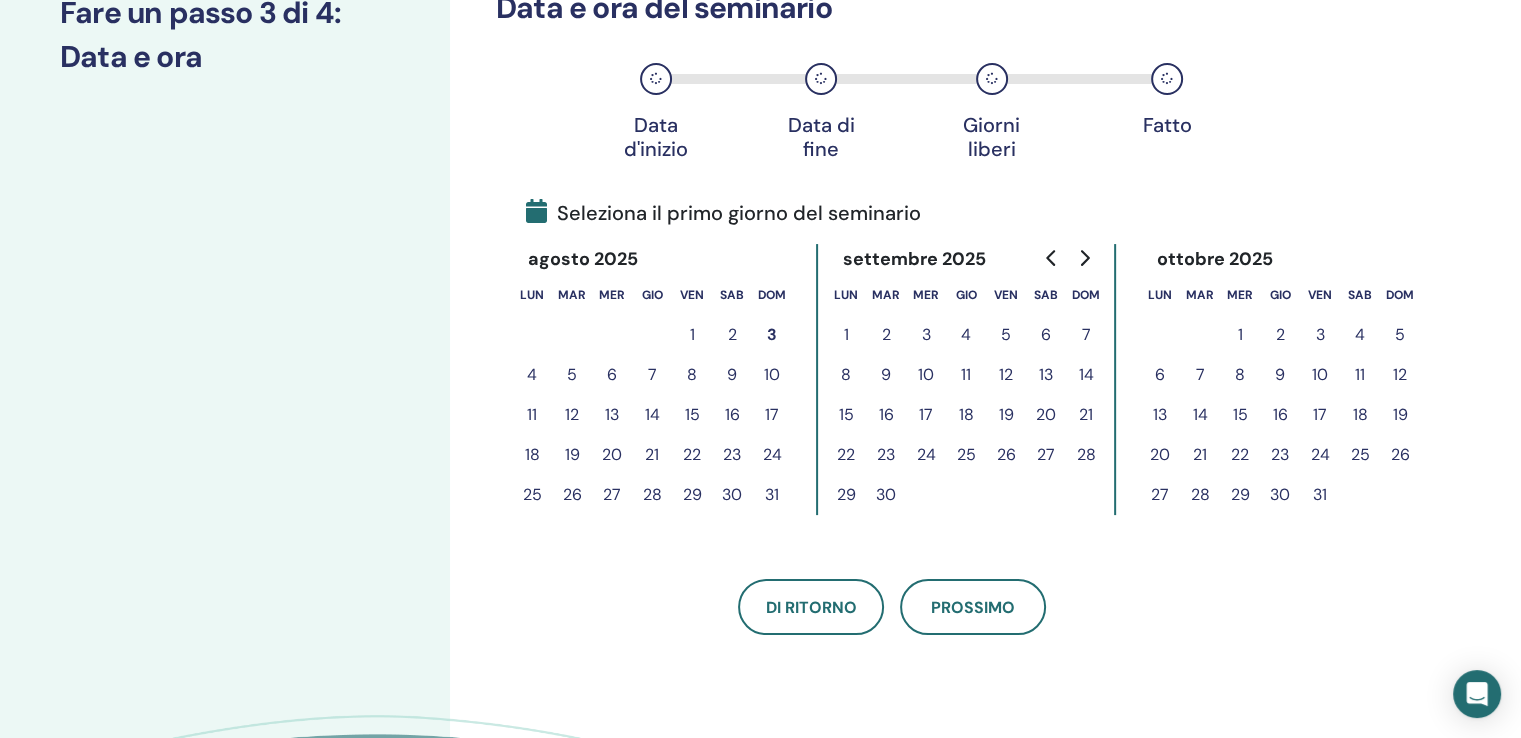 click on "7" at bounding box center [1086, 335] 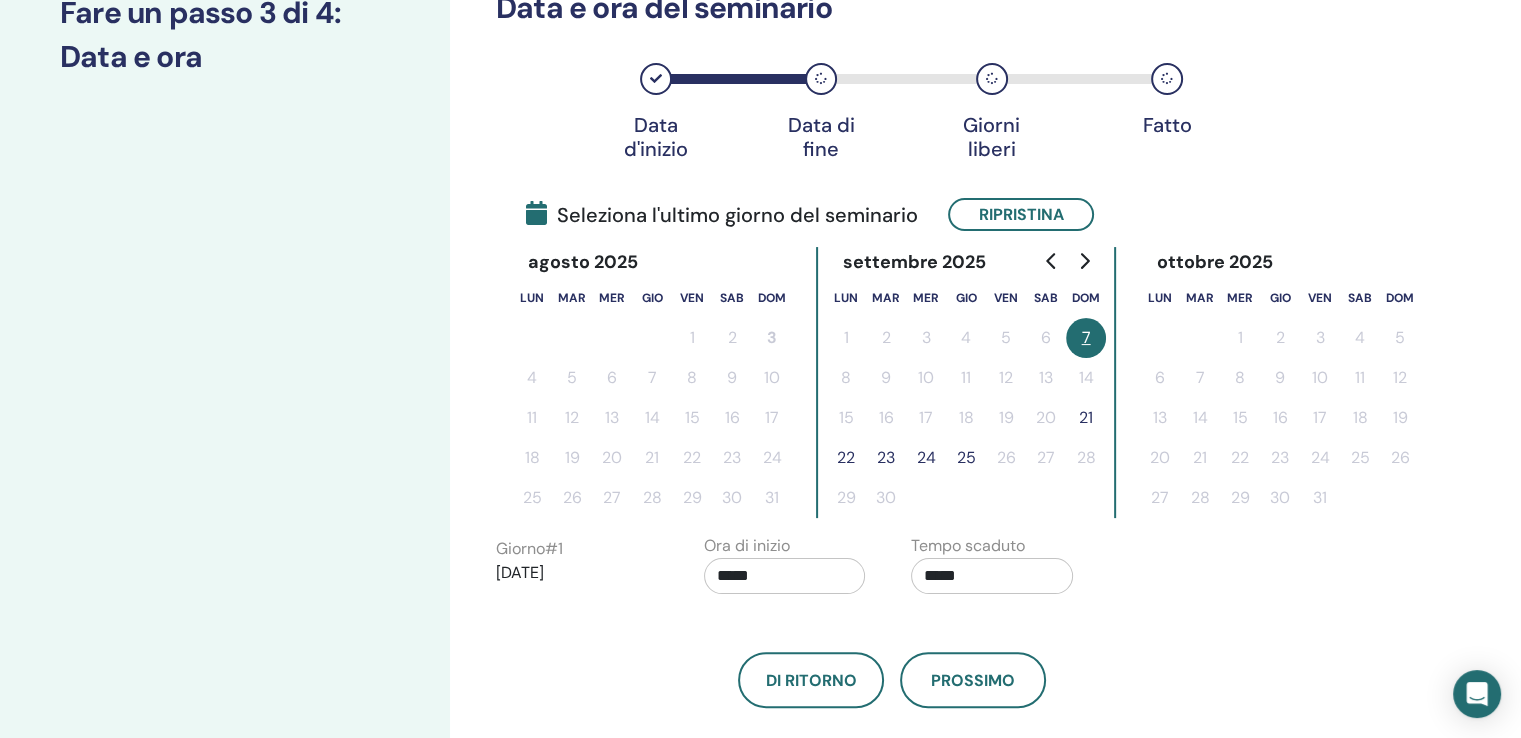 click on "25" at bounding box center [966, 458] 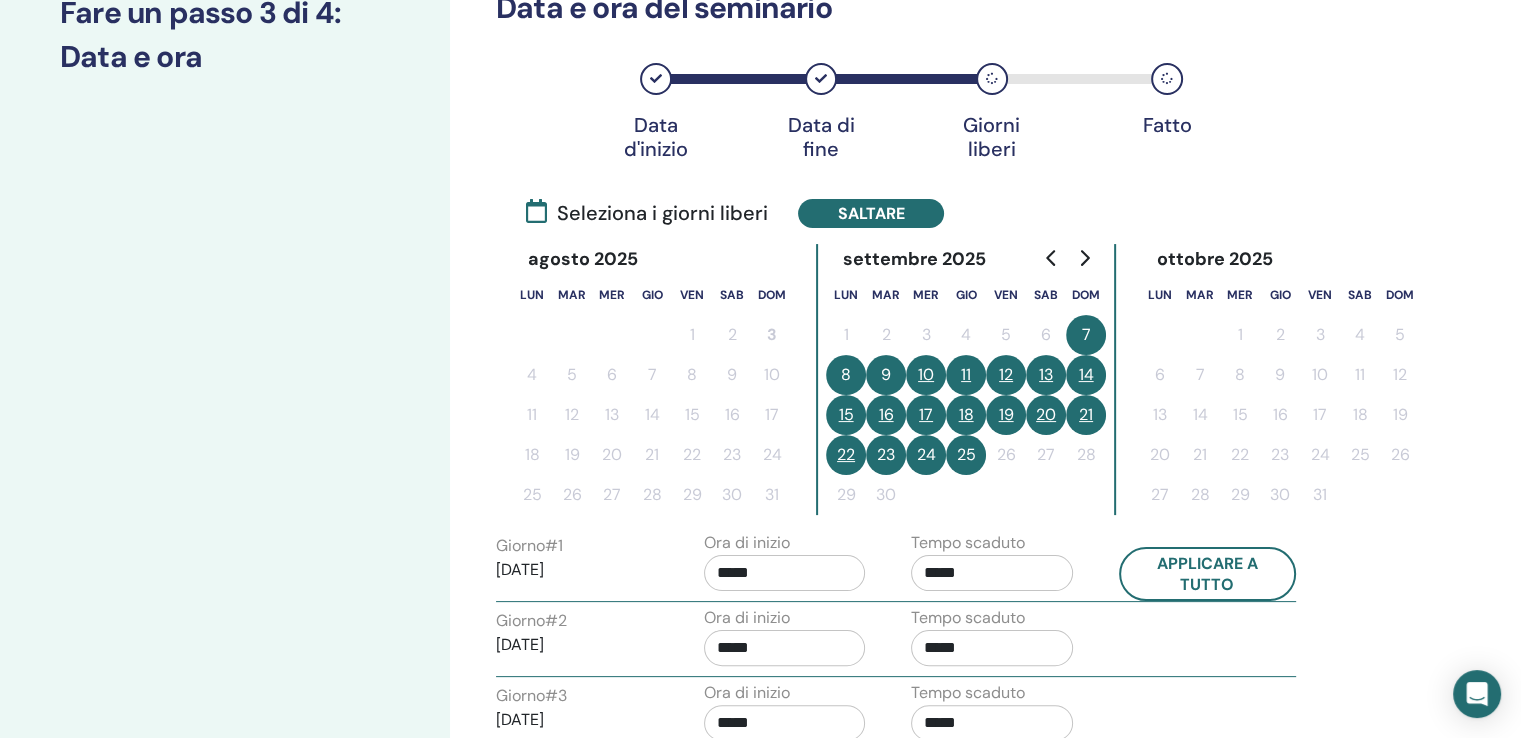 click on "10" at bounding box center (926, 375) 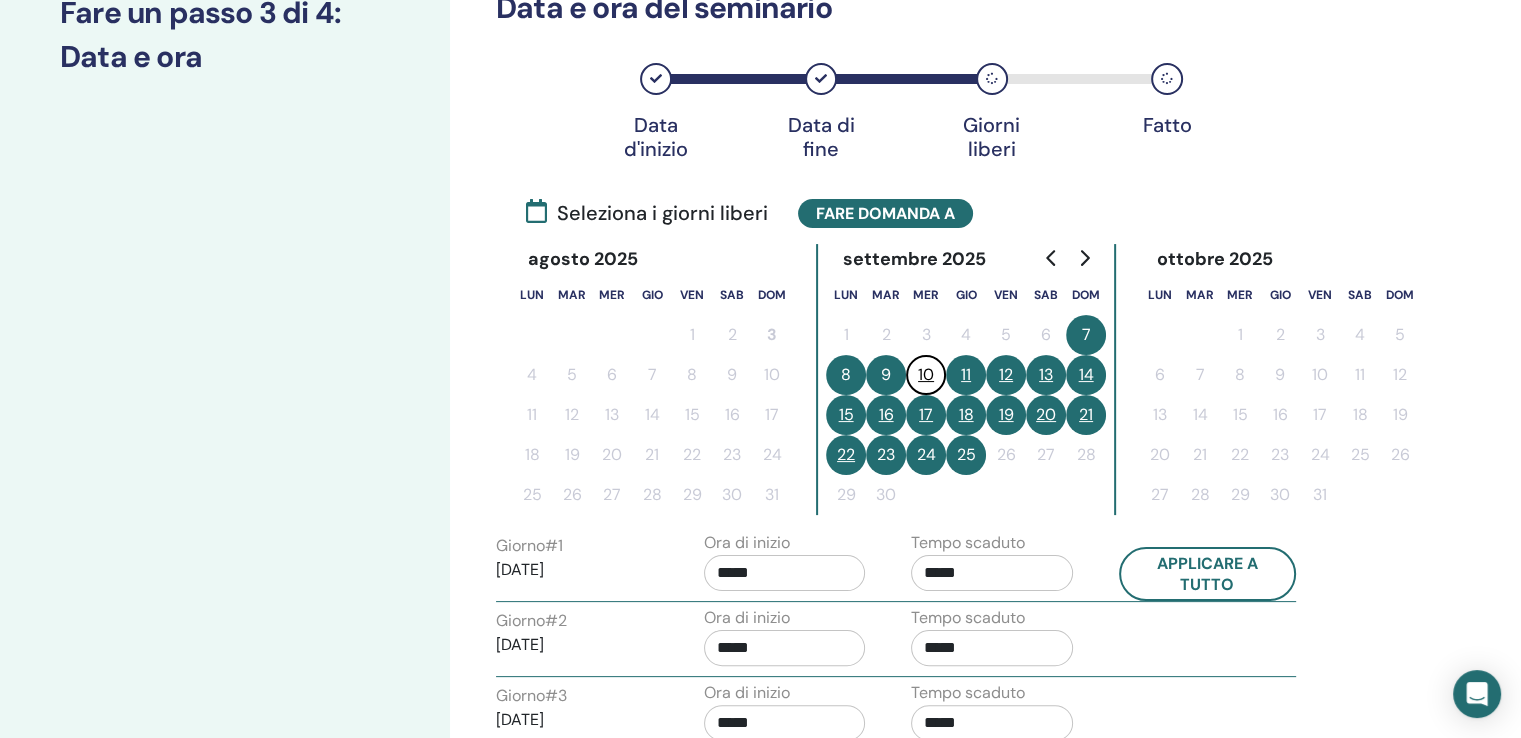 click on "13" at bounding box center [1046, 375] 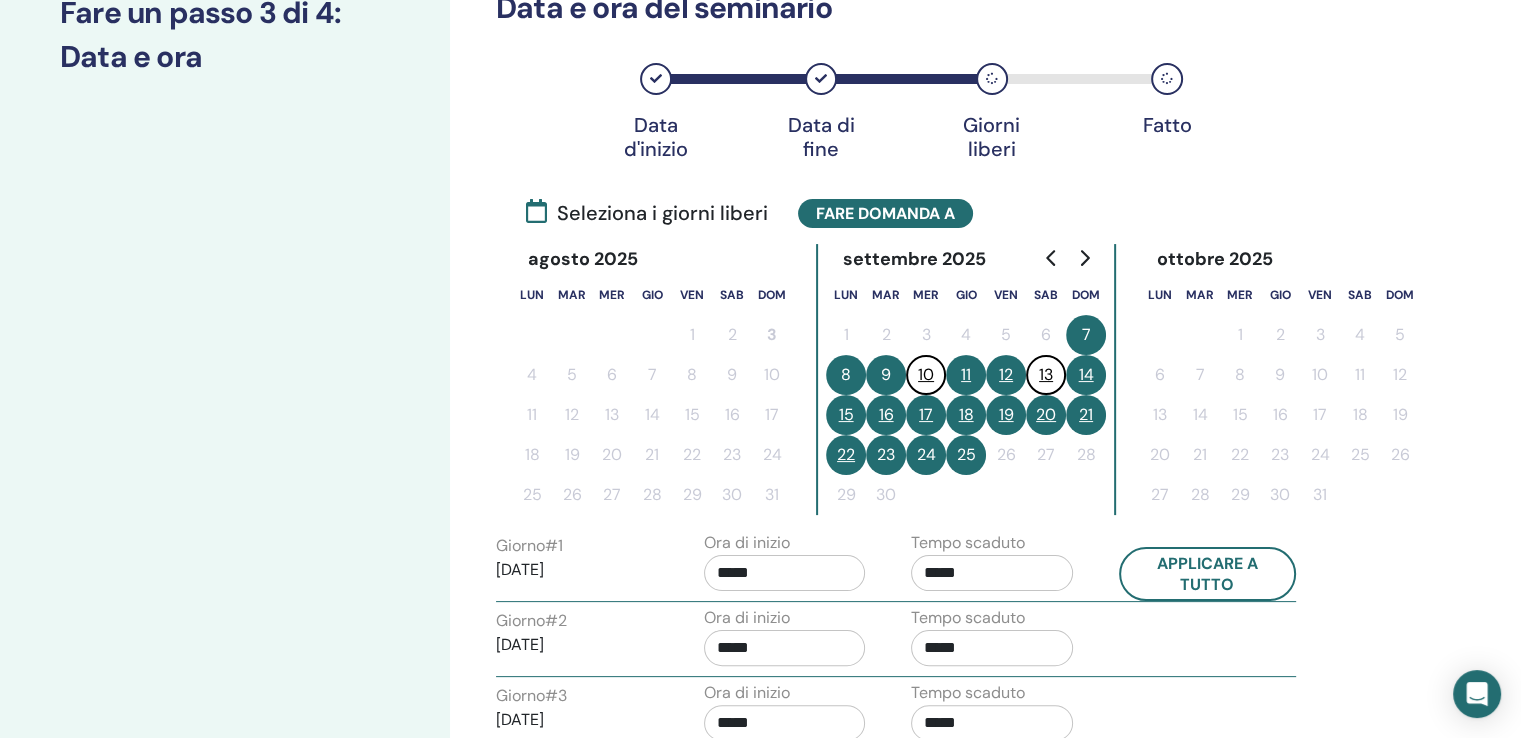click on "20" at bounding box center [1046, 415] 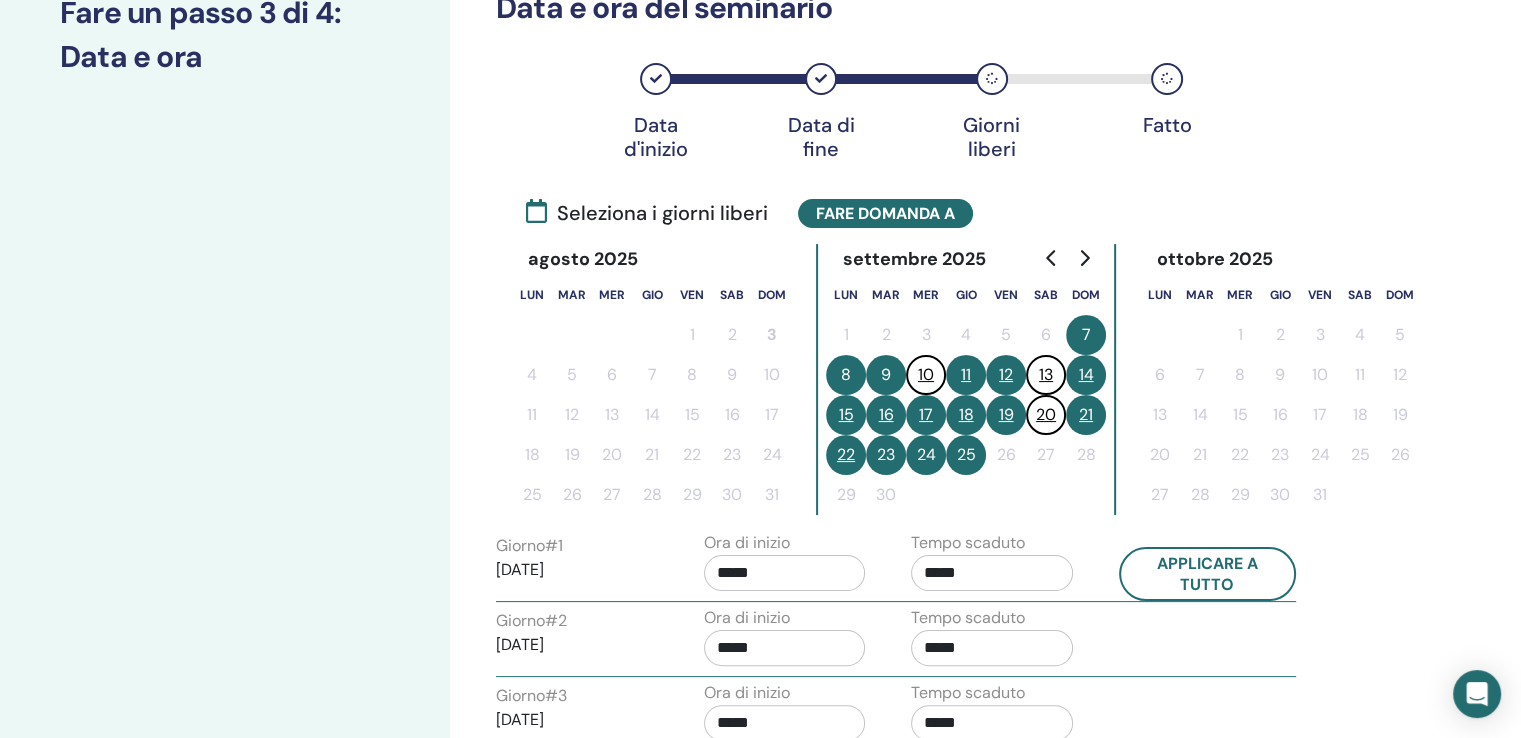 click on "21" at bounding box center [1086, 415] 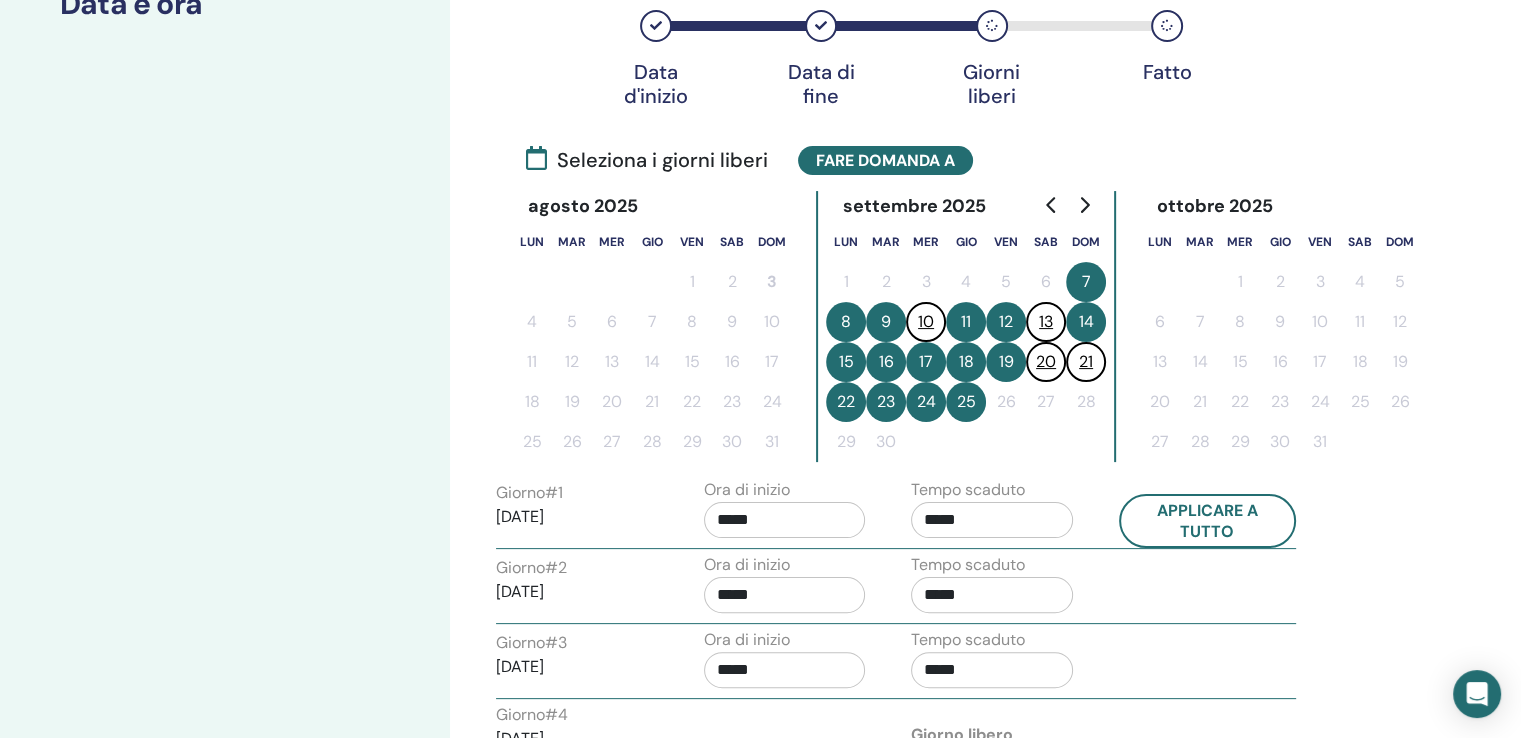 scroll, scrollTop: 400, scrollLeft: 0, axis: vertical 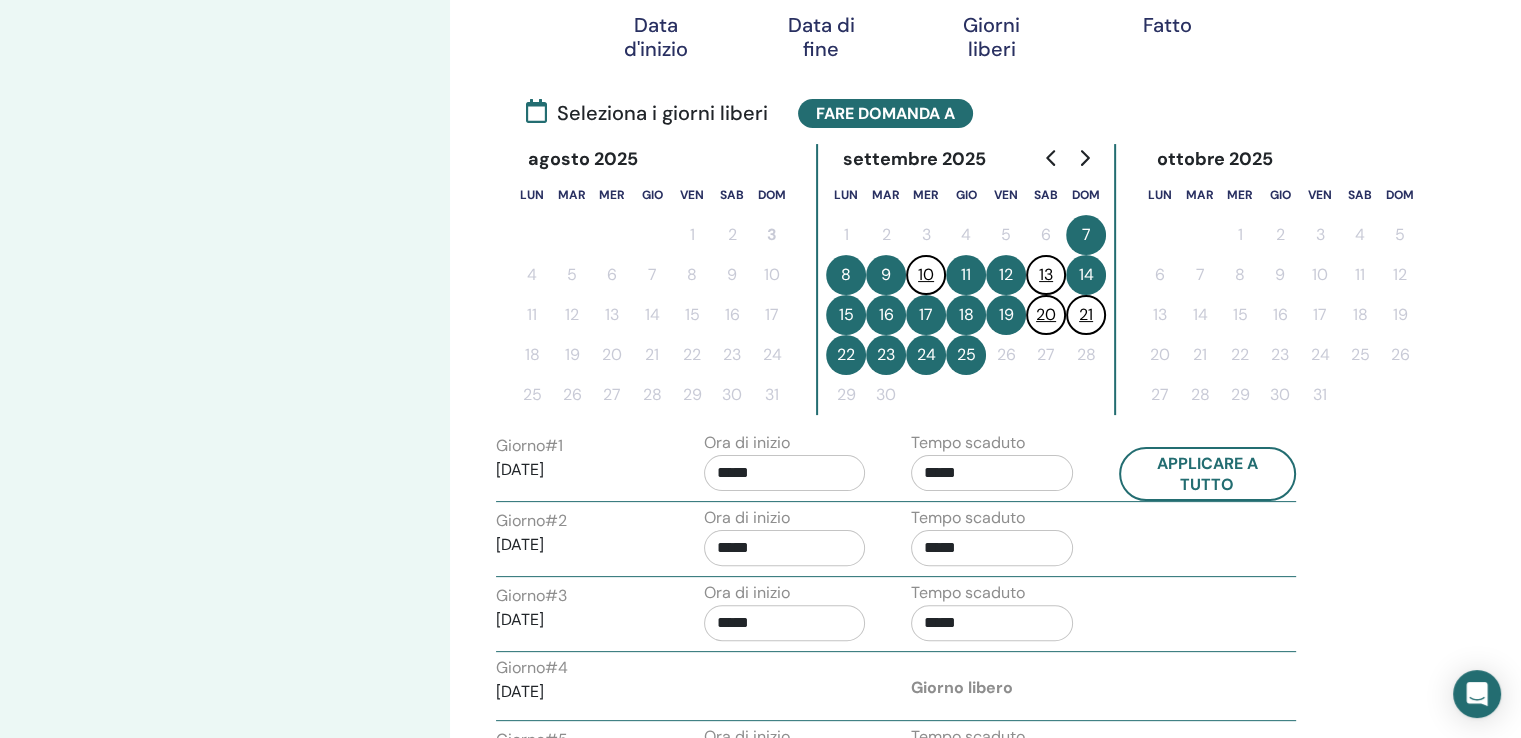 click on "Fatto" at bounding box center (1167, 25) 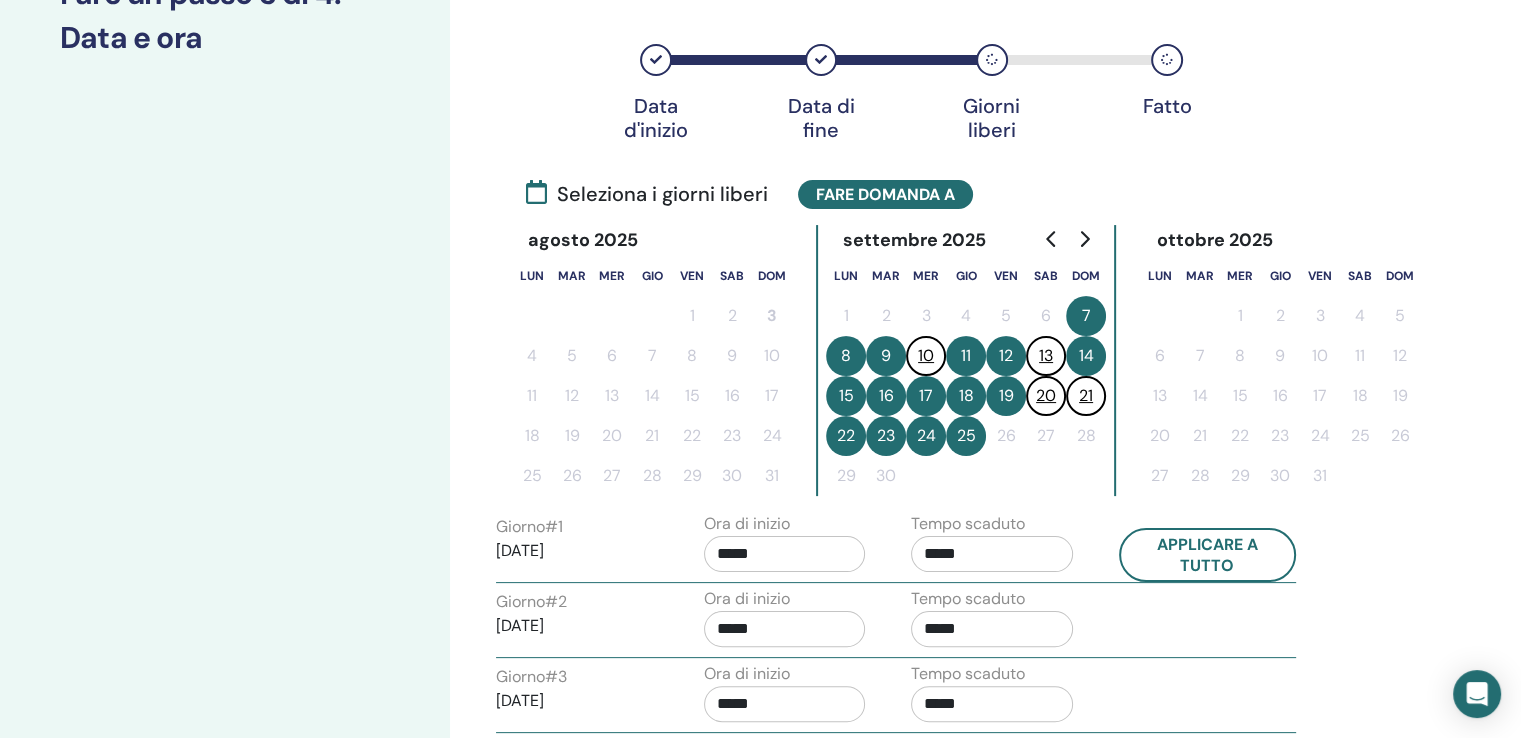scroll, scrollTop: 200, scrollLeft: 0, axis: vertical 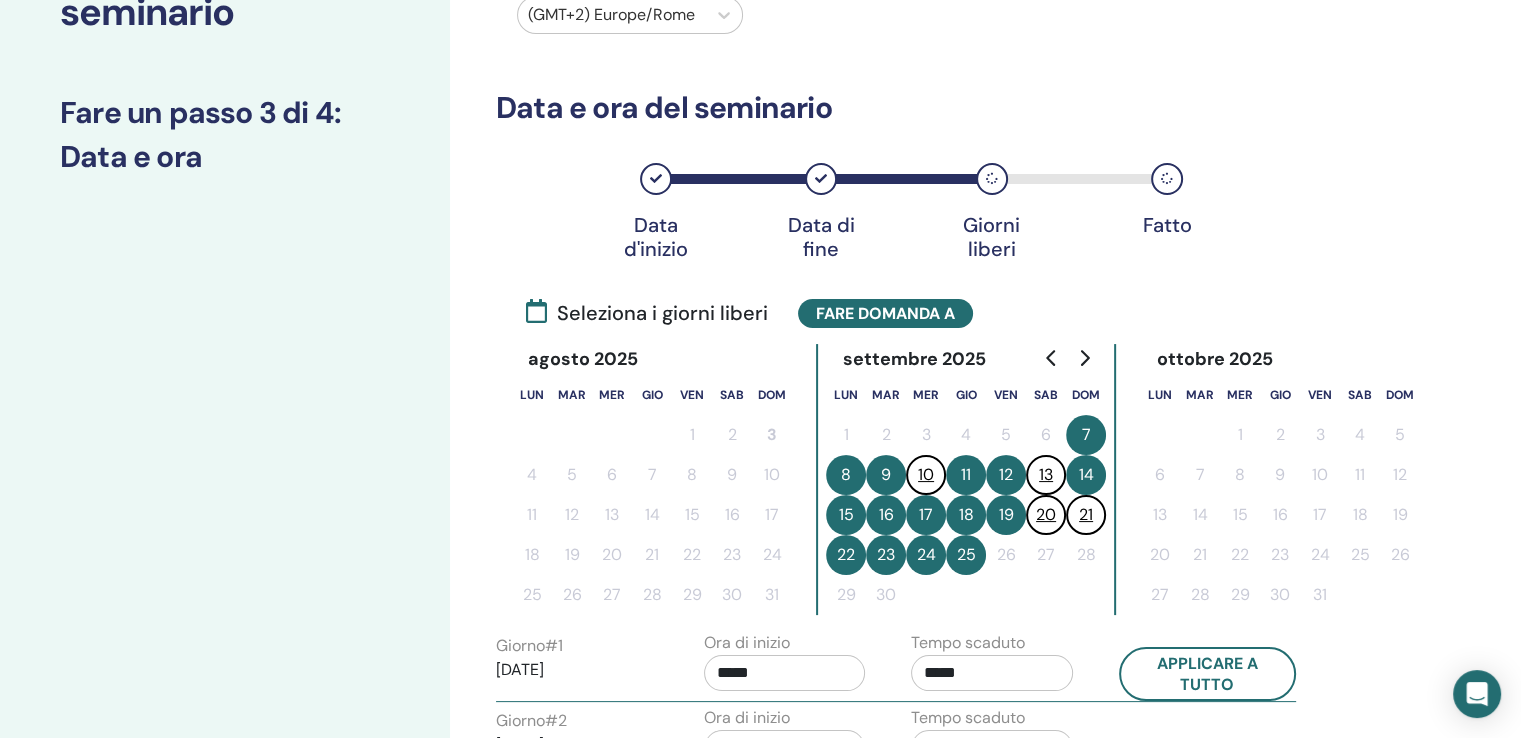 click on "10" at bounding box center [926, 475] 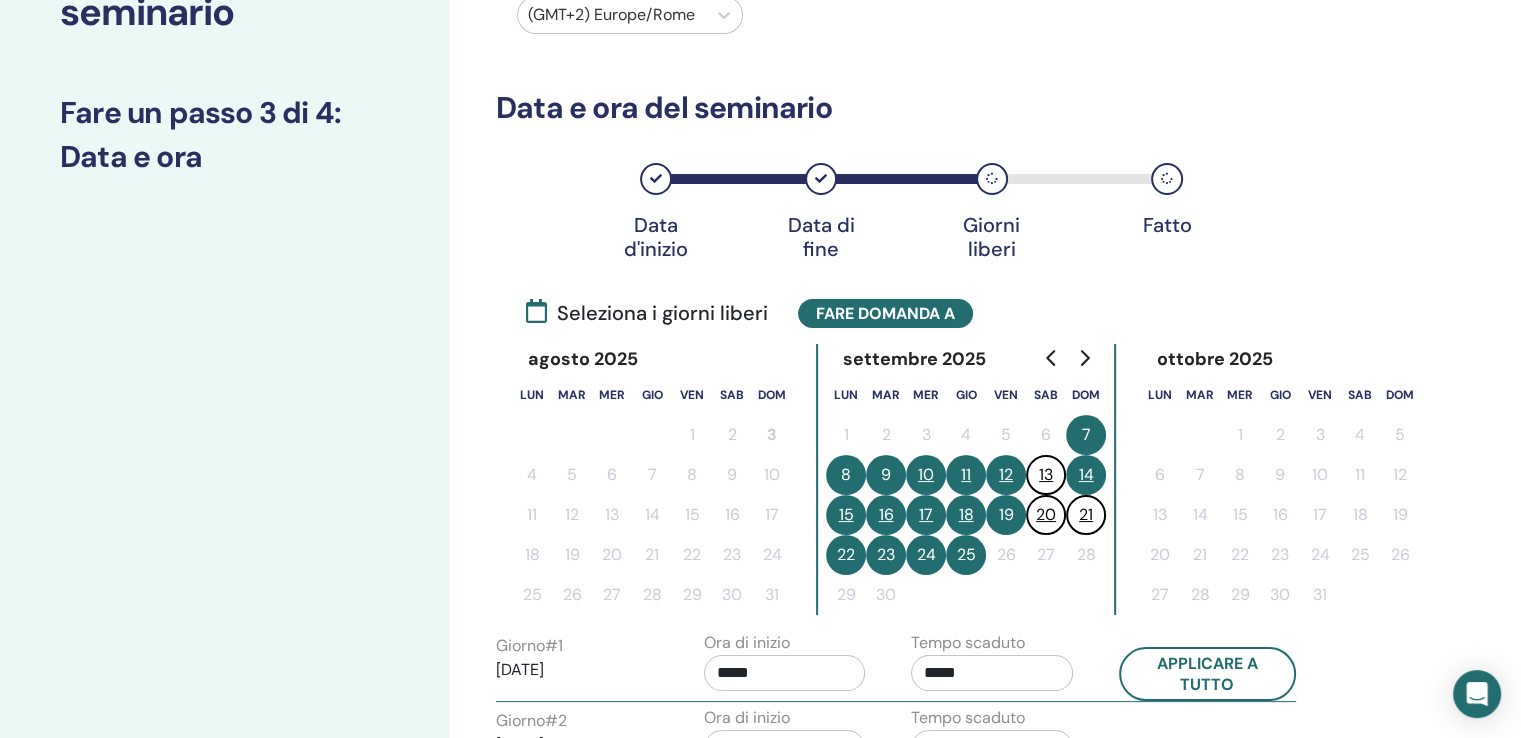 click on "10" at bounding box center (926, 475) 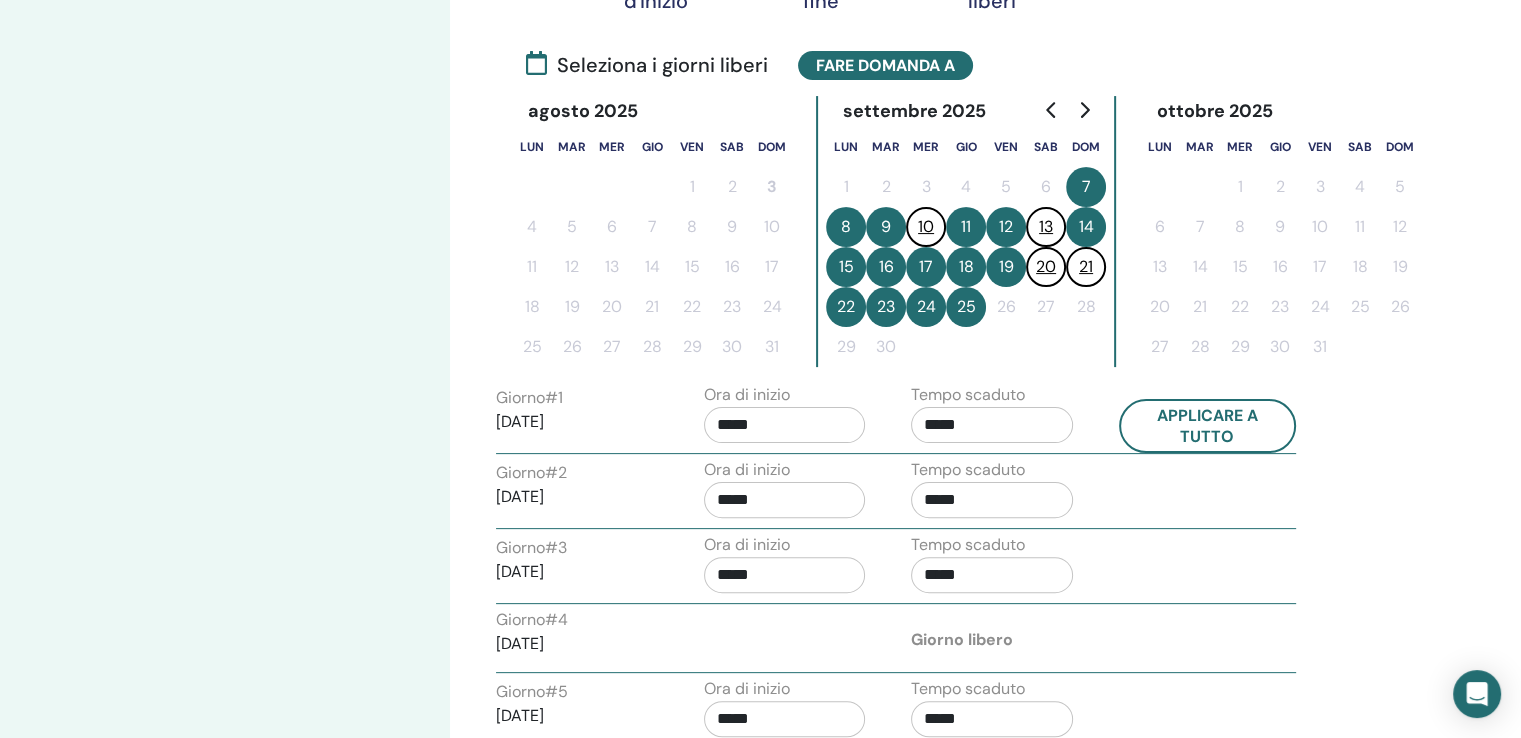 scroll, scrollTop: 500, scrollLeft: 0, axis: vertical 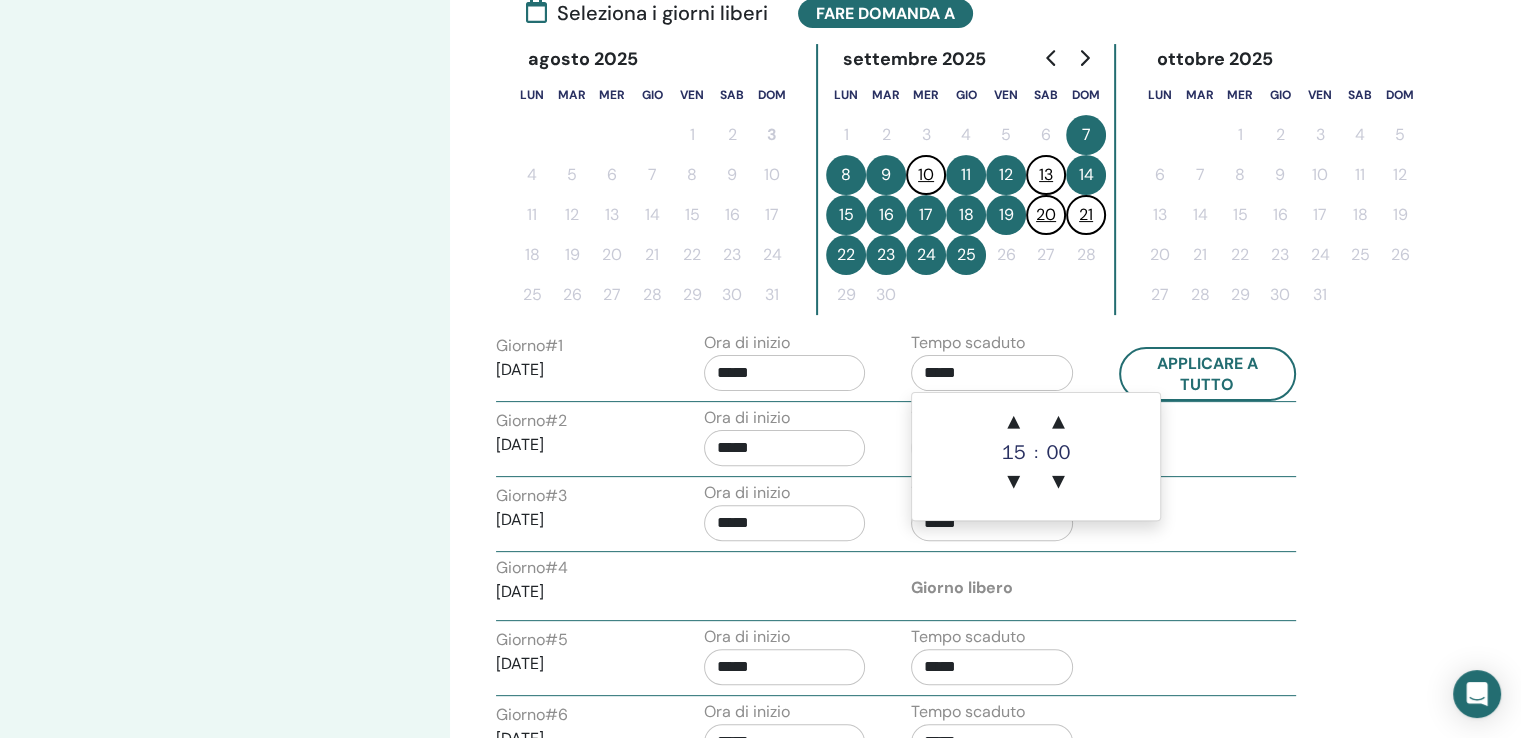 click on "*****" at bounding box center [992, 373] 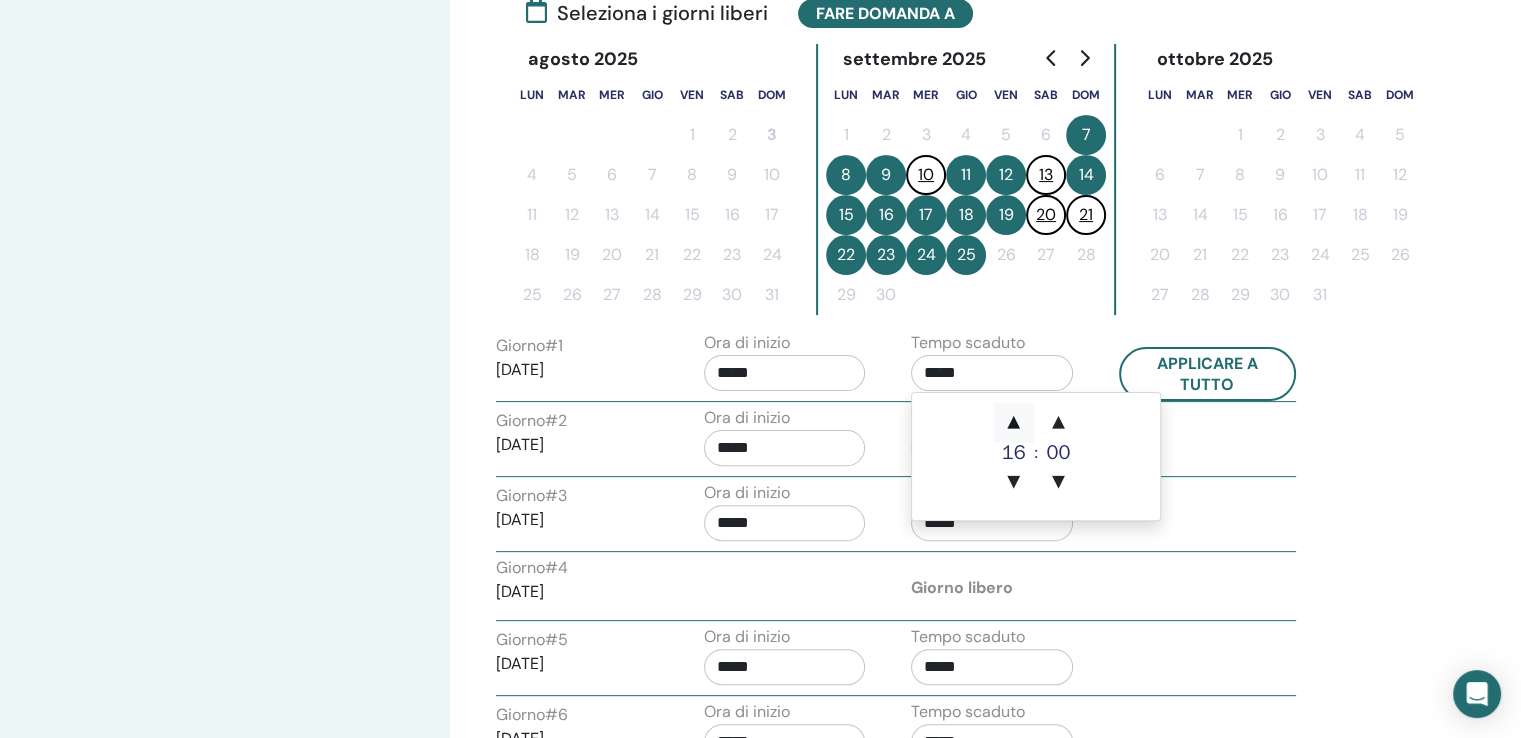 click on "▲" at bounding box center (1014, 423) 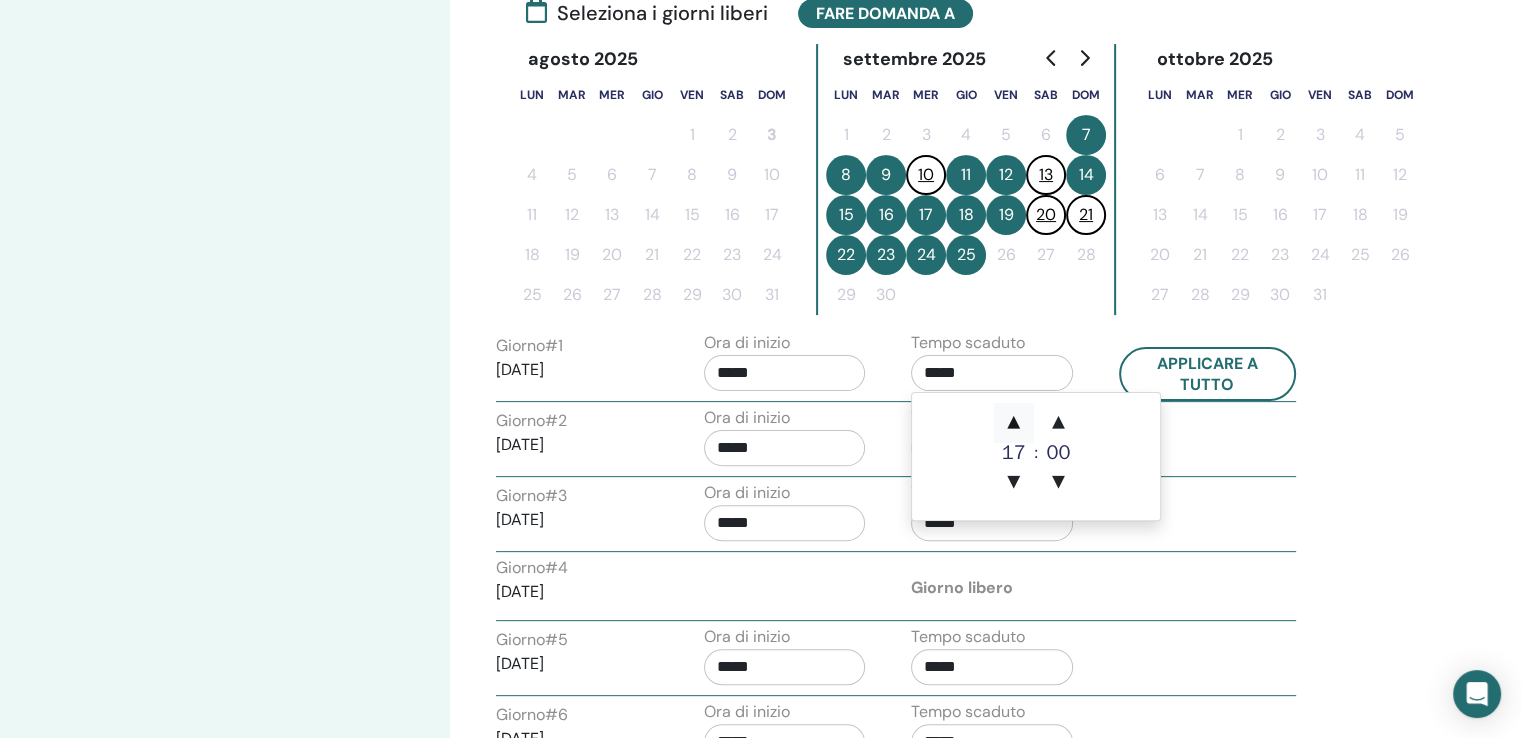 click on "▲" at bounding box center (1014, 423) 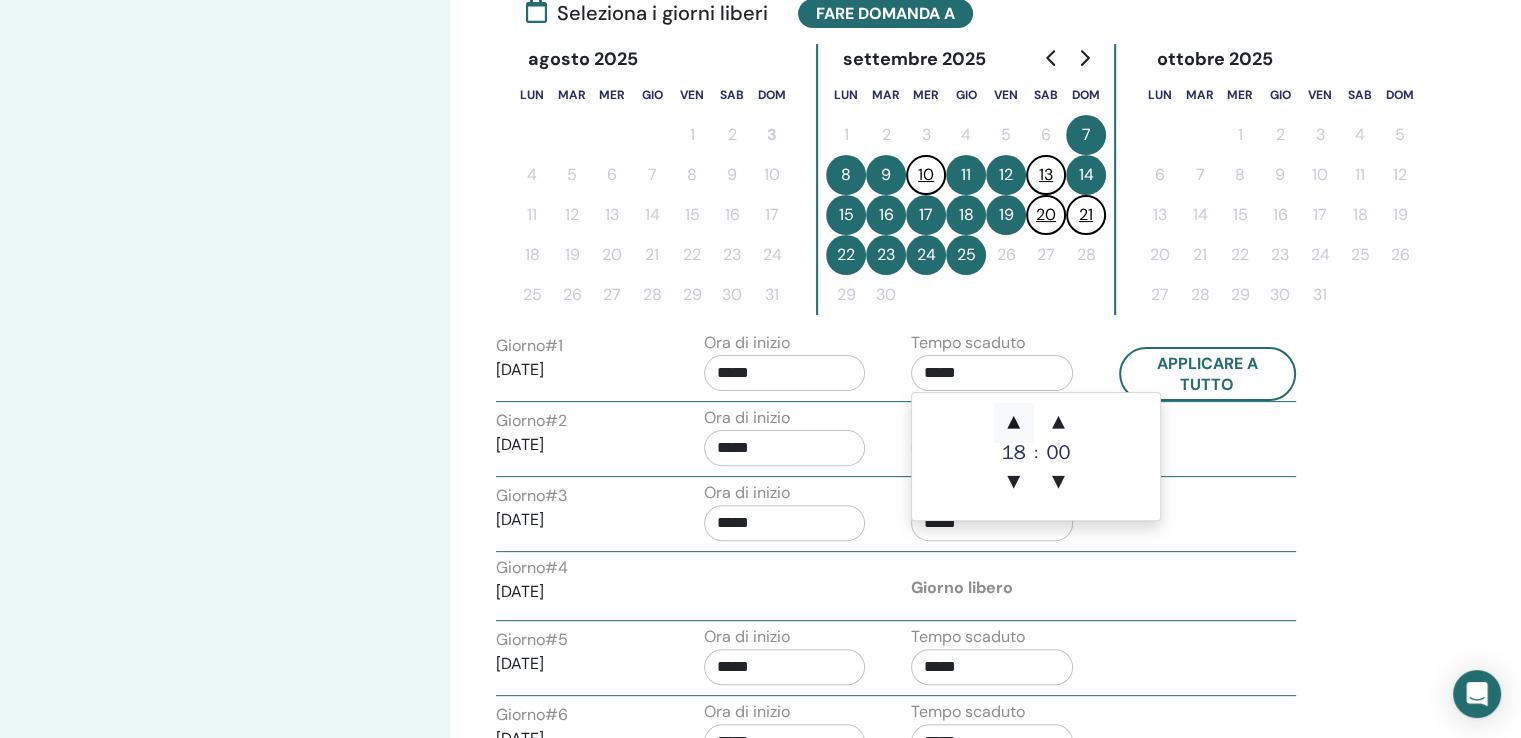 click on "▲" at bounding box center (1014, 423) 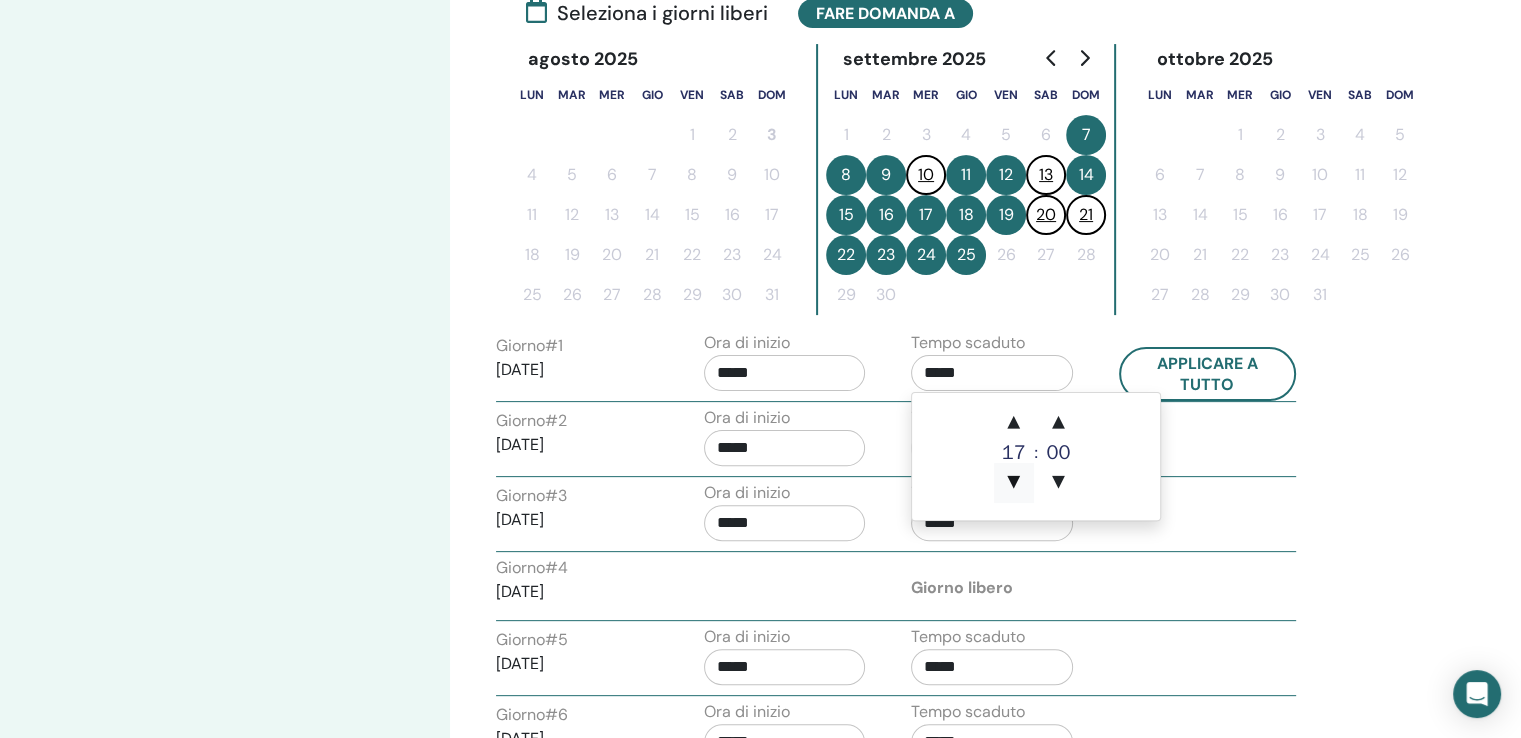 click on "▼" at bounding box center (1014, 483) 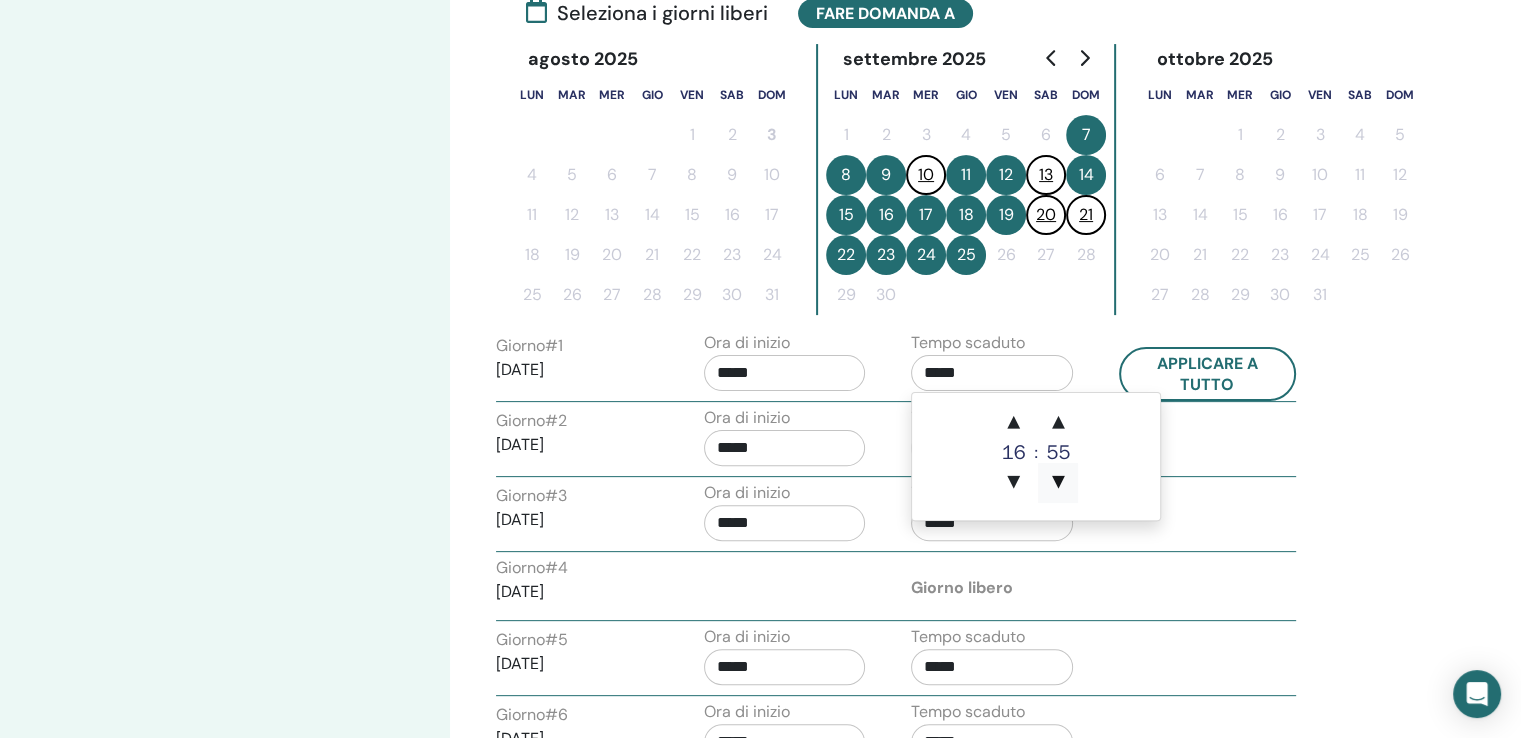 click on "▼" at bounding box center [1058, 483] 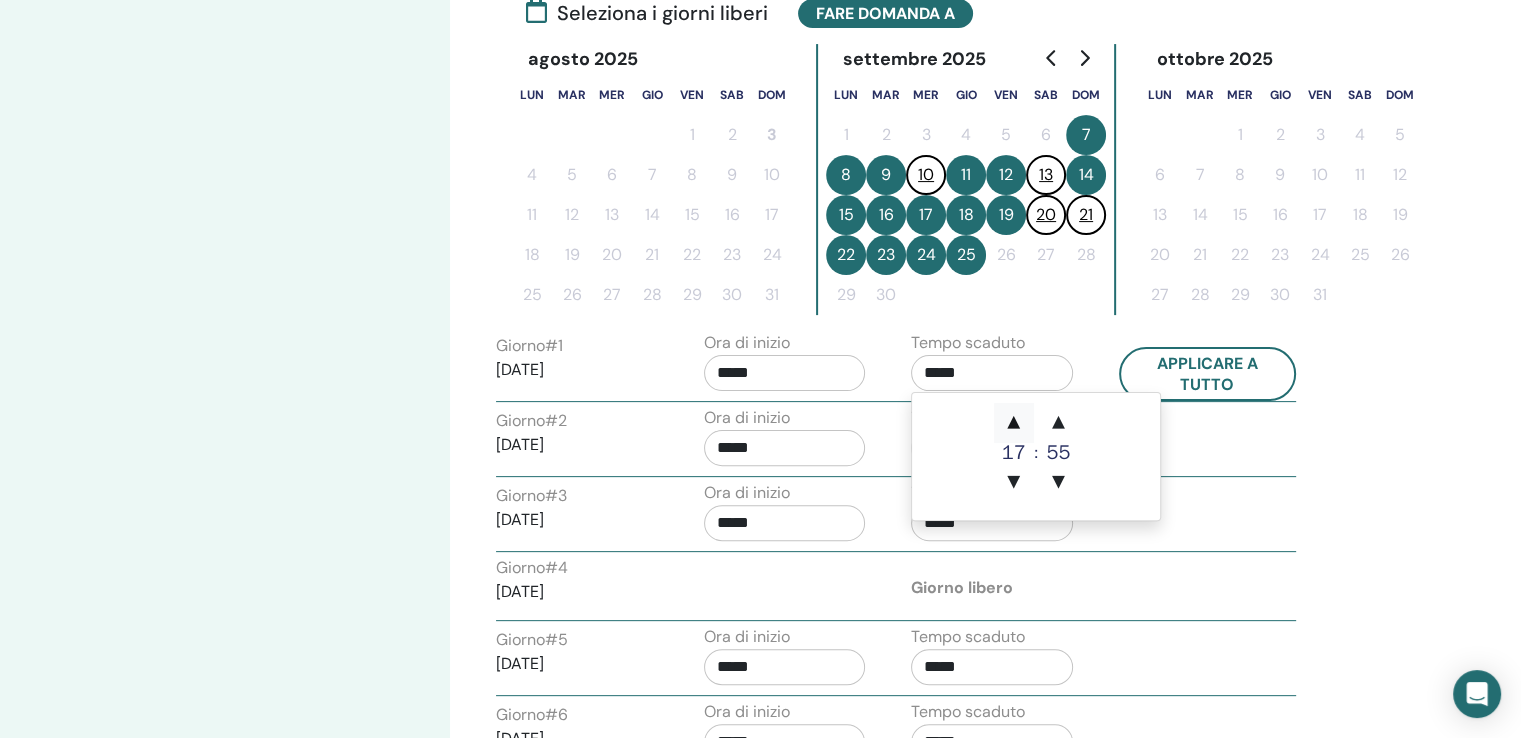 click on "▲" at bounding box center [1014, 423] 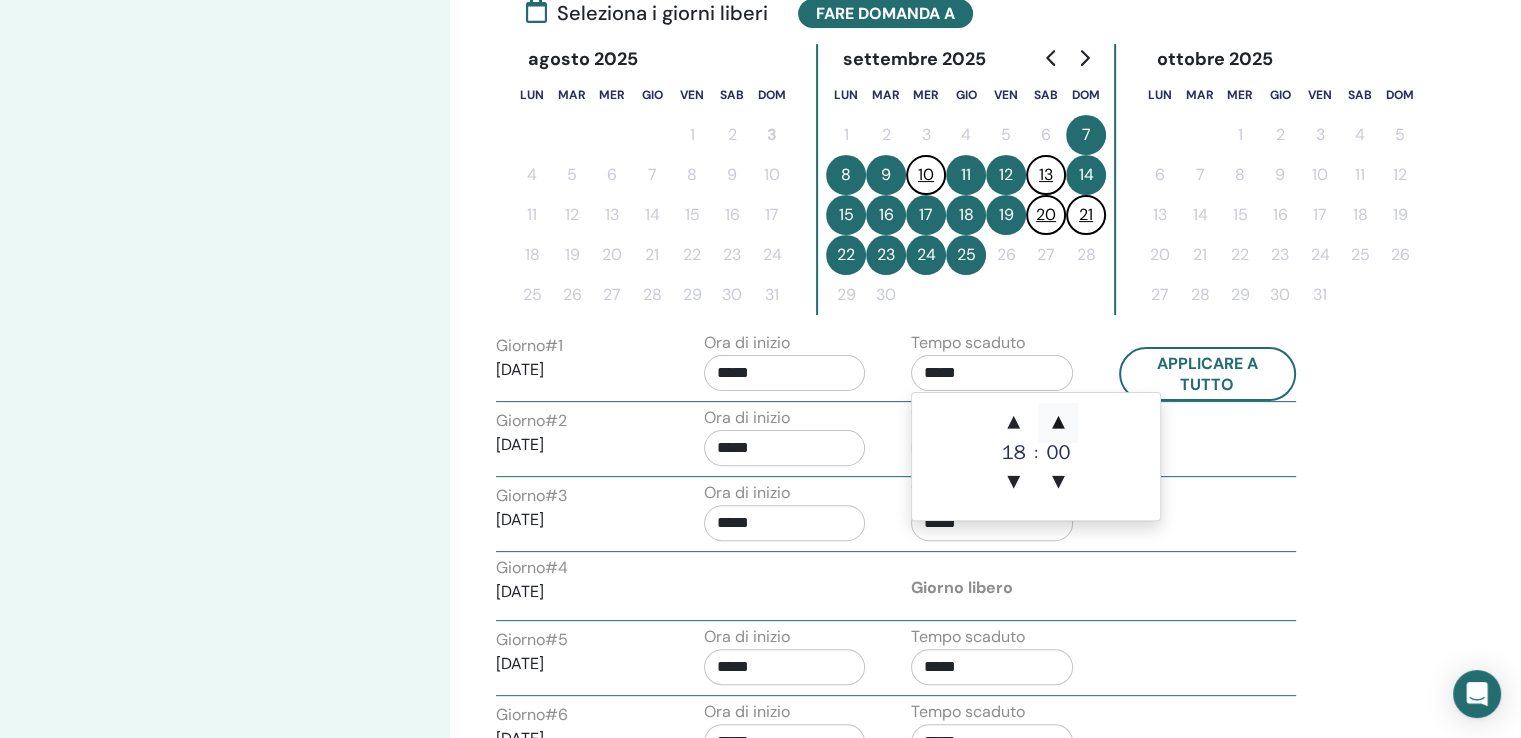 click on "▲" at bounding box center (1058, 423) 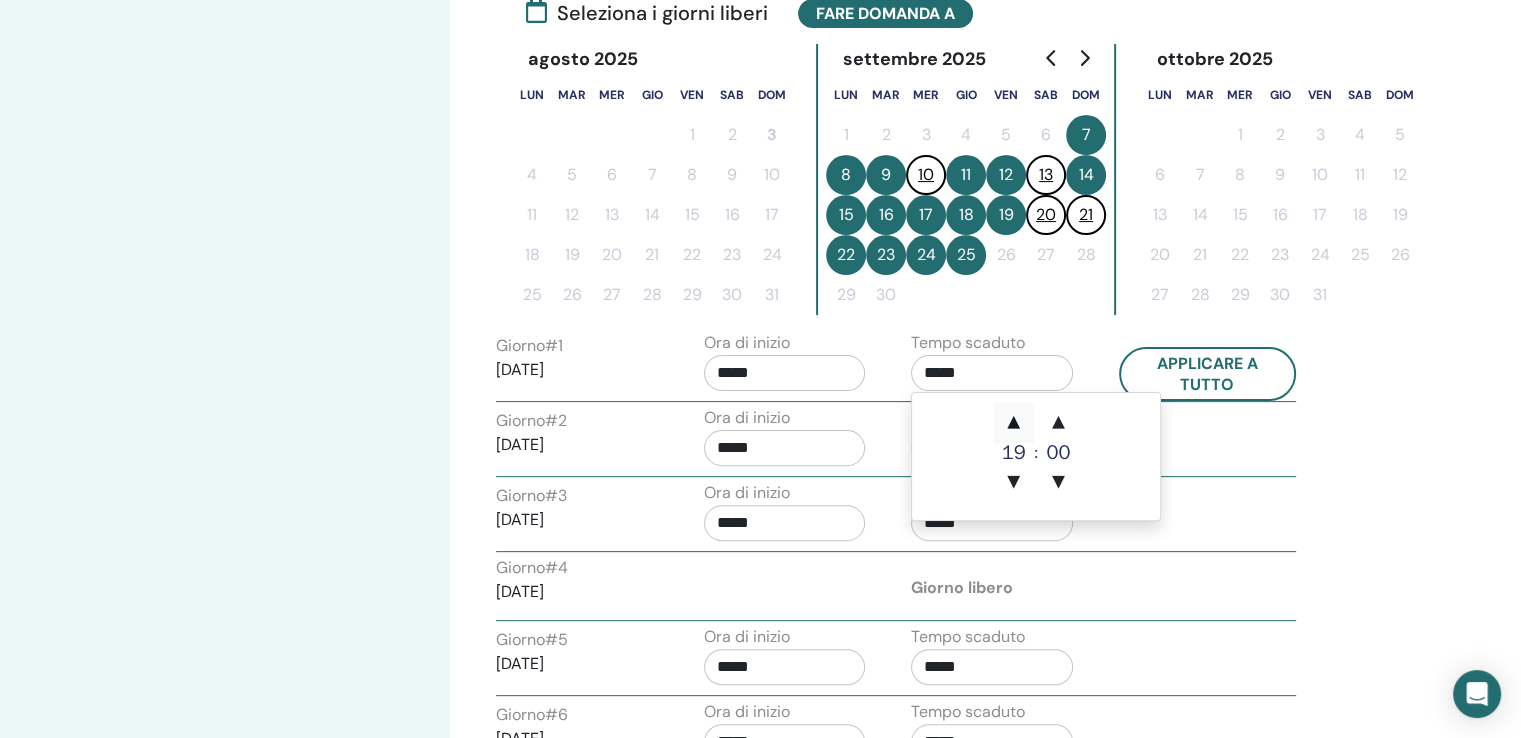 click on "▲" at bounding box center (1014, 423) 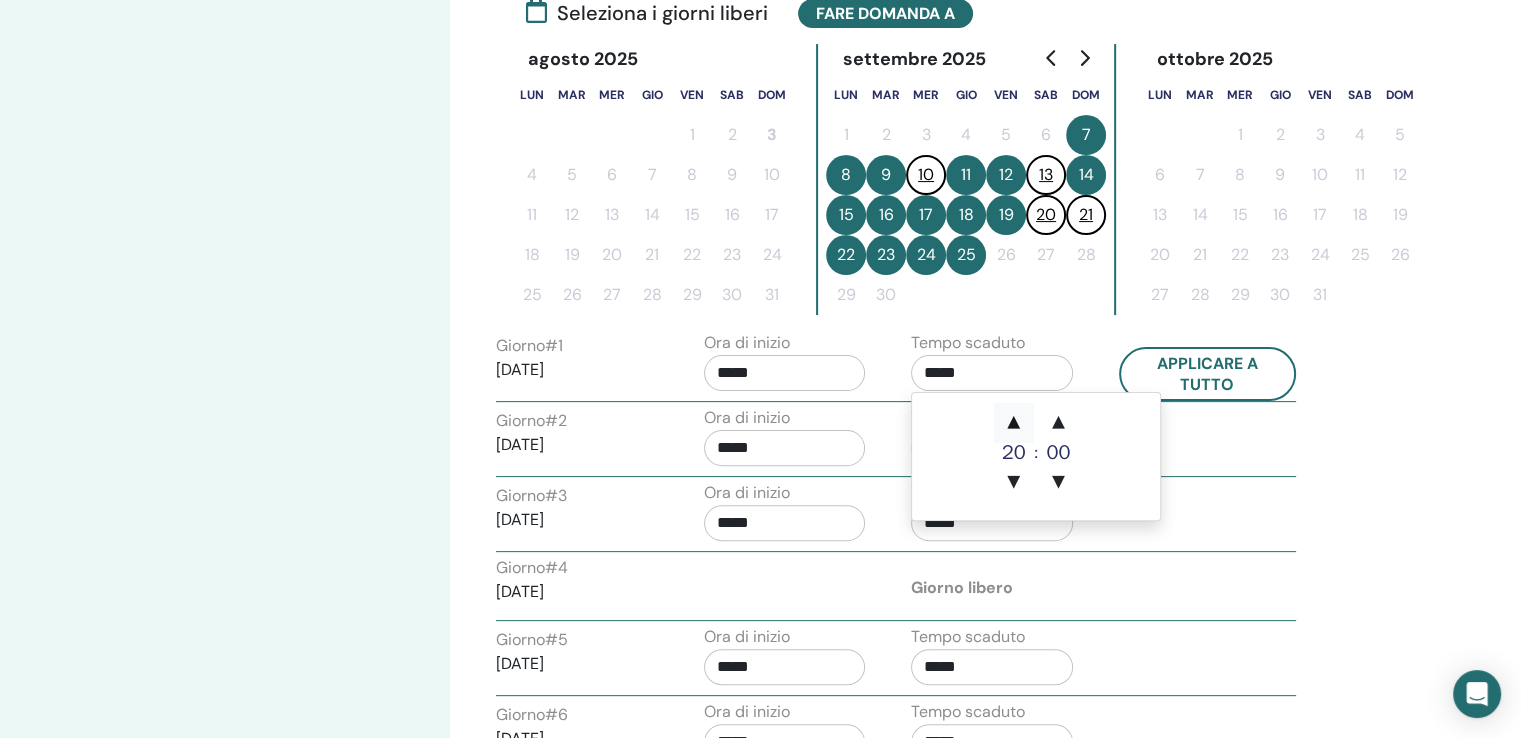 click on "▲" at bounding box center (1014, 423) 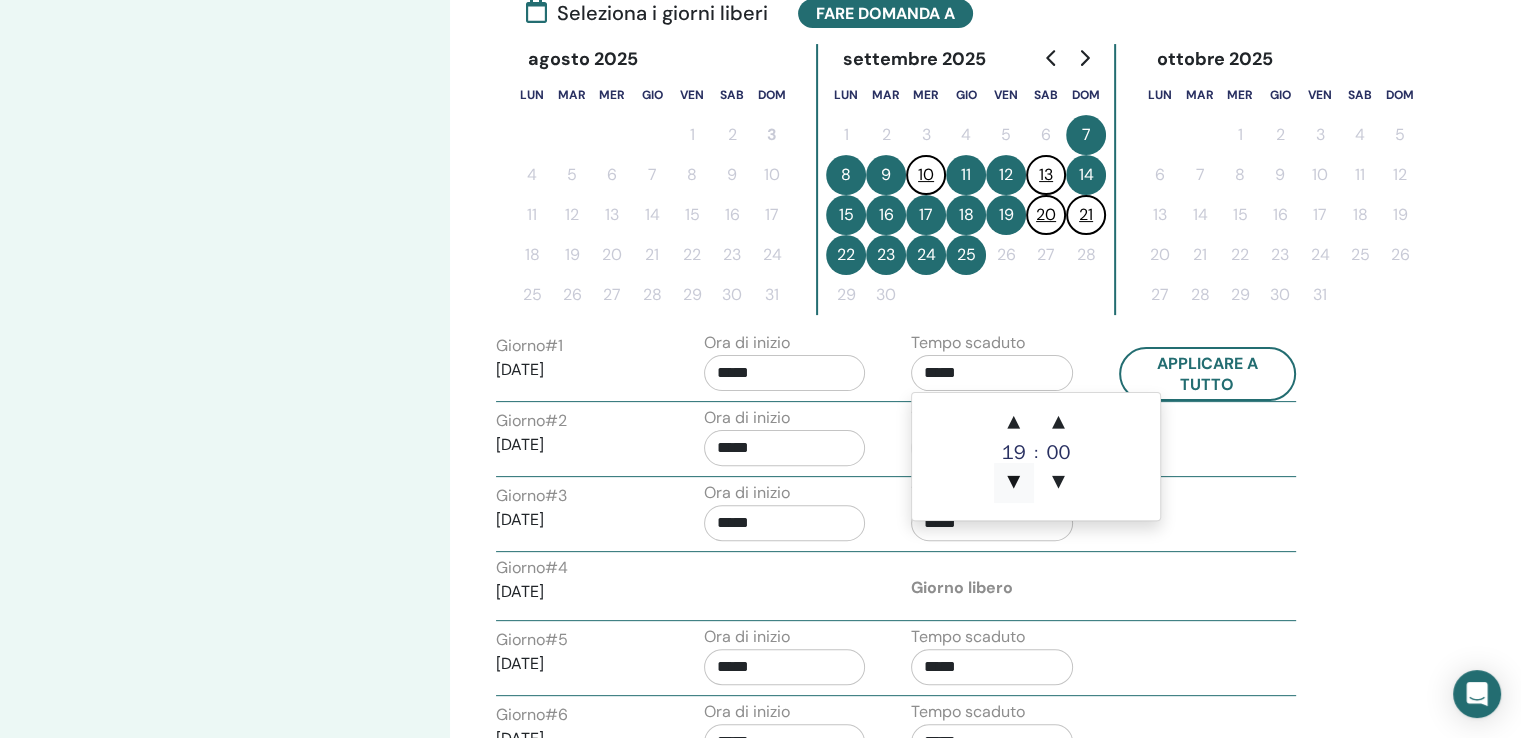click on "▼" at bounding box center [1014, 483] 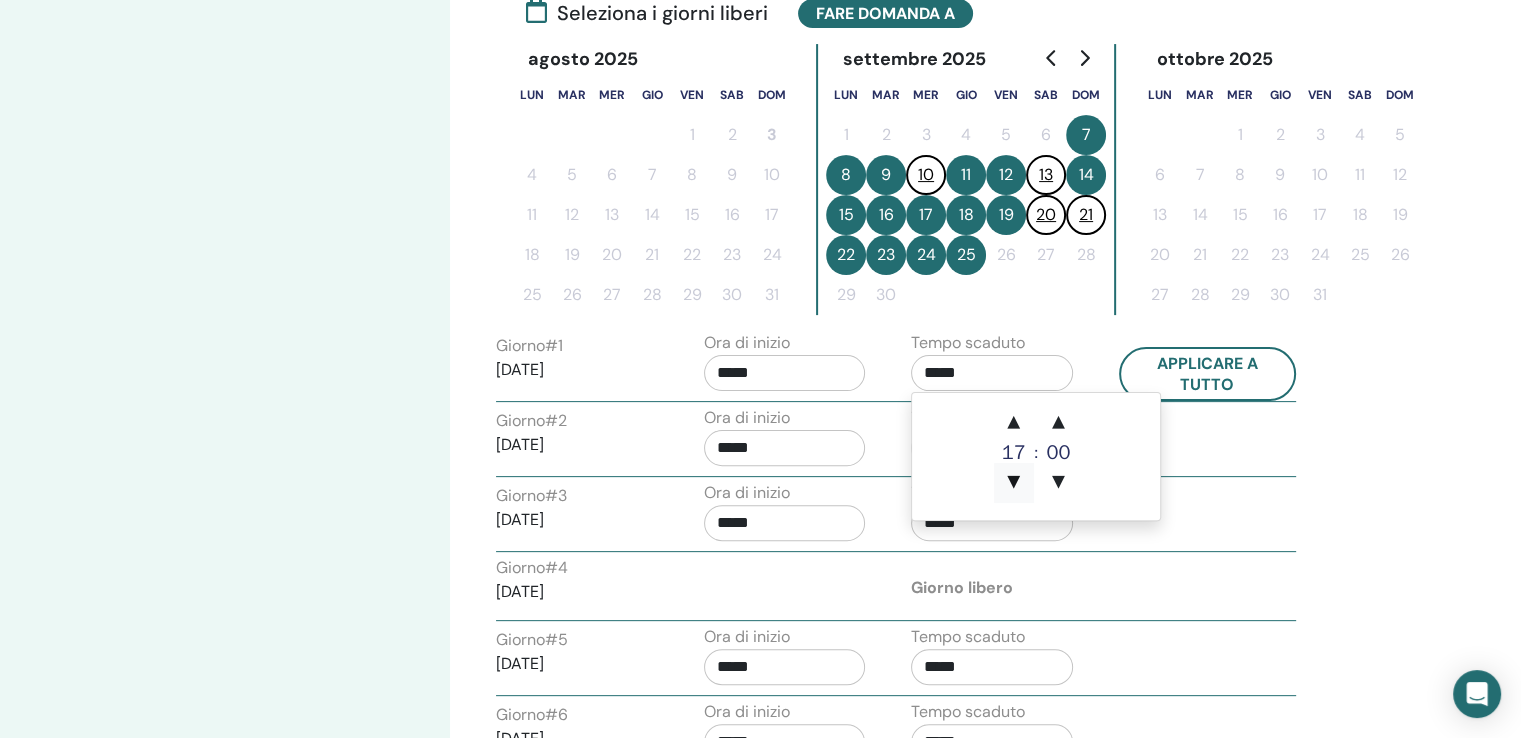 click on "▼" at bounding box center [1014, 483] 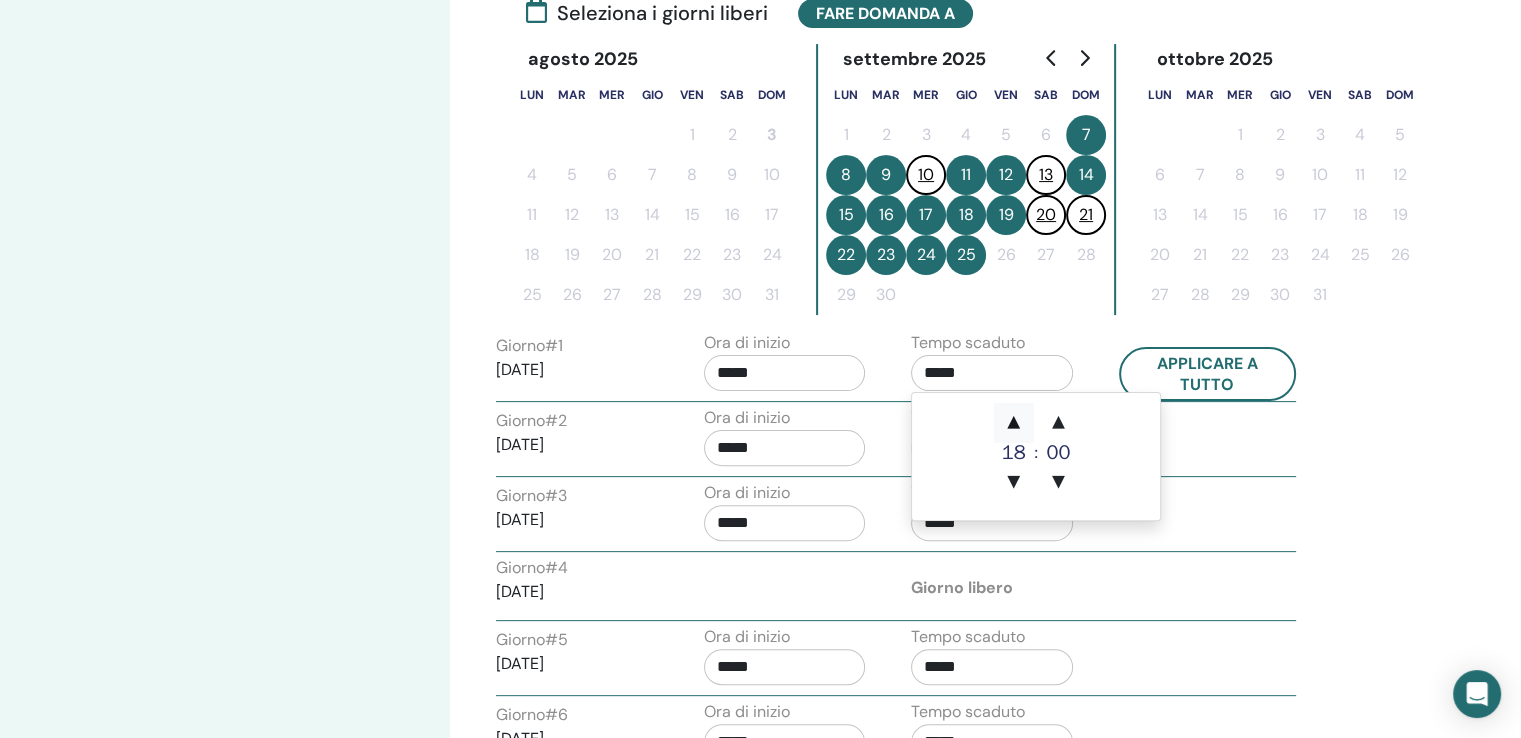 click on "▲" at bounding box center [1014, 423] 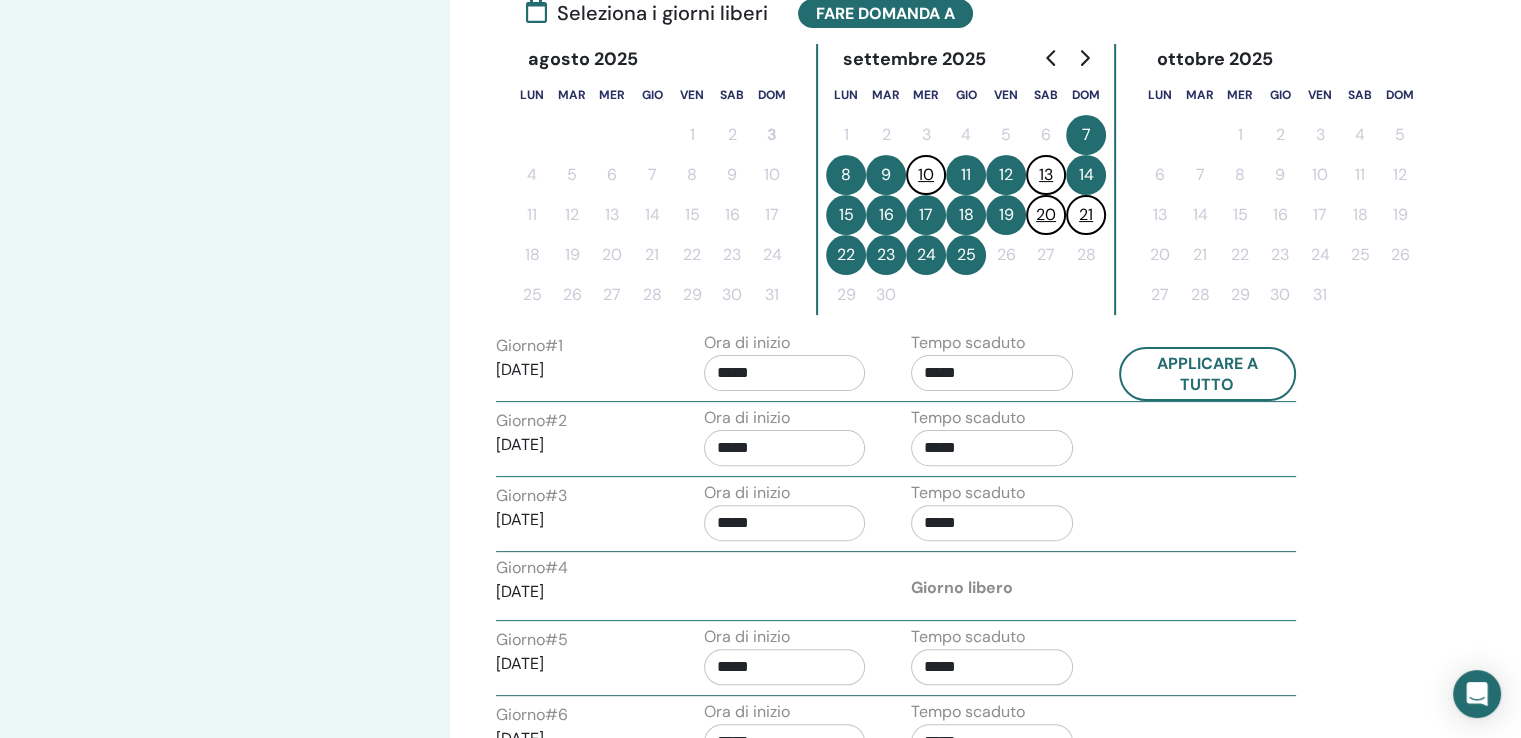 click on "Giorno  # 2 2025/09/08 Ora di inizio ***** Tempo scaduto *****" at bounding box center (896, 441) 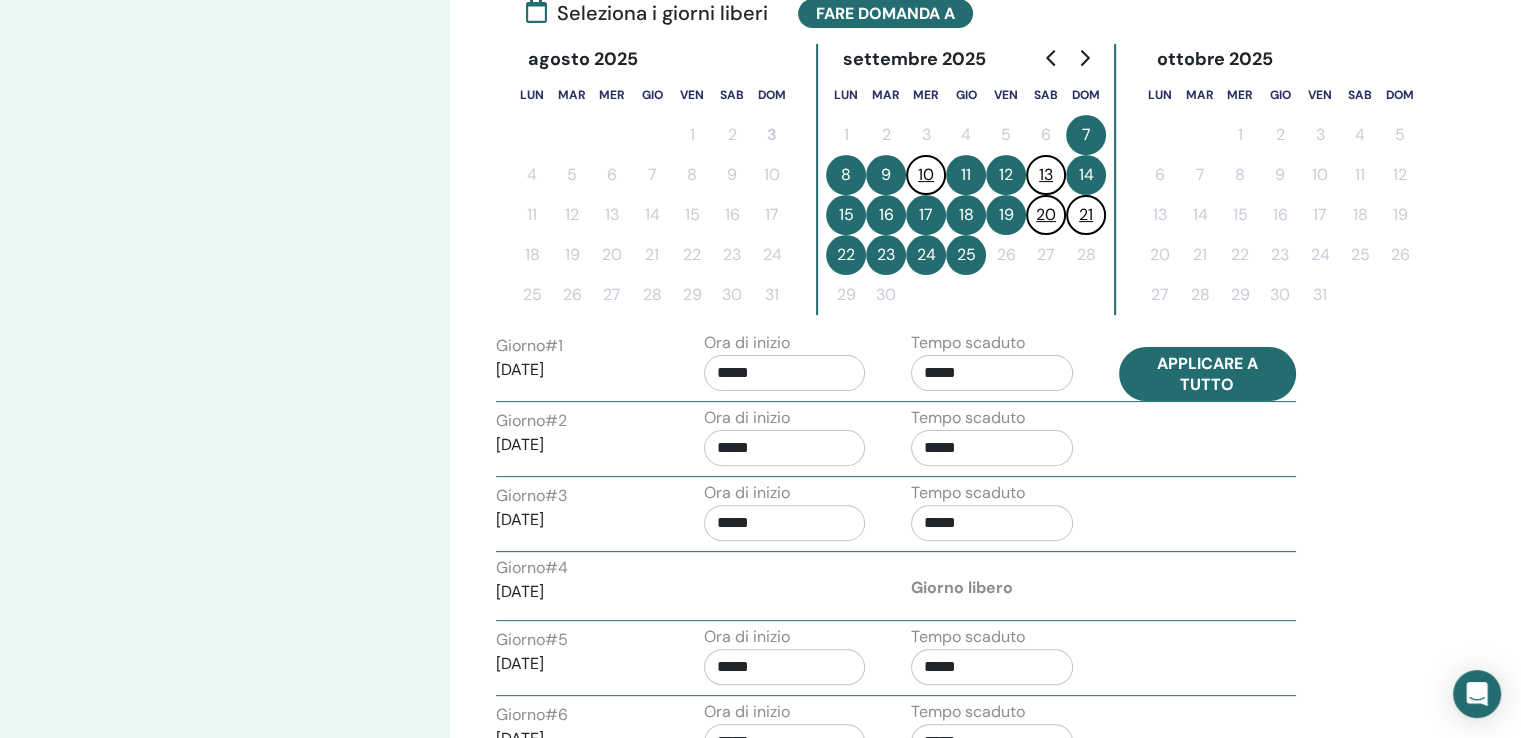 click on "Applicare a tutto" at bounding box center [1208, 374] 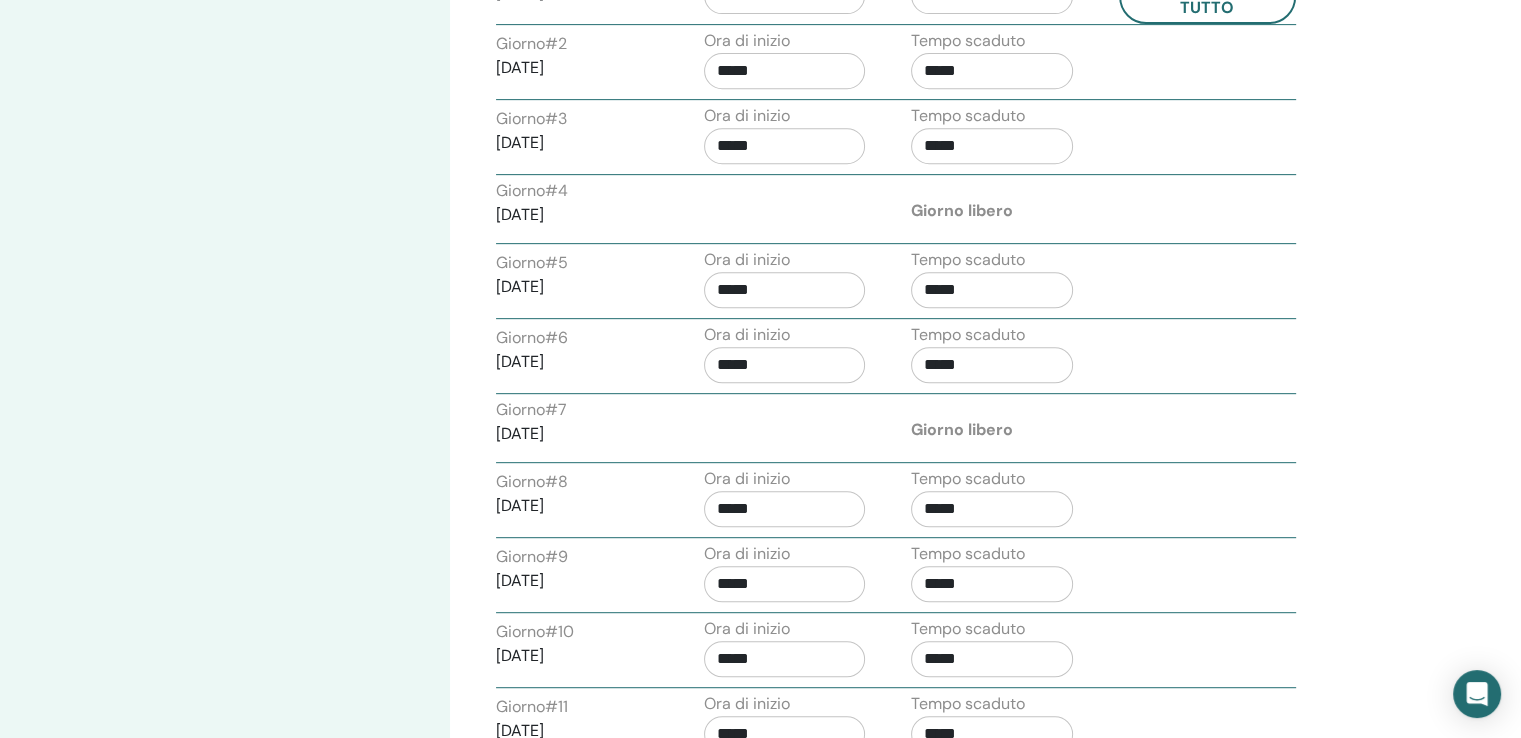 scroll, scrollTop: 700, scrollLeft: 0, axis: vertical 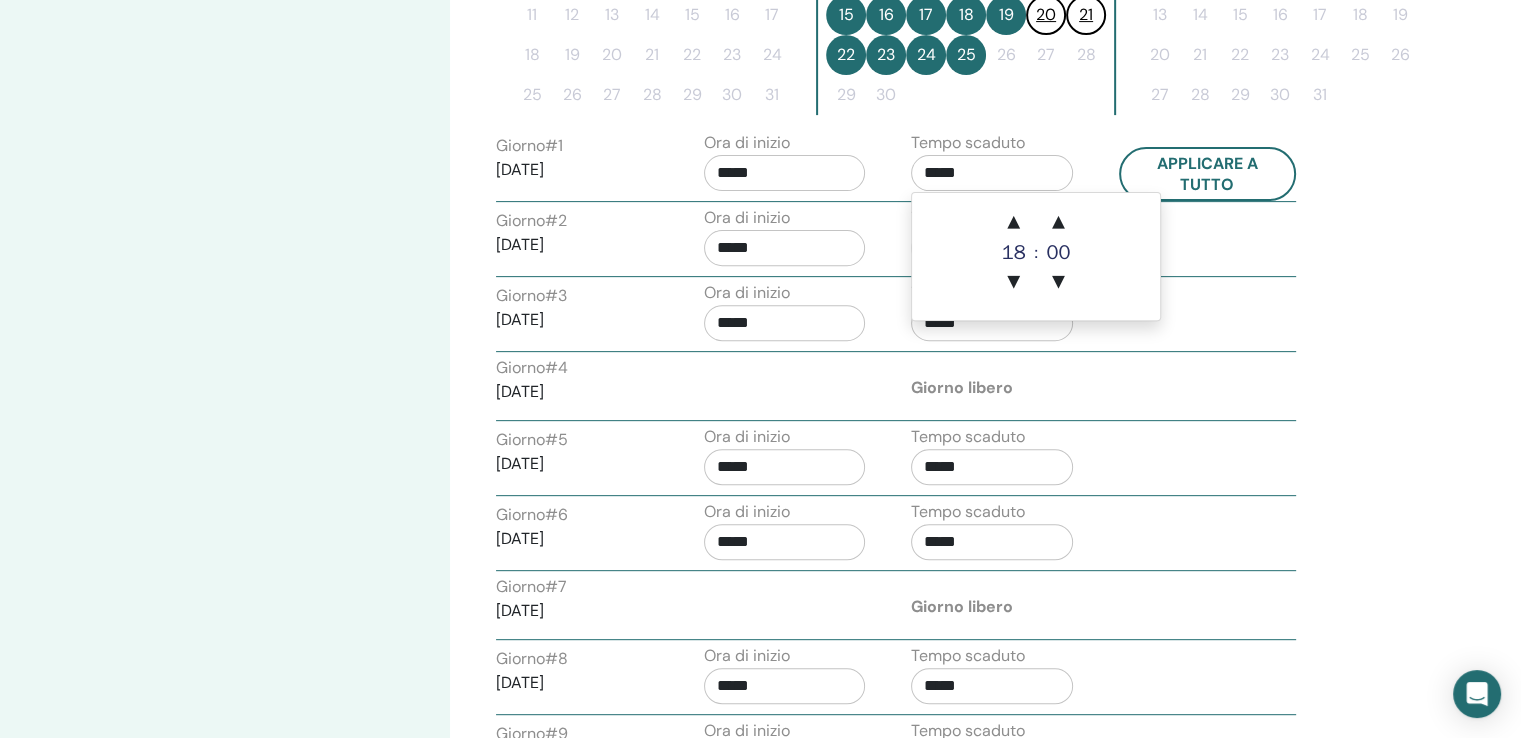 click on "*****" at bounding box center (992, 173) 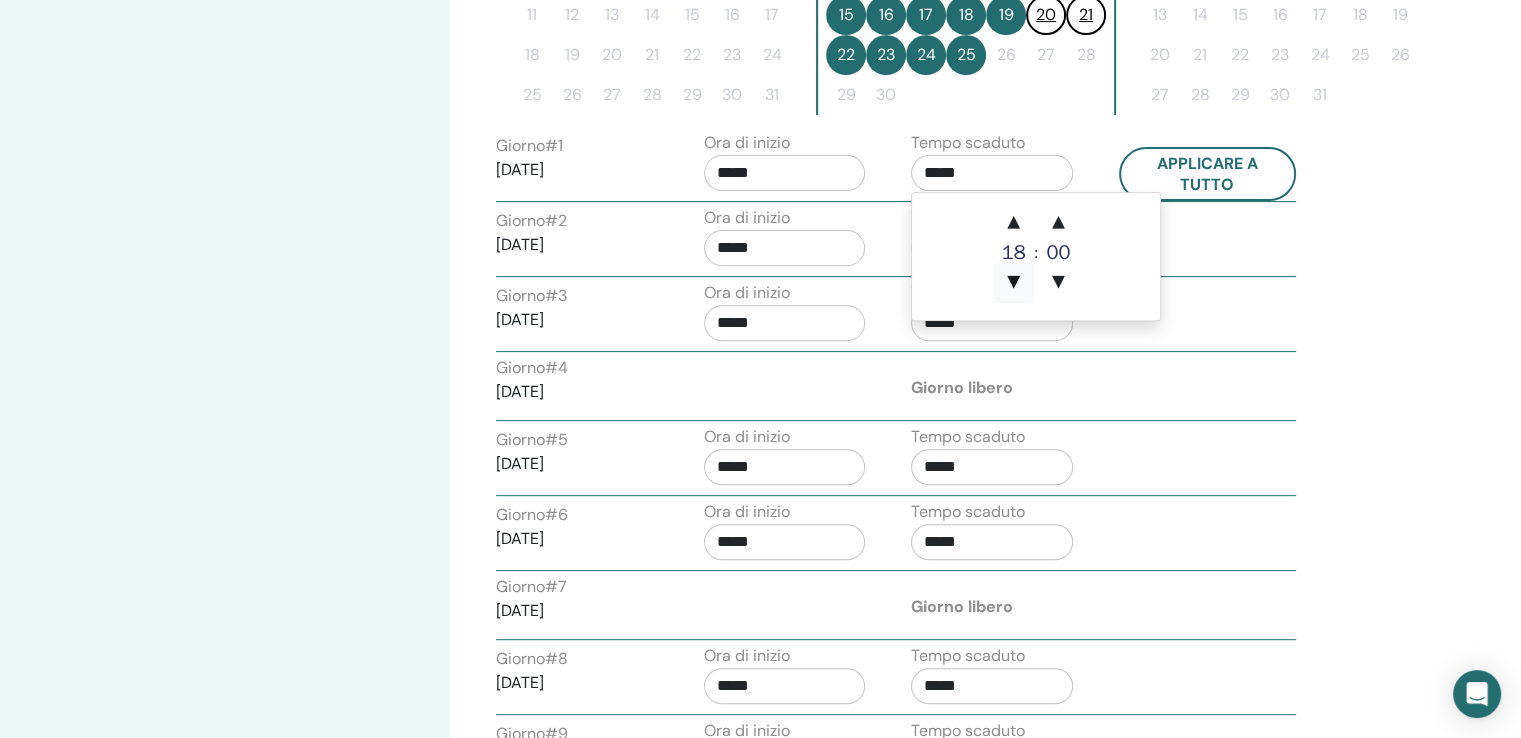 click on "▼" at bounding box center [1014, 283] 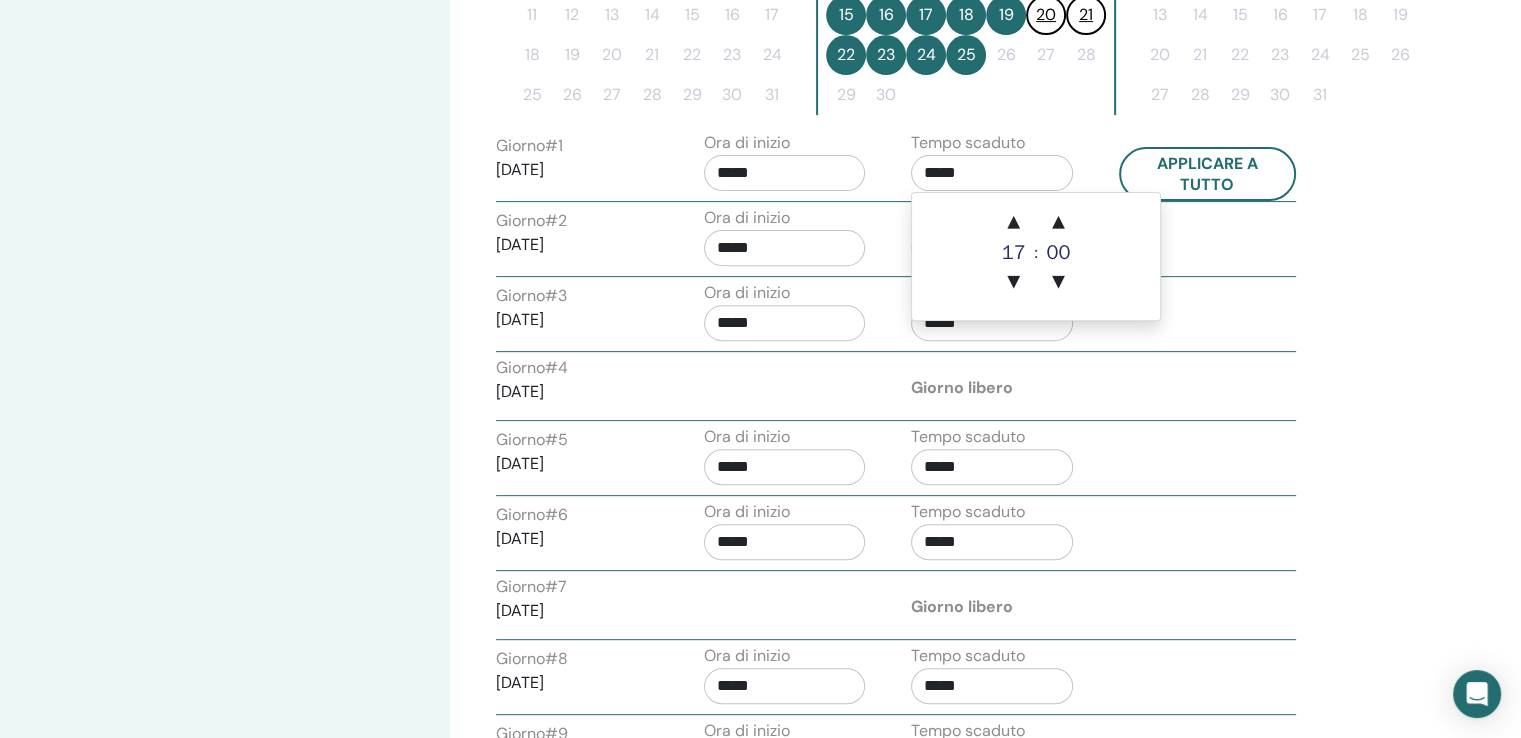 click on "00" at bounding box center (1058, 253) 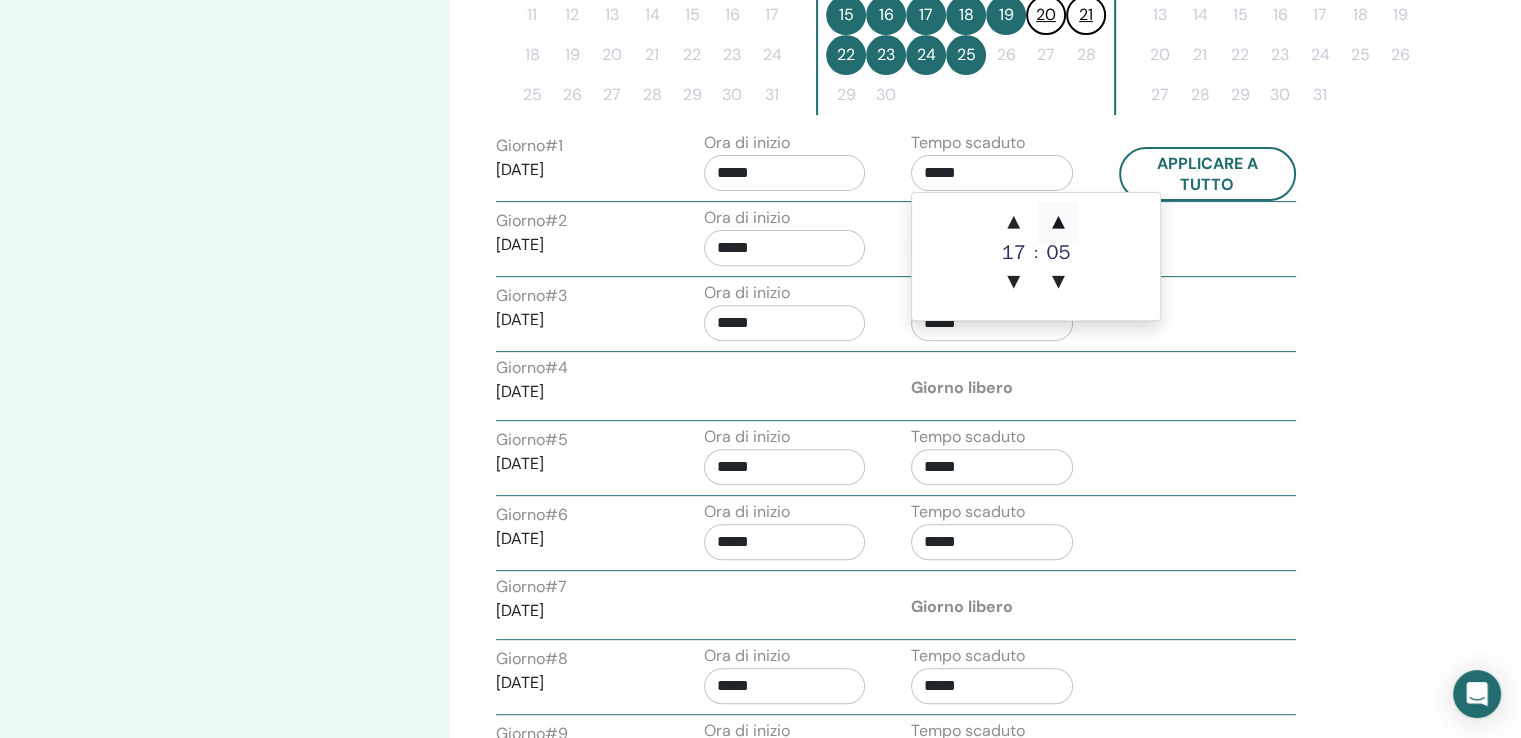 click on "▲" at bounding box center (1058, 223) 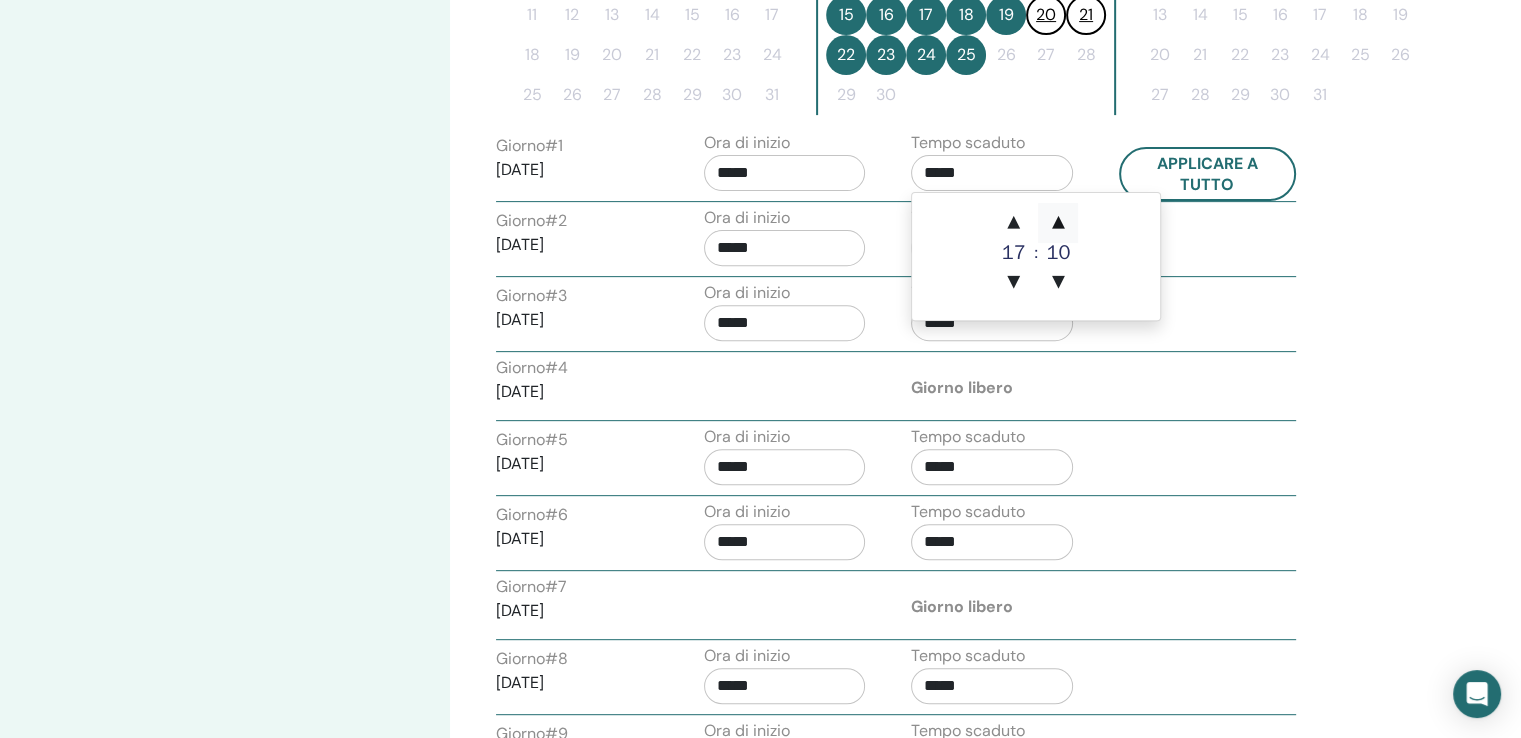 click on "▲" at bounding box center [1058, 223] 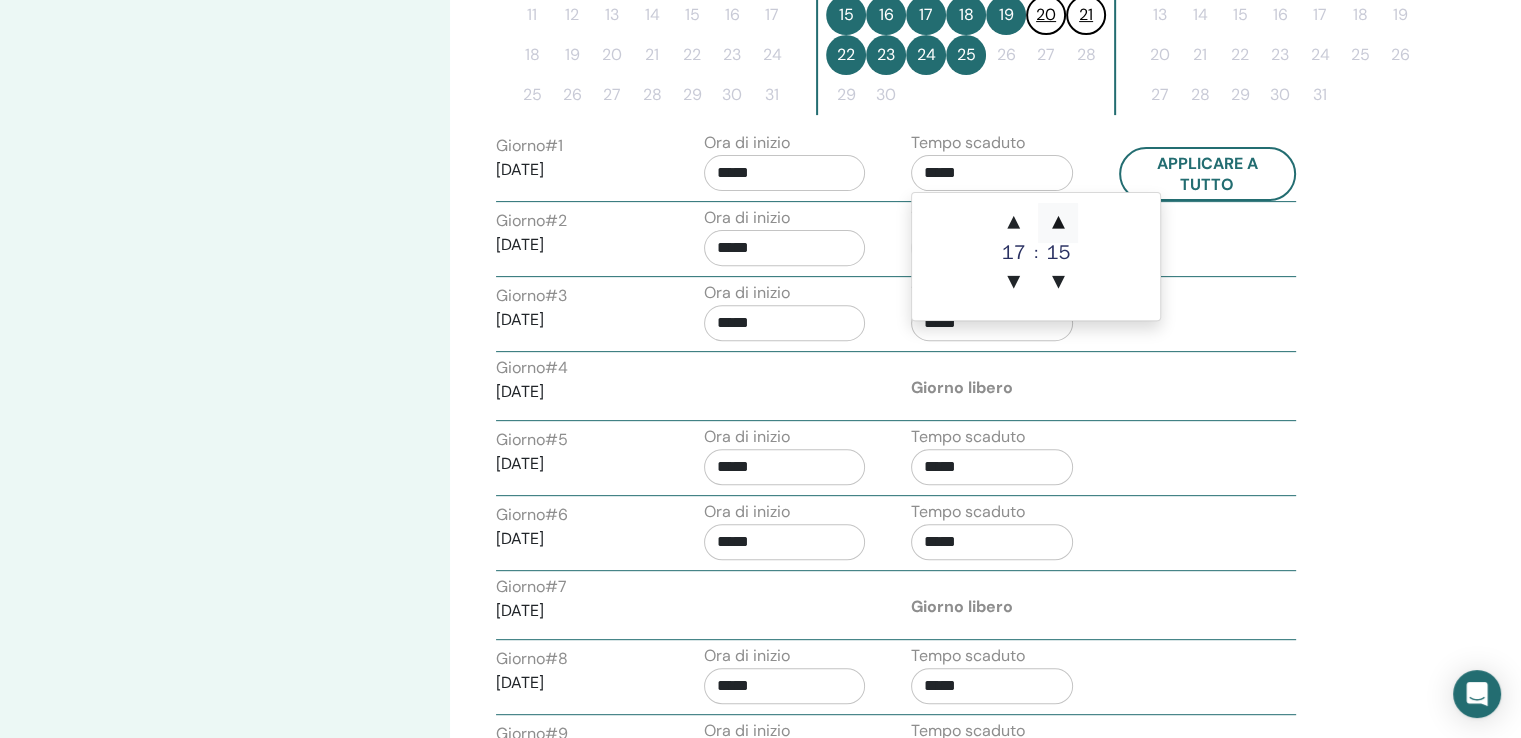 click on "▲" at bounding box center [1058, 223] 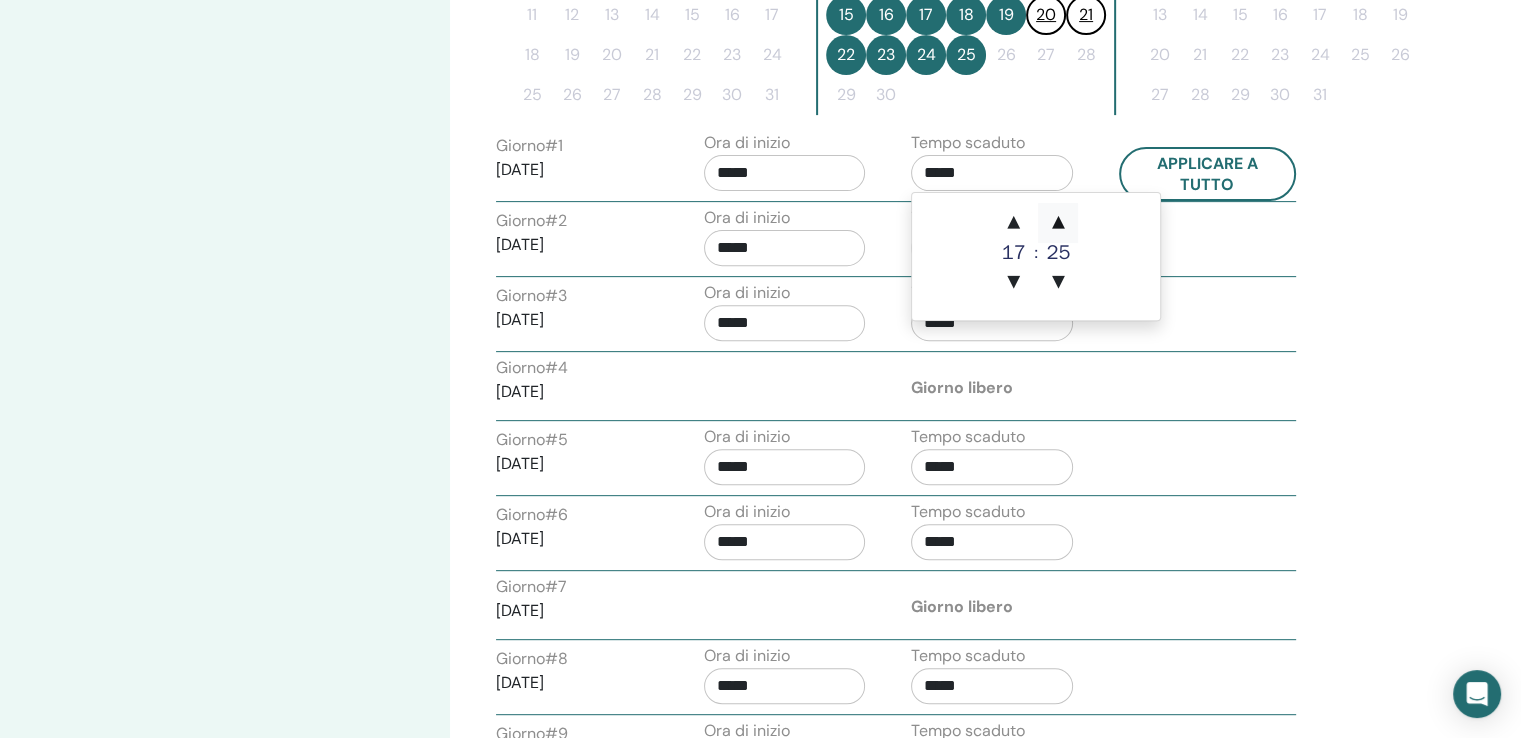 click on "▲" at bounding box center [1058, 223] 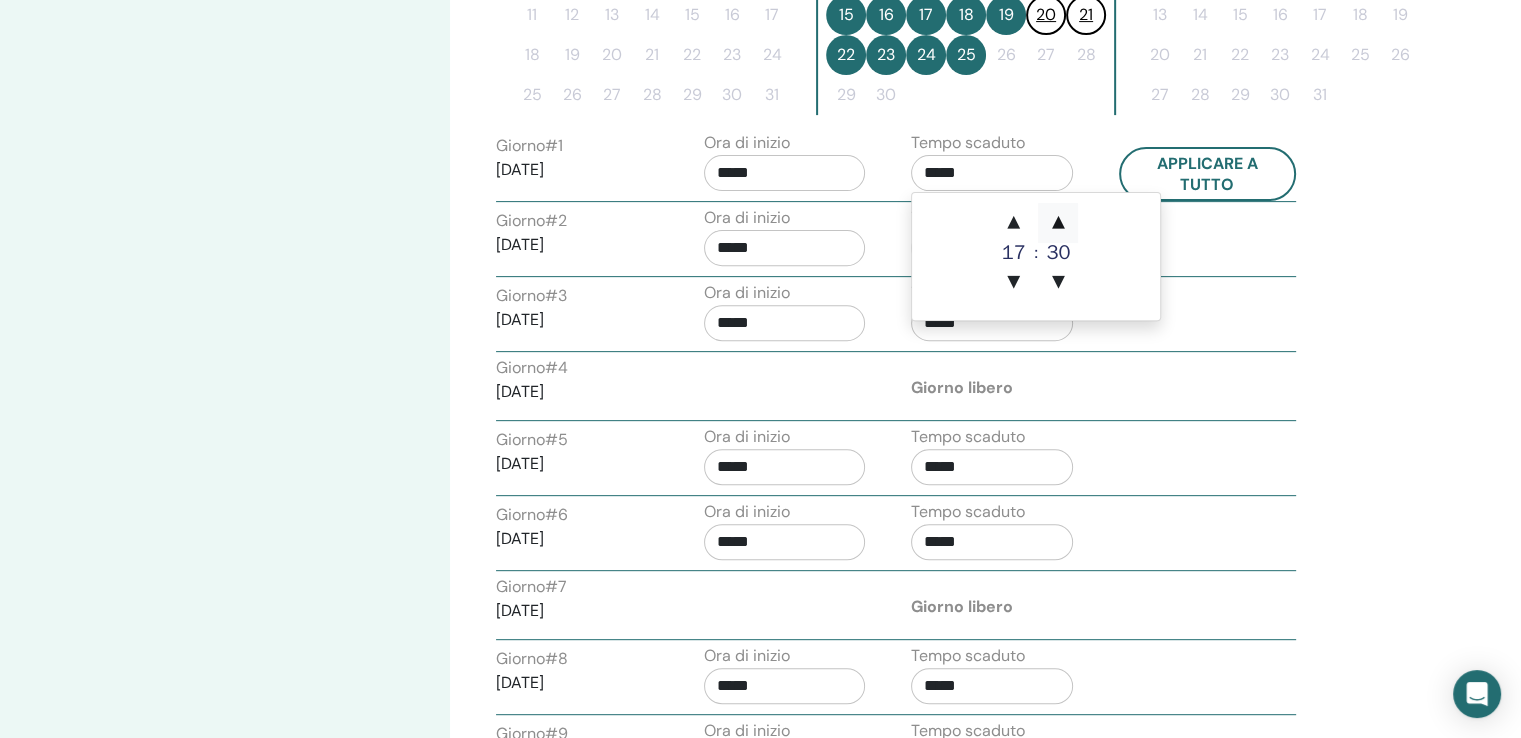 click on "▲" at bounding box center [1058, 223] 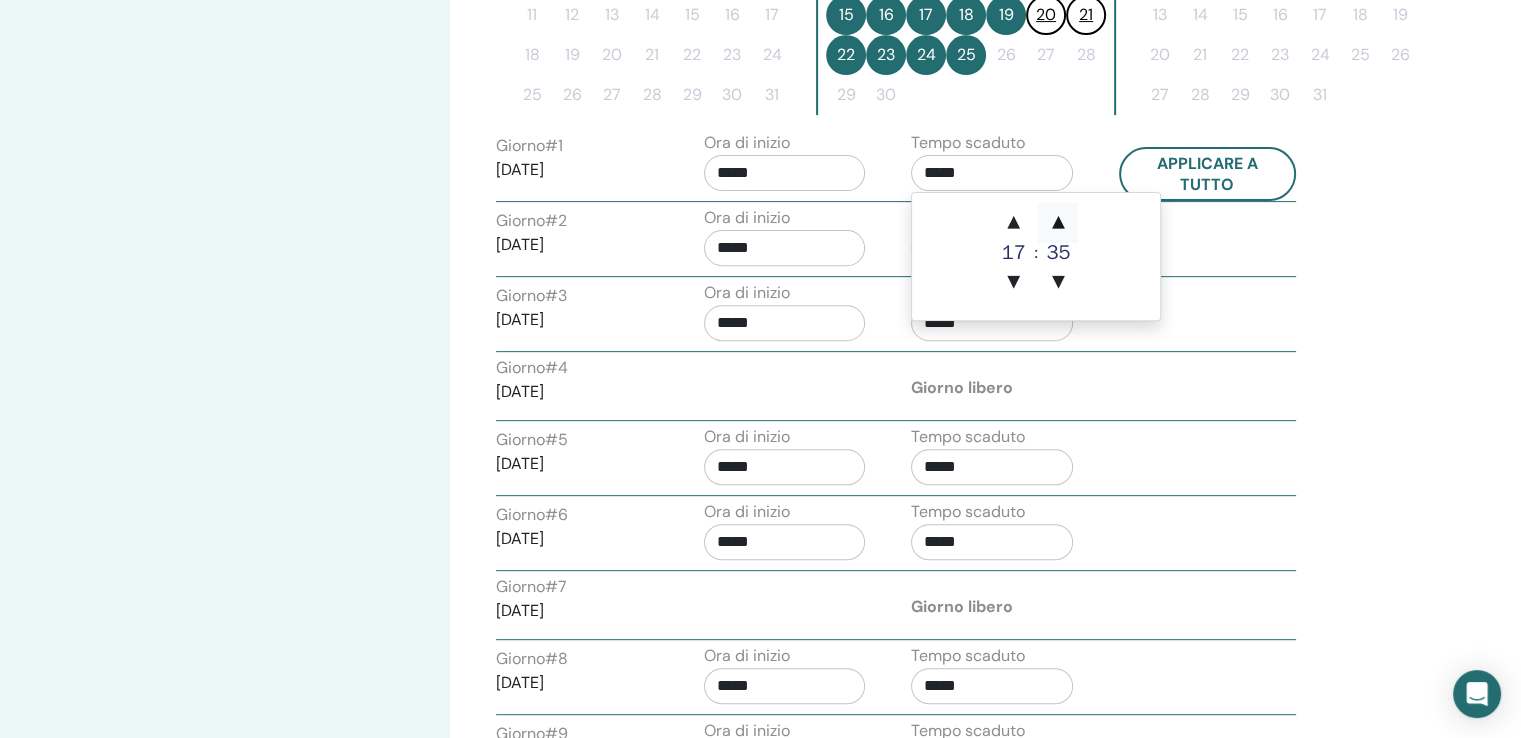 click on "▲" at bounding box center [1058, 223] 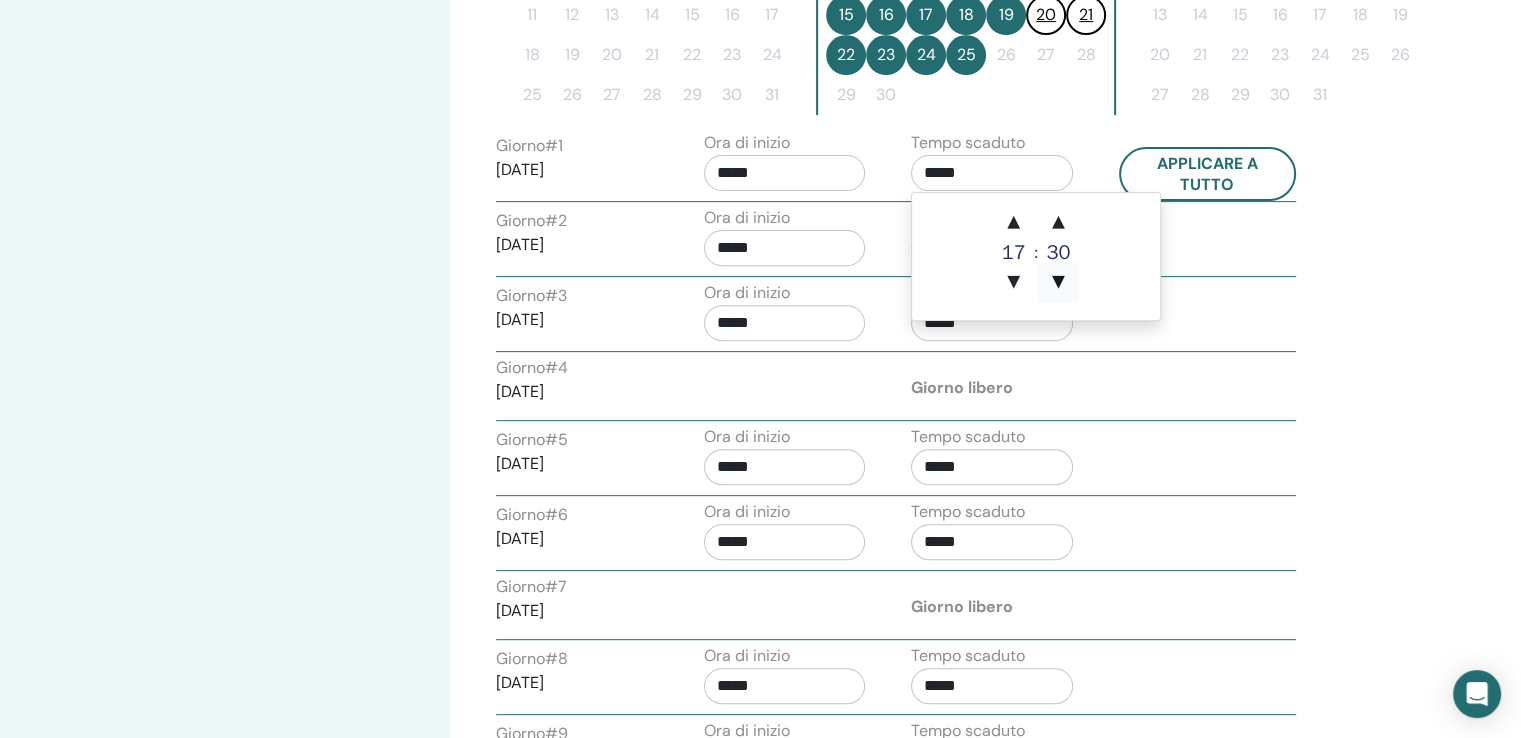 click on "▼" at bounding box center [1058, 283] 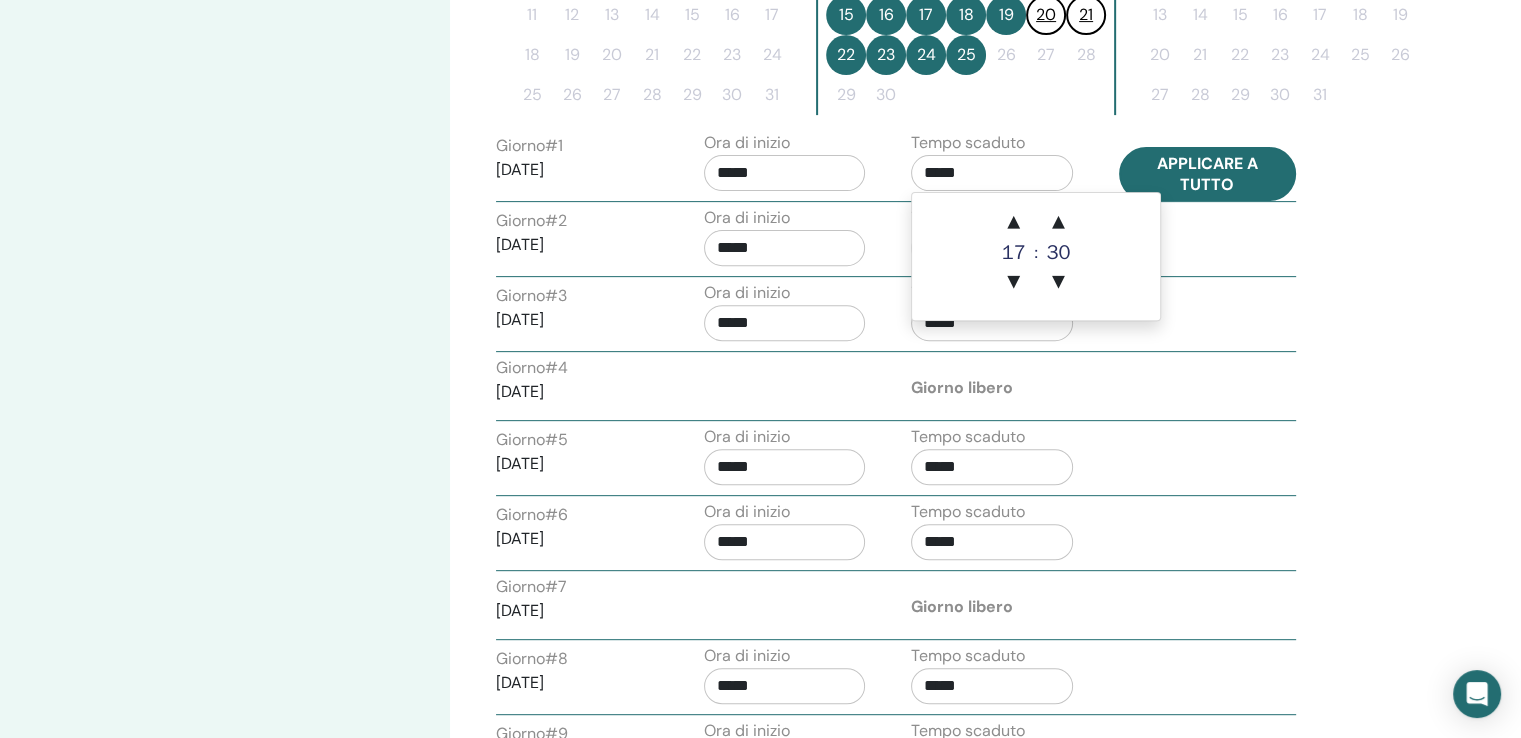 click on "Applicare a tutto" at bounding box center (1208, 174) 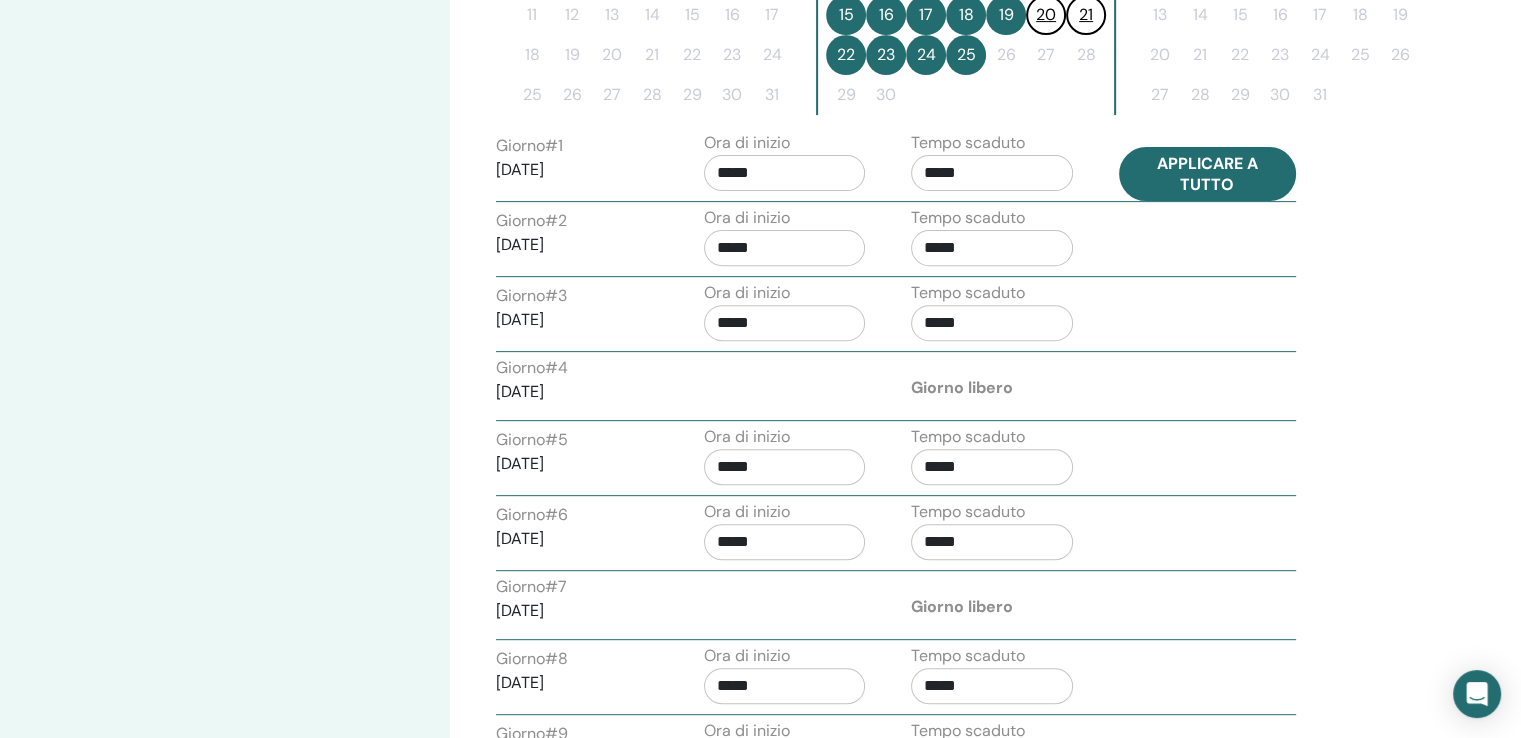 type on "*****" 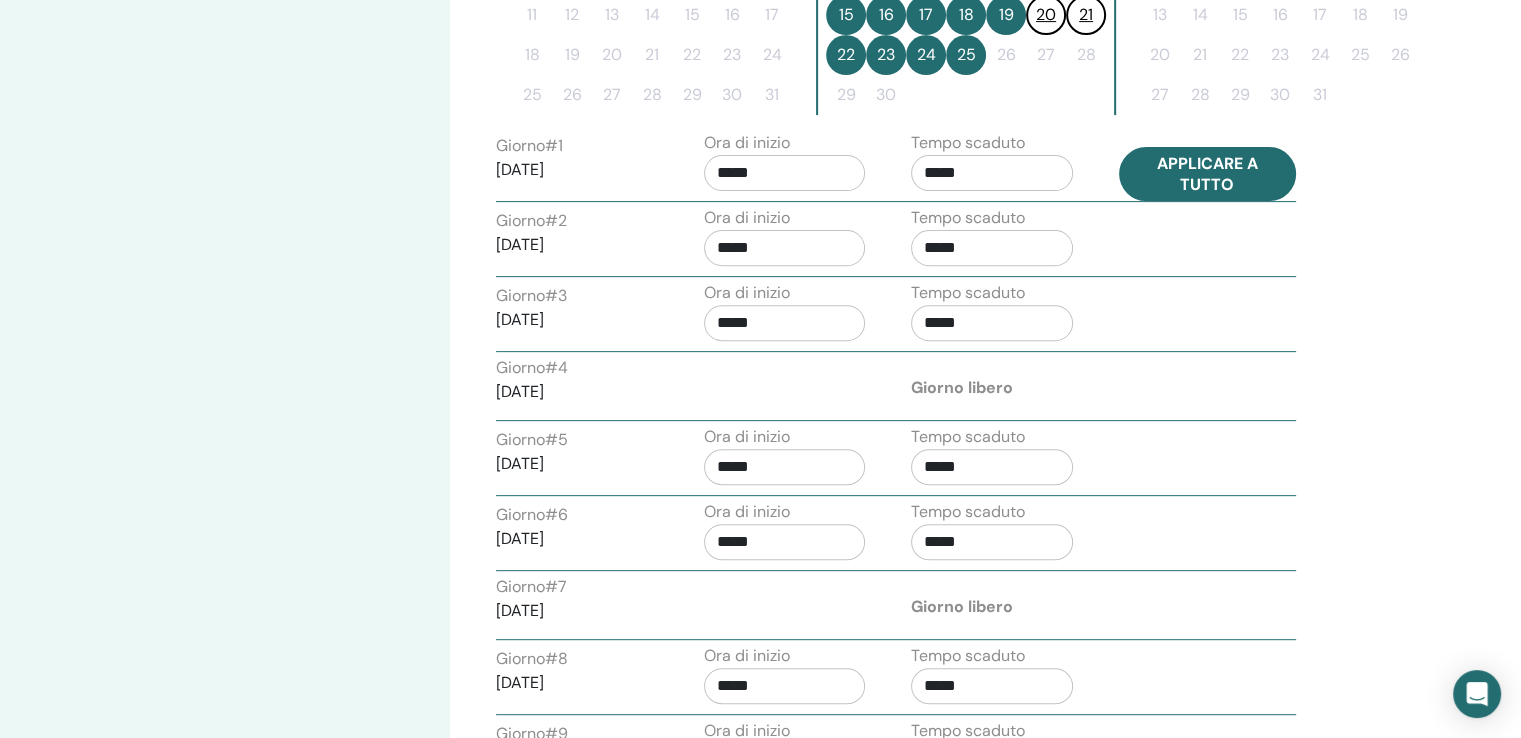 type on "*****" 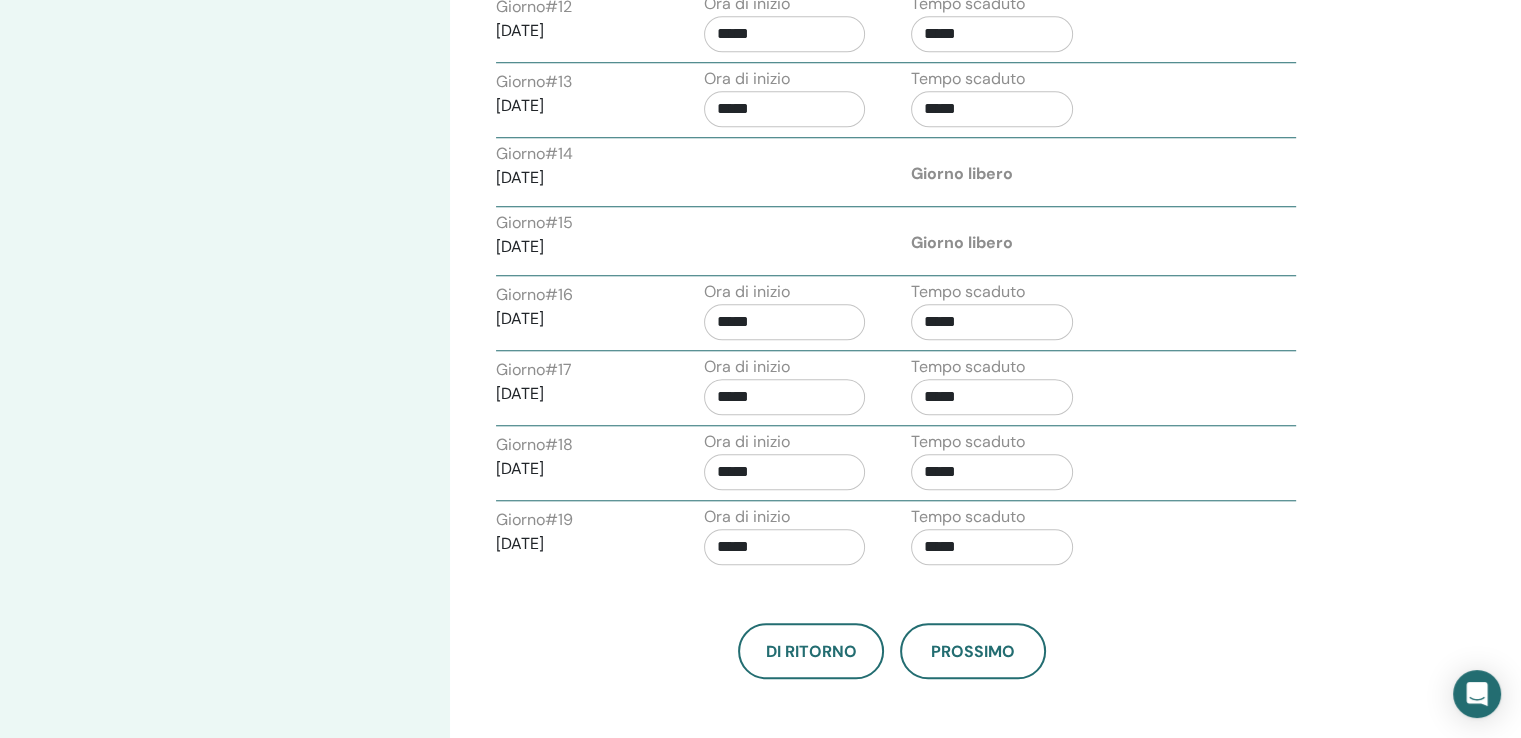 scroll, scrollTop: 1700, scrollLeft: 0, axis: vertical 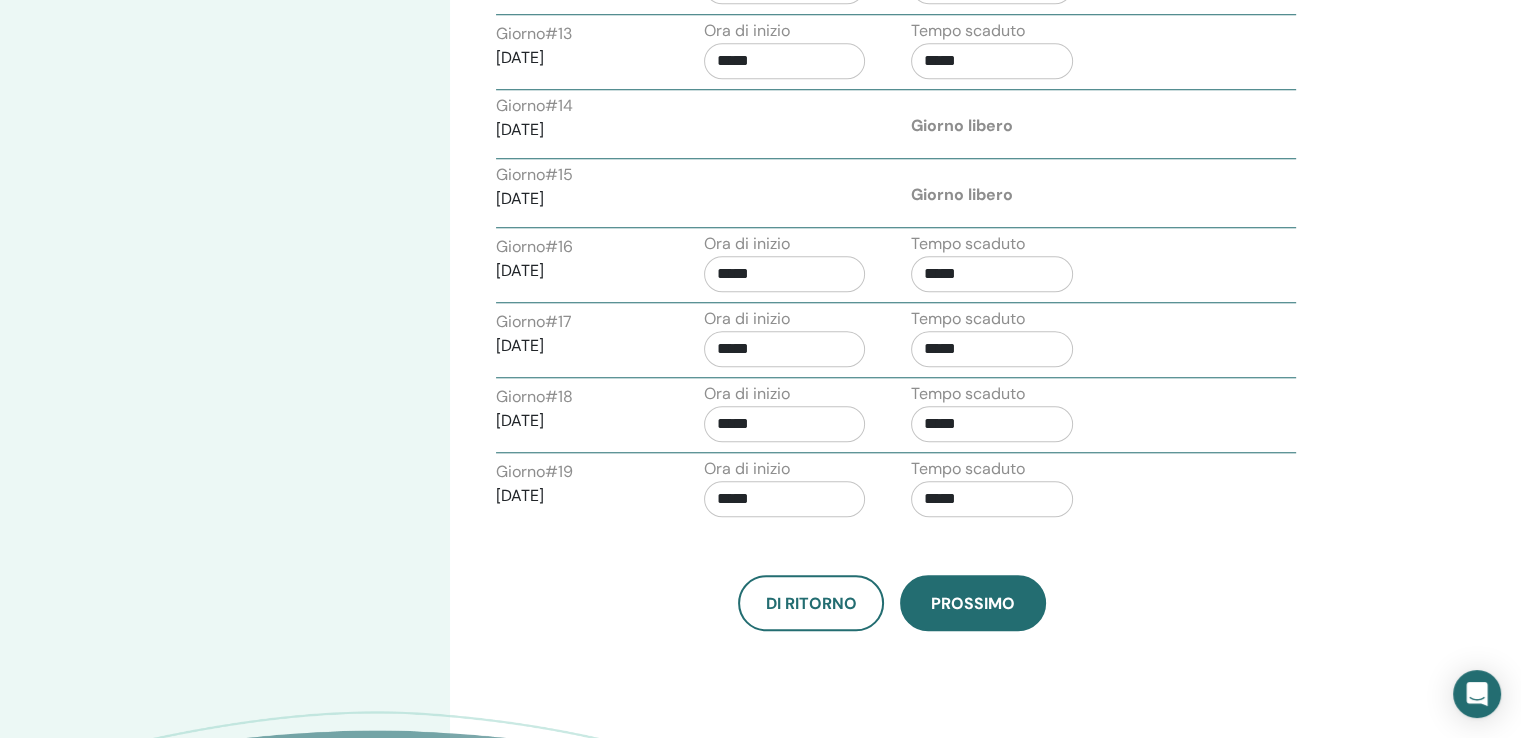 click on "Prossimo" at bounding box center [973, 603] 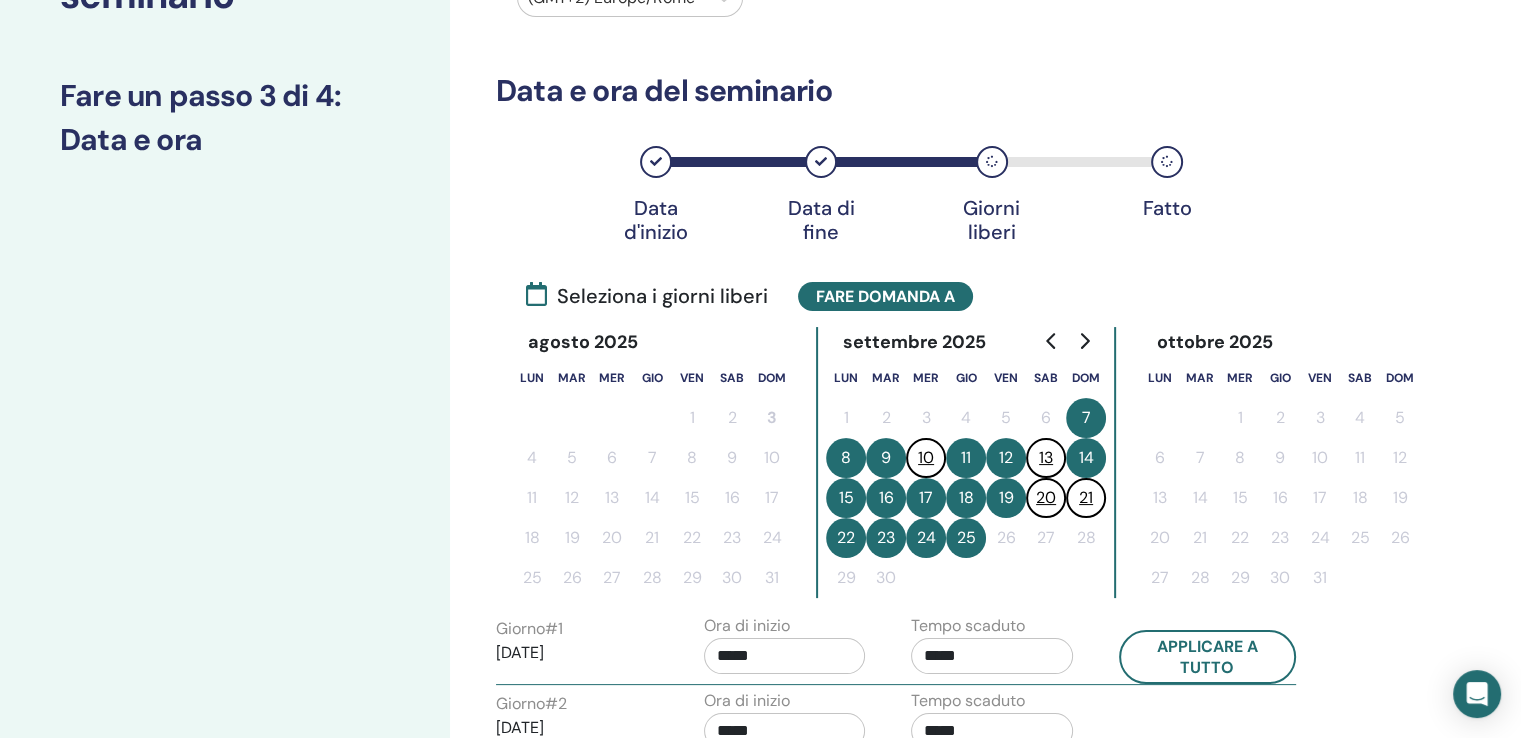 scroll, scrollTop: 200, scrollLeft: 0, axis: vertical 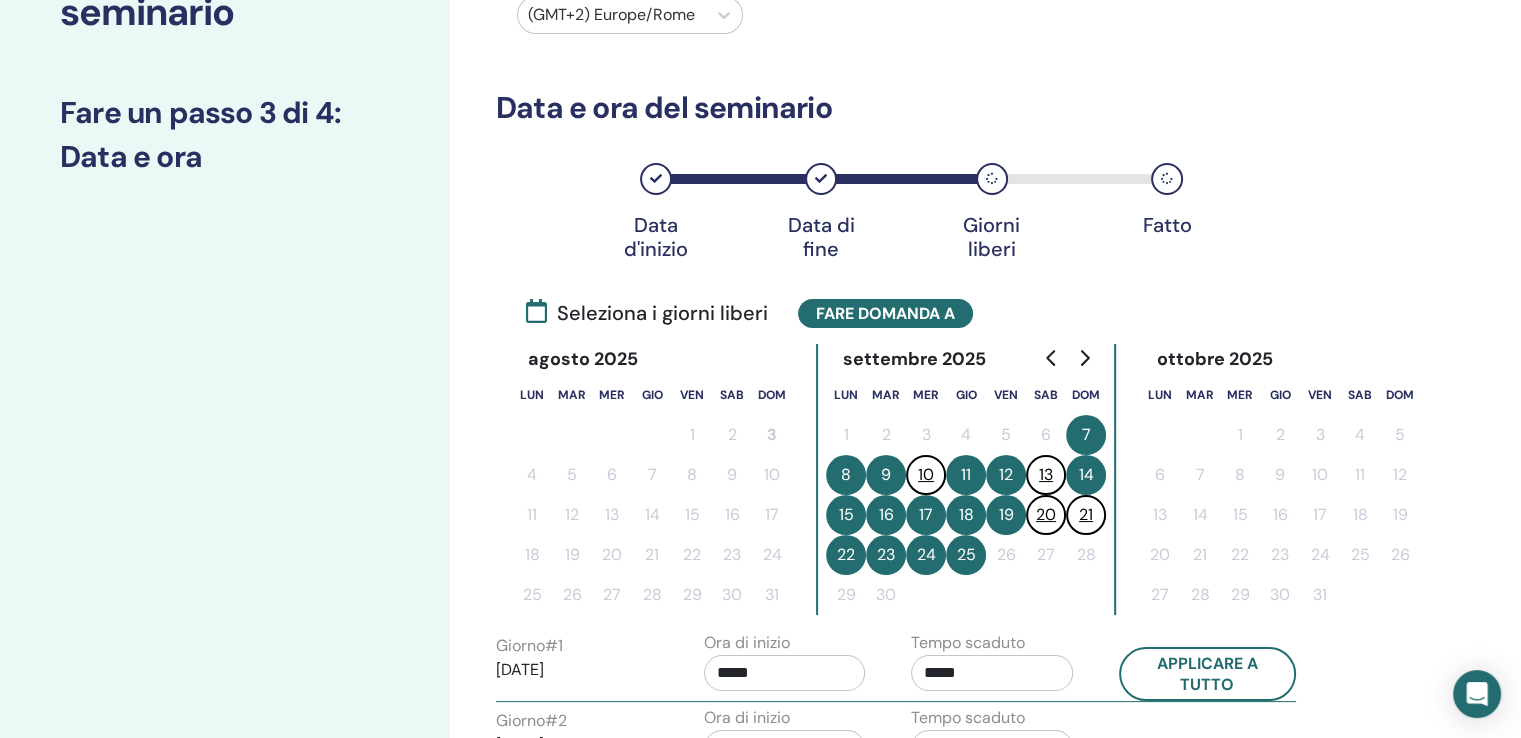 click at bounding box center [1167, 179] 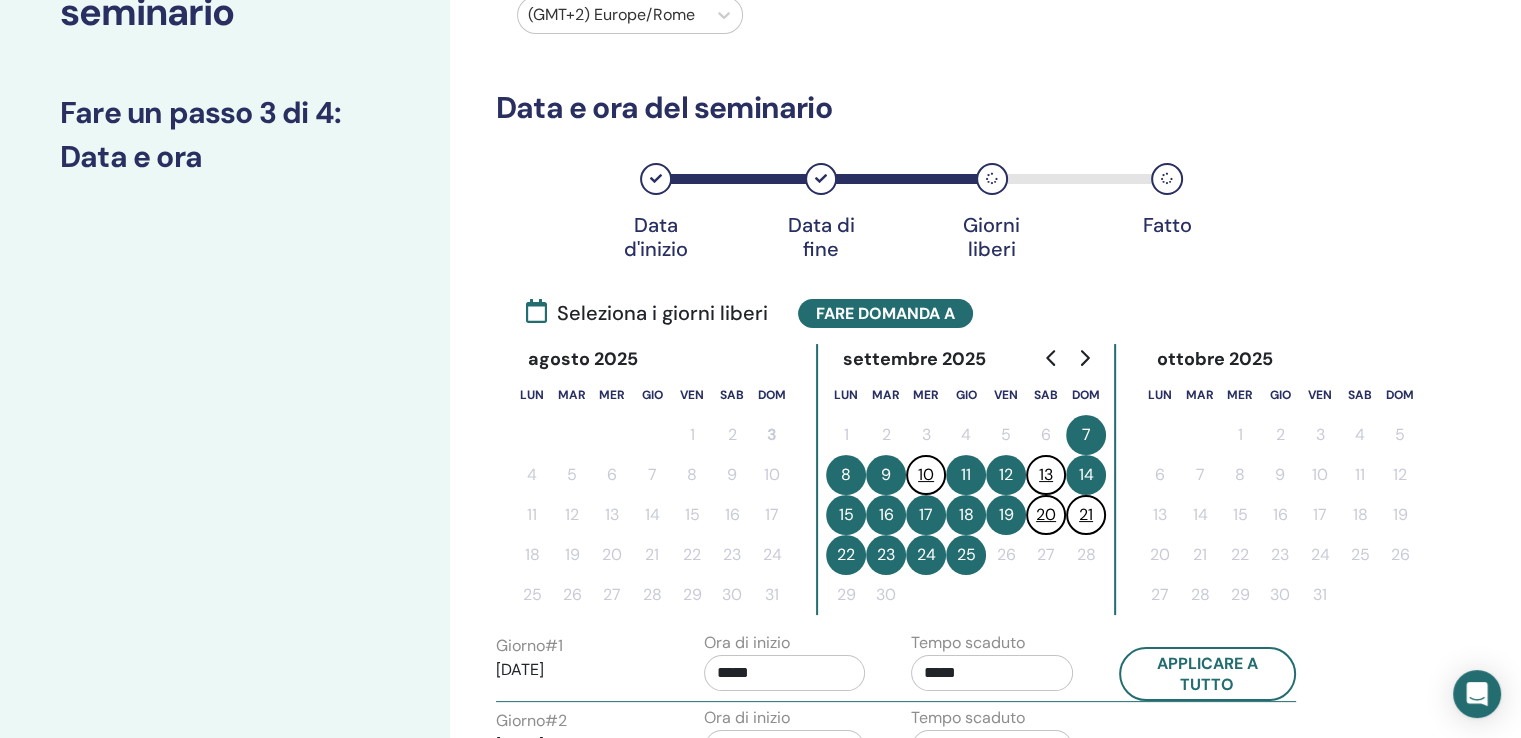 click at bounding box center (536, 311) 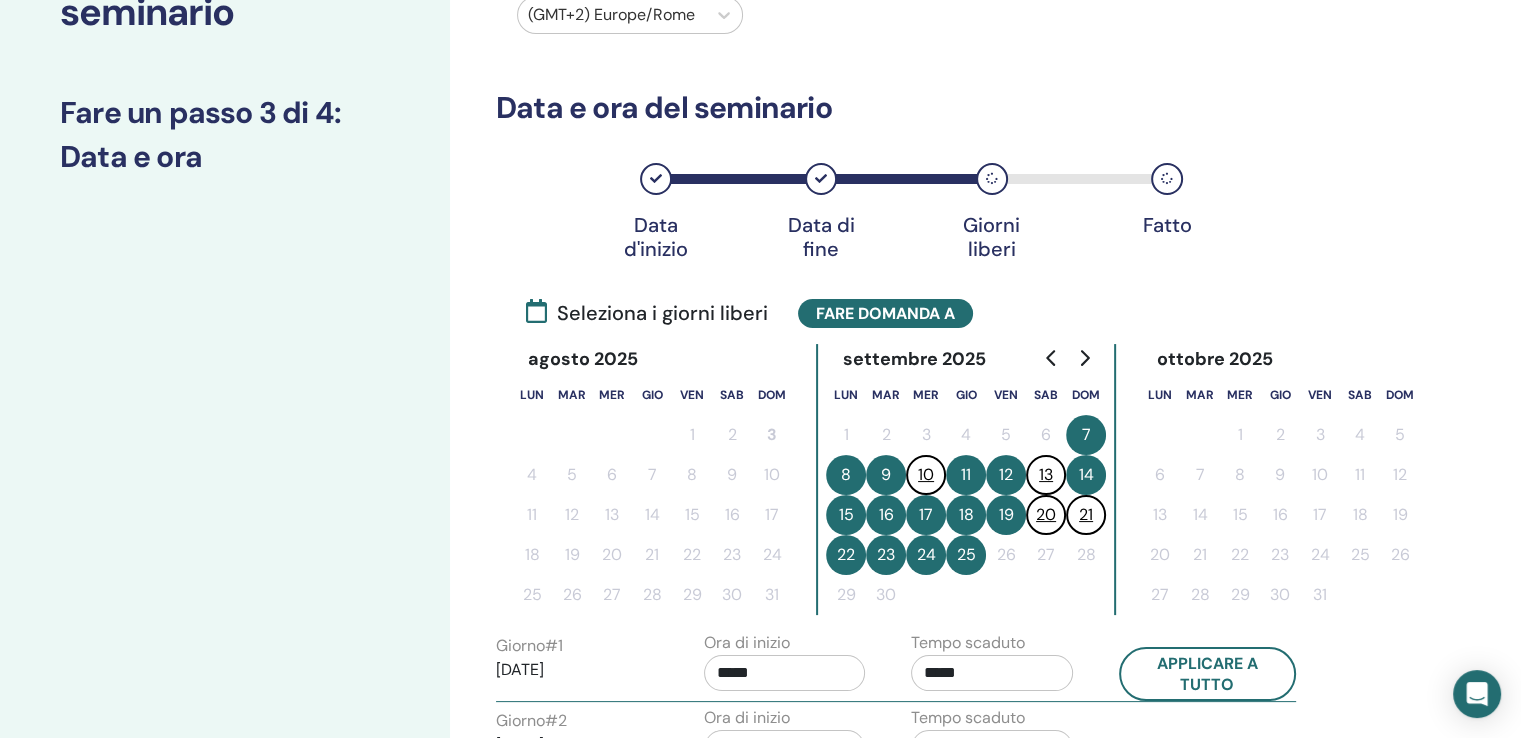 click at bounding box center [536, 311] 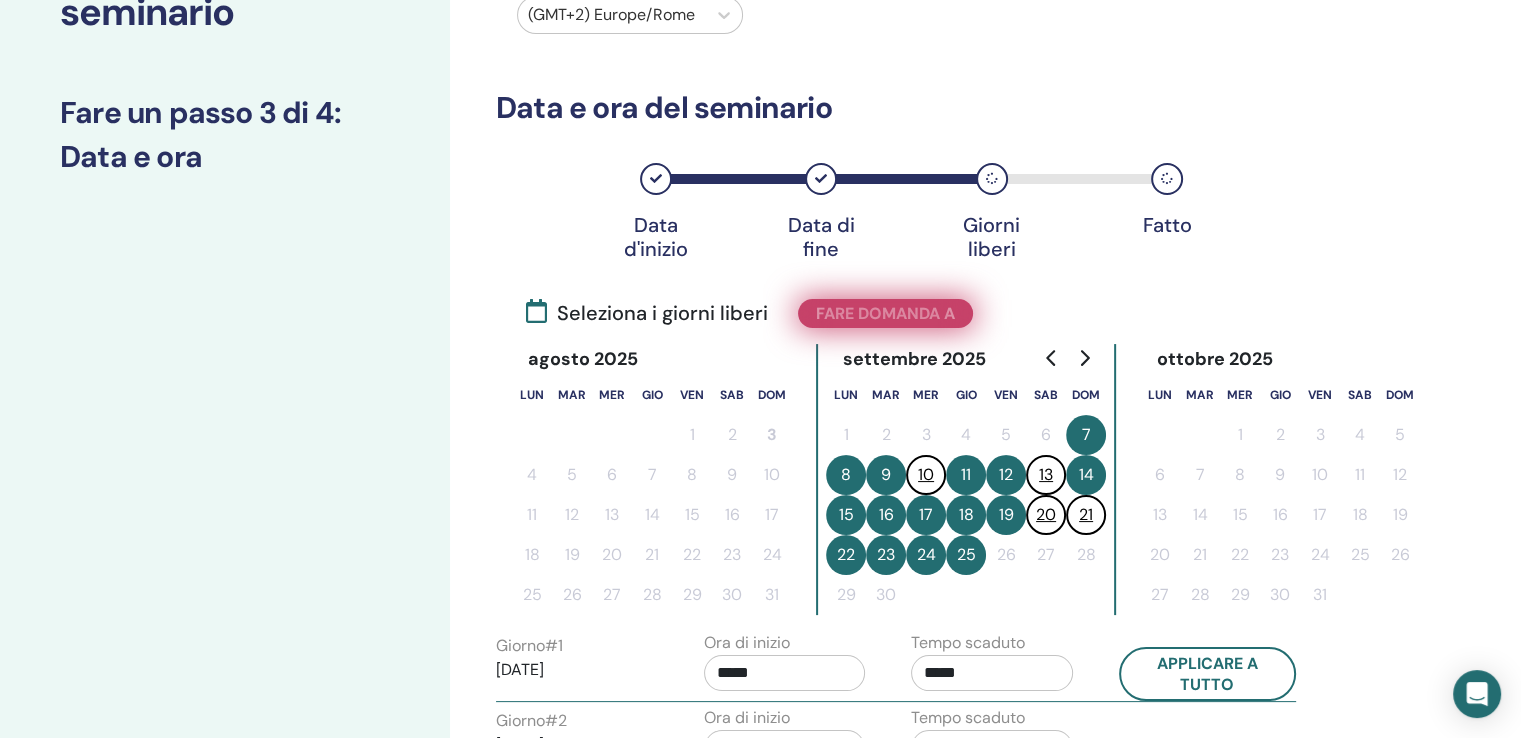 click on "Fare domanda a" at bounding box center [885, 313] 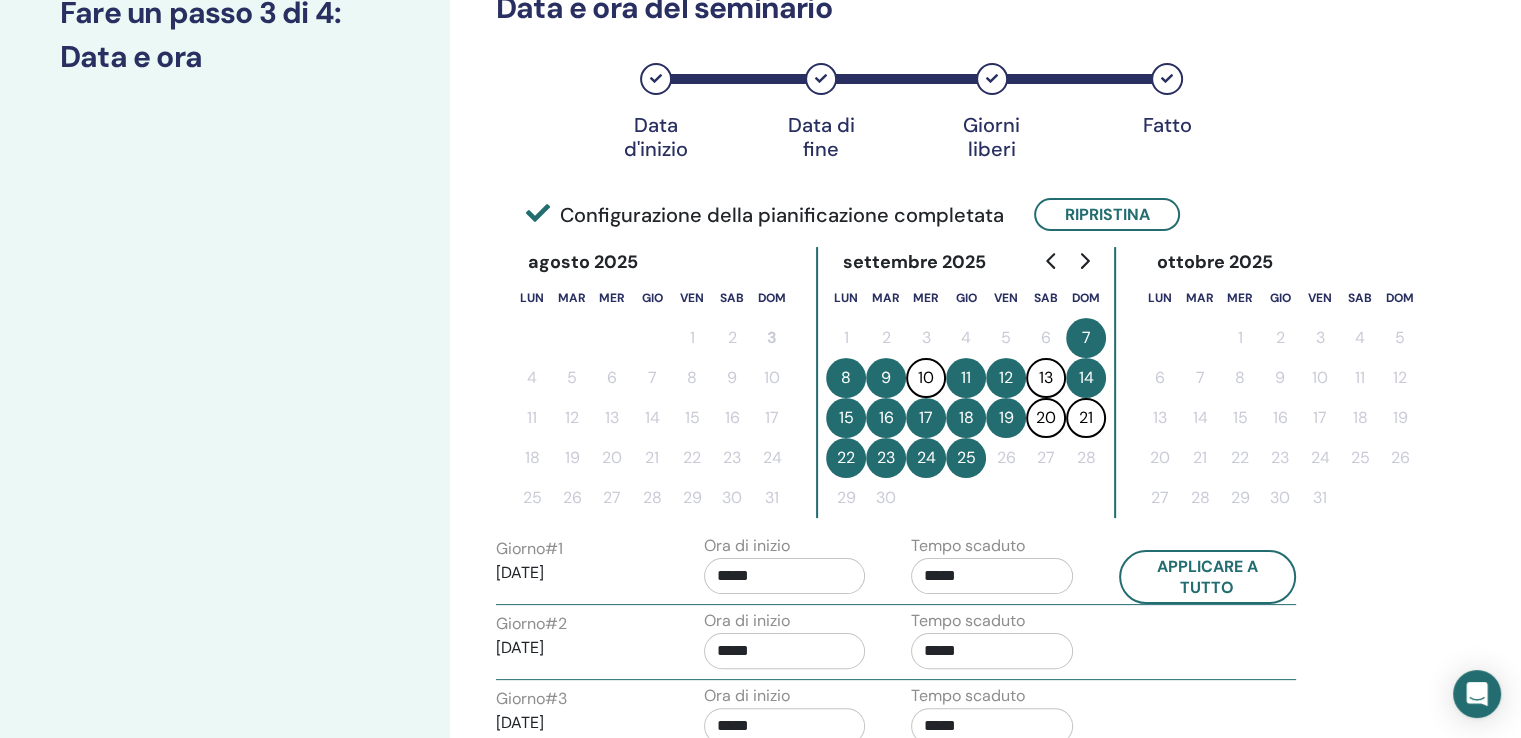 scroll, scrollTop: 400, scrollLeft: 0, axis: vertical 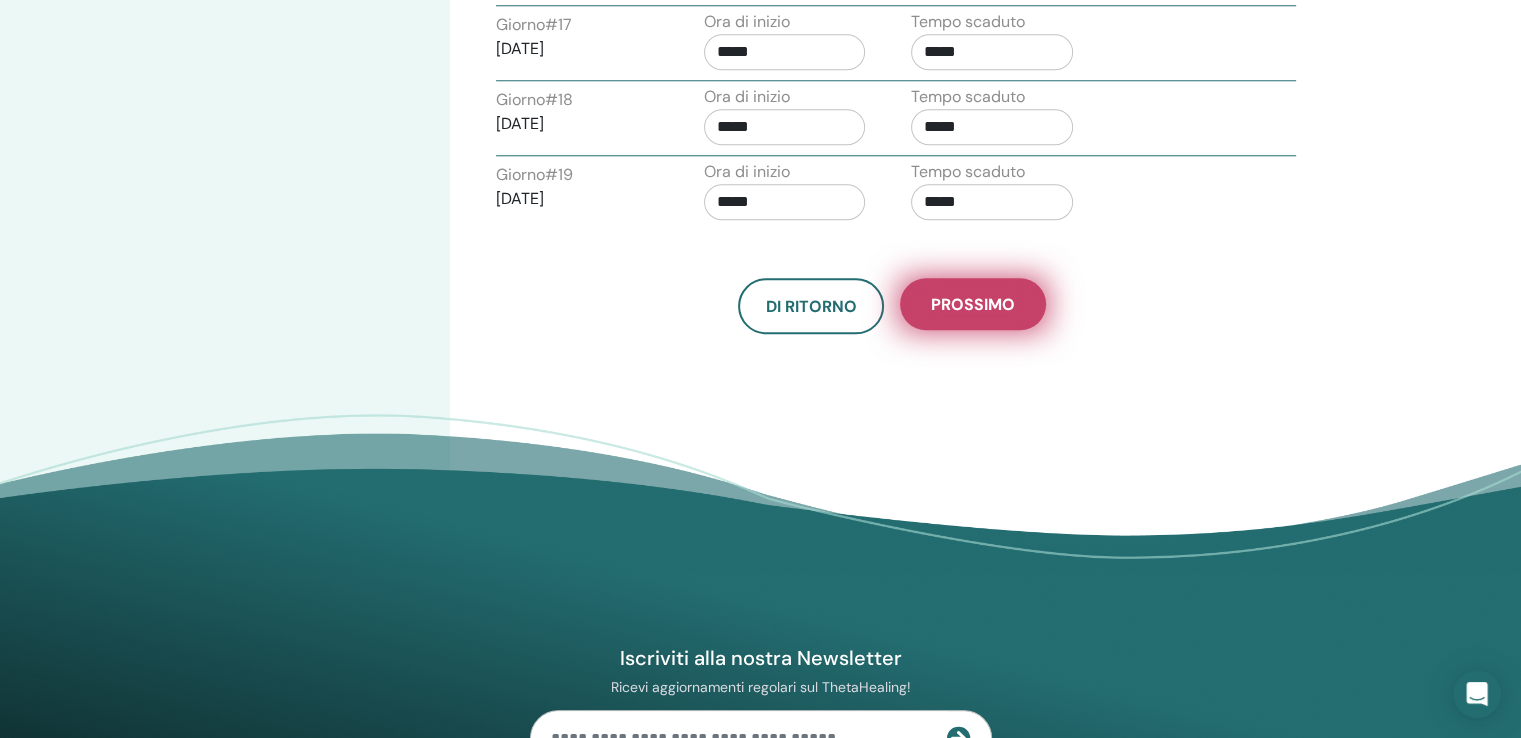 click on "Prossimo" at bounding box center (973, 304) 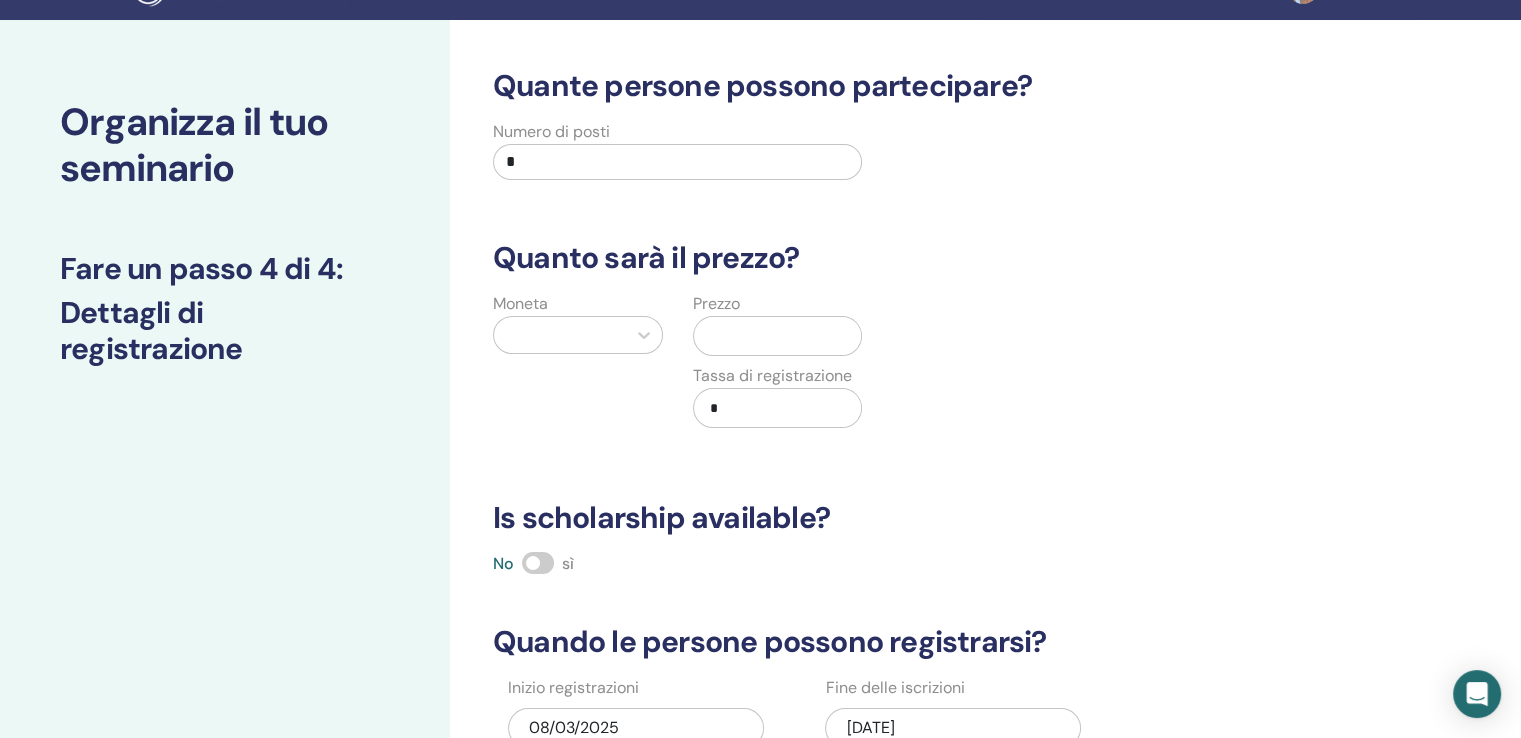 scroll, scrollTop: 0, scrollLeft: 0, axis: both 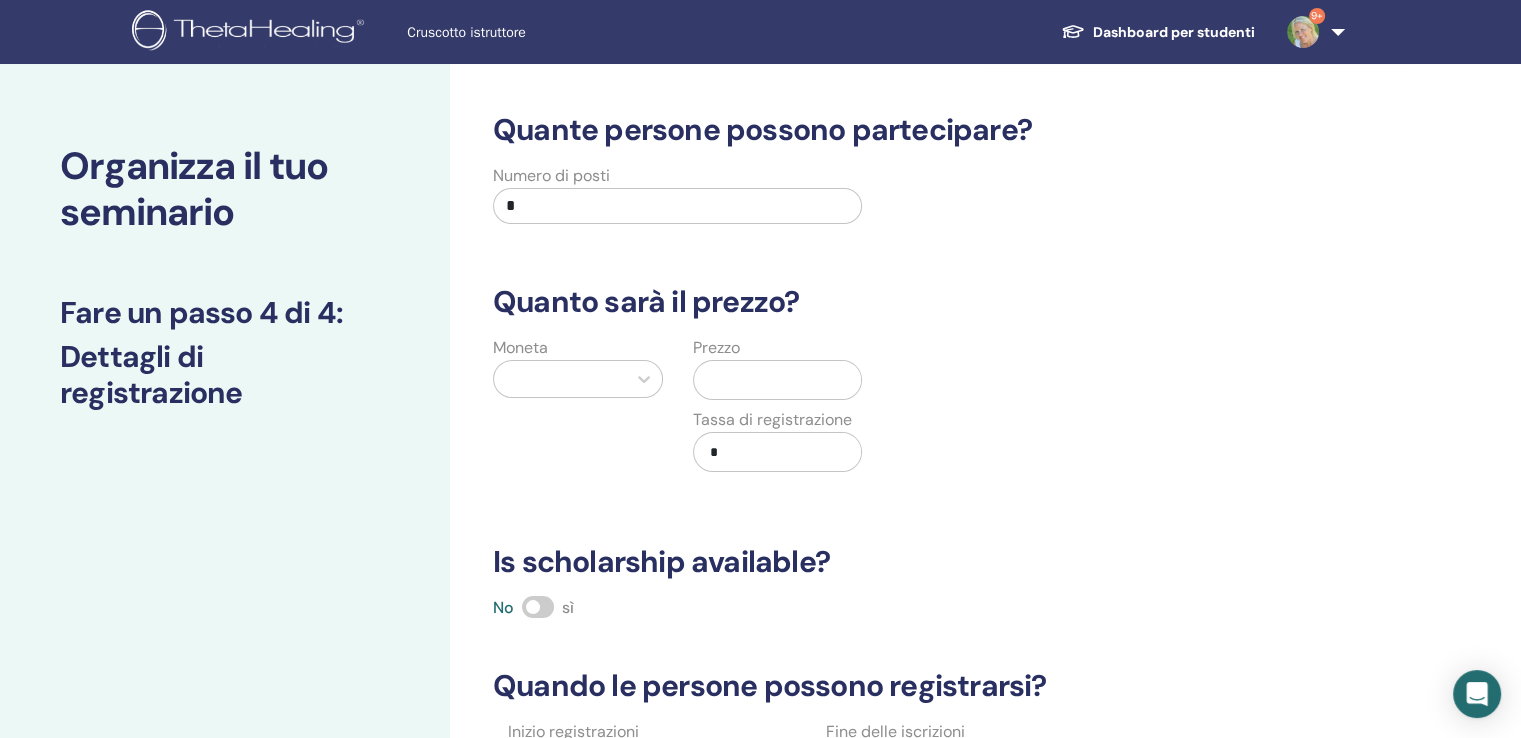 click on "*" at bounding box center (677, 206) 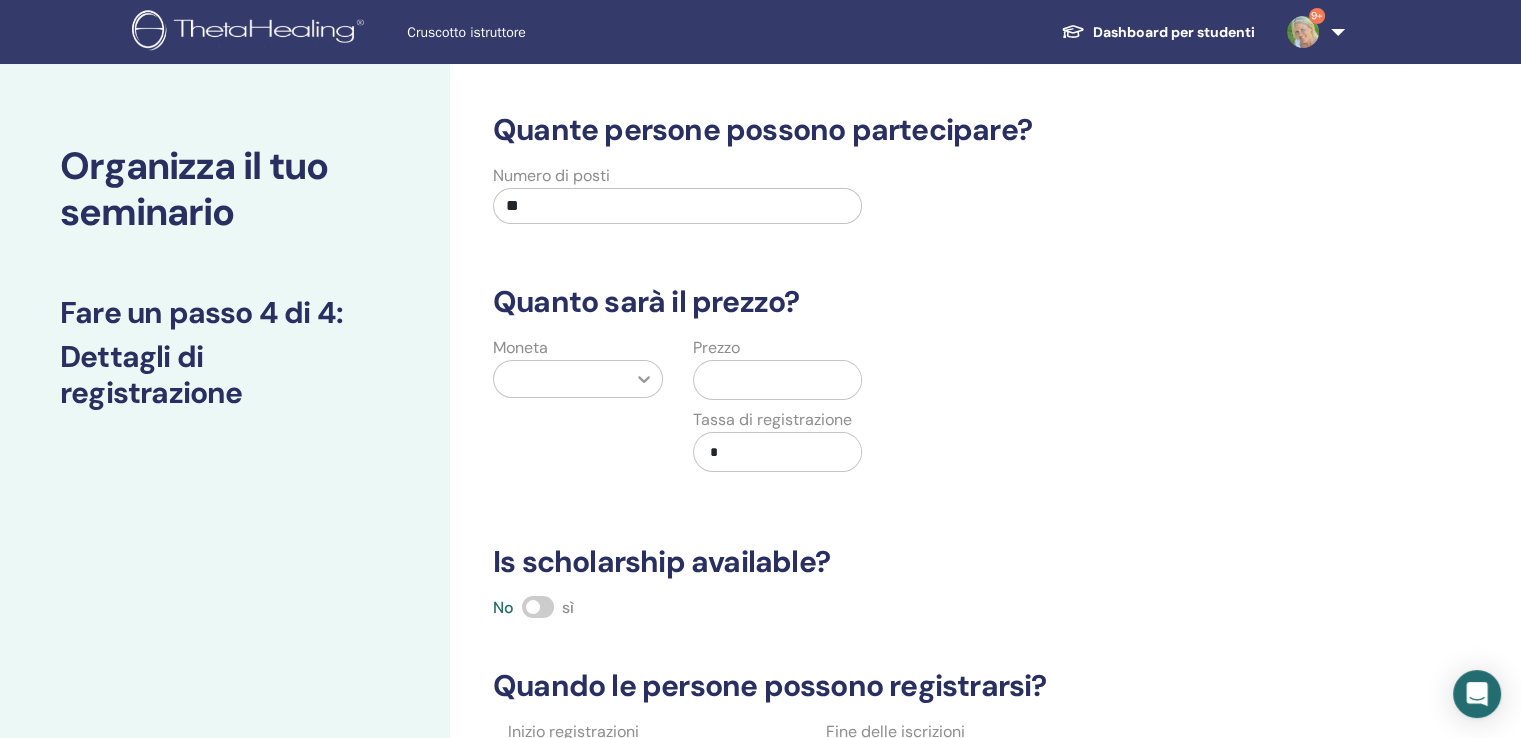 type on "**" 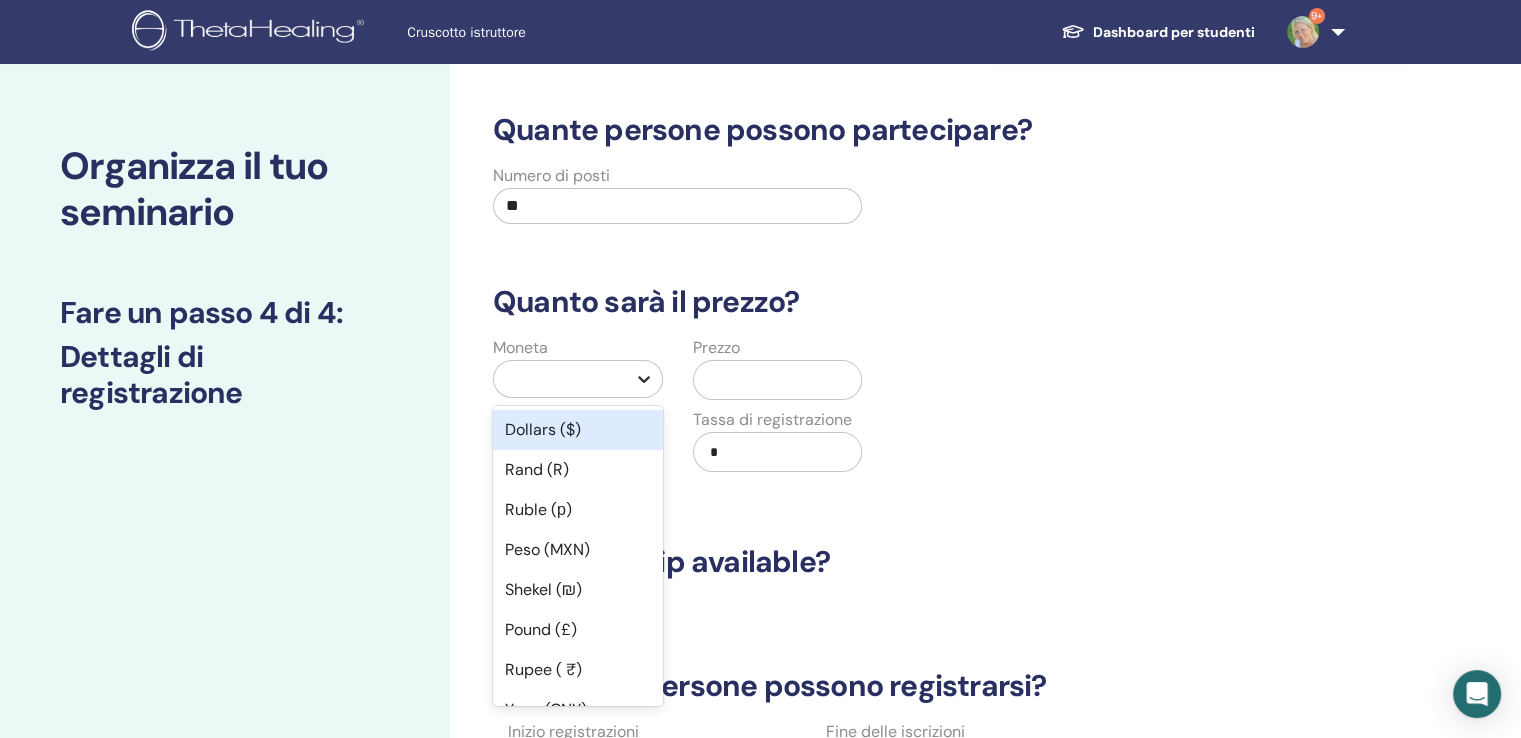 click 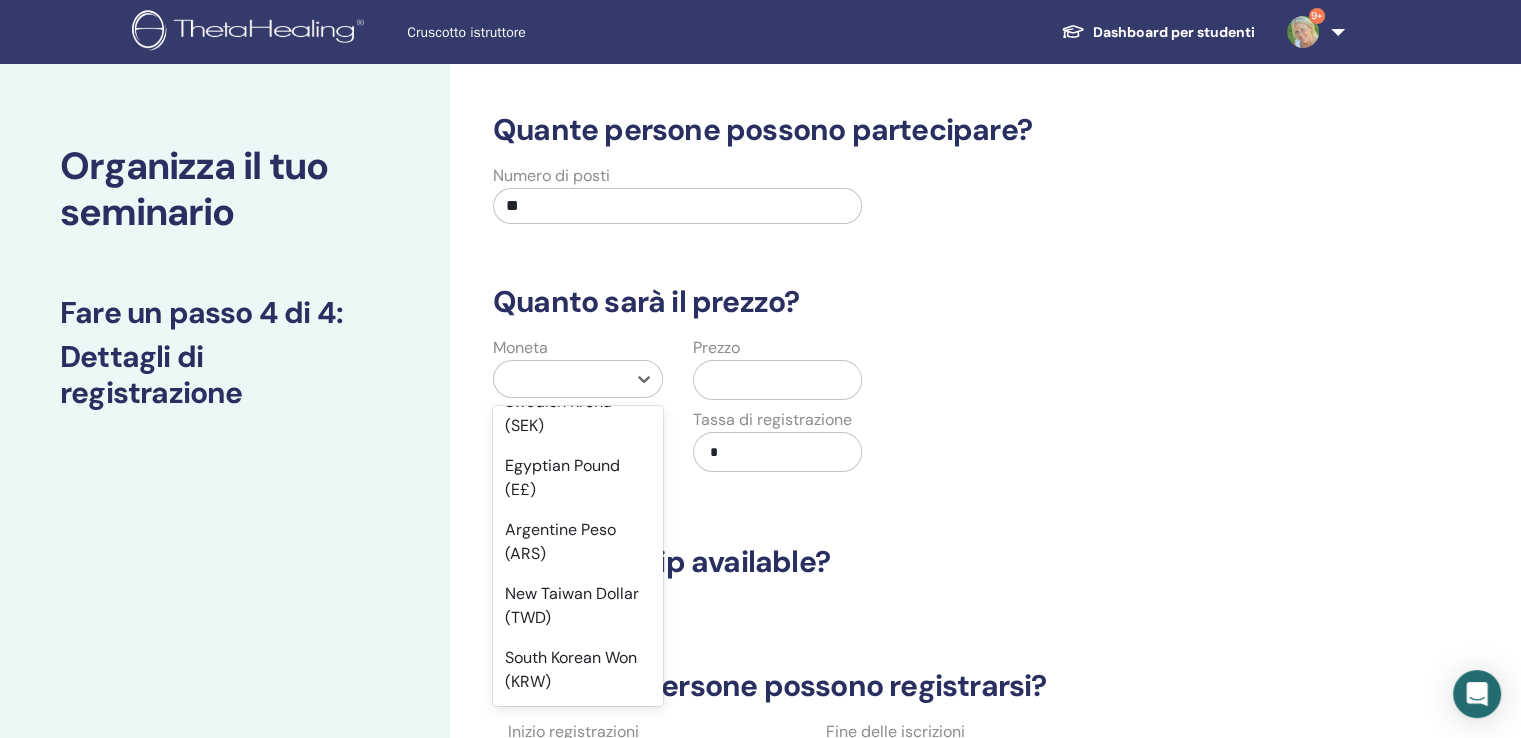 scroll, scrollTop: 1600, scrollLeft: 0, axis: vertical 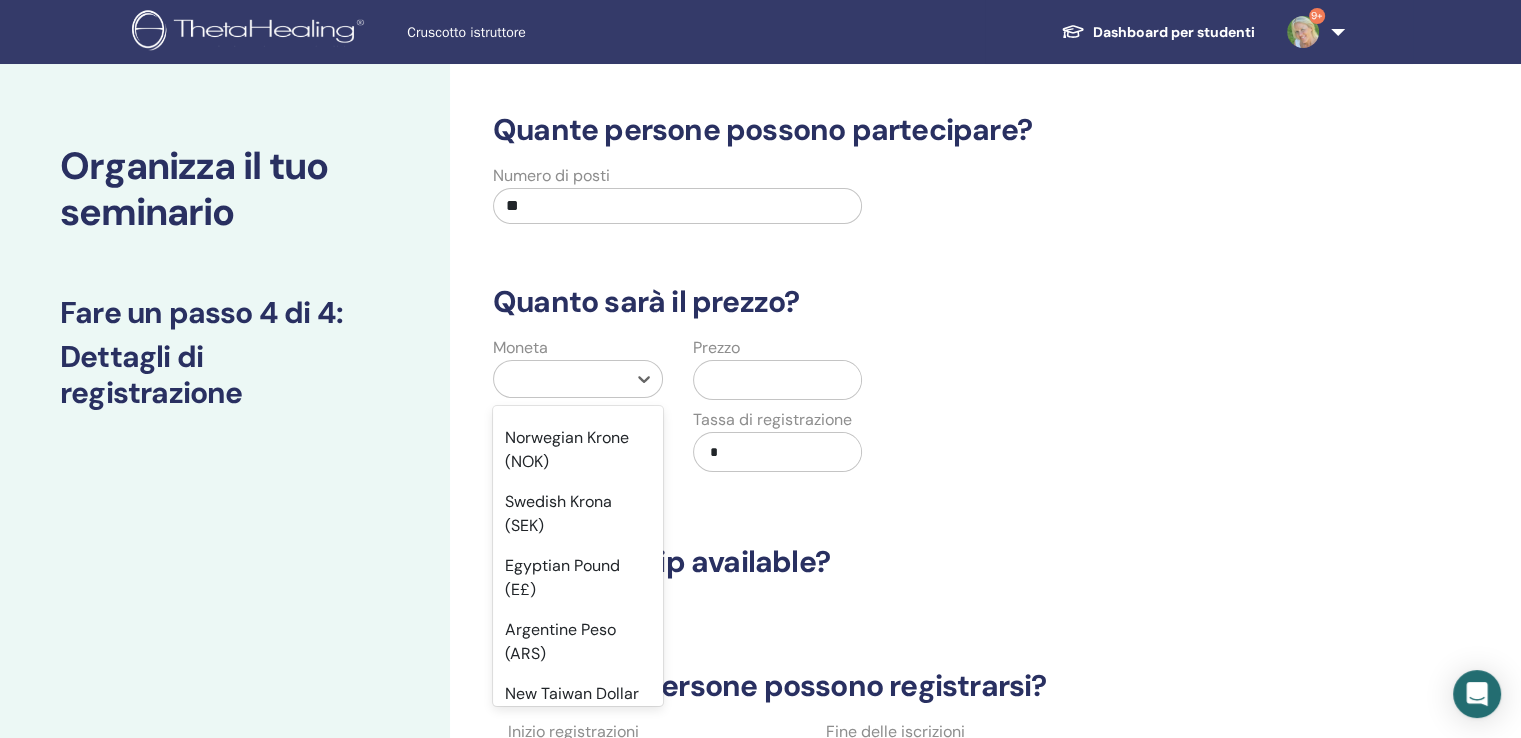 click on "Euro (€)" at bounding box center (578, 358) 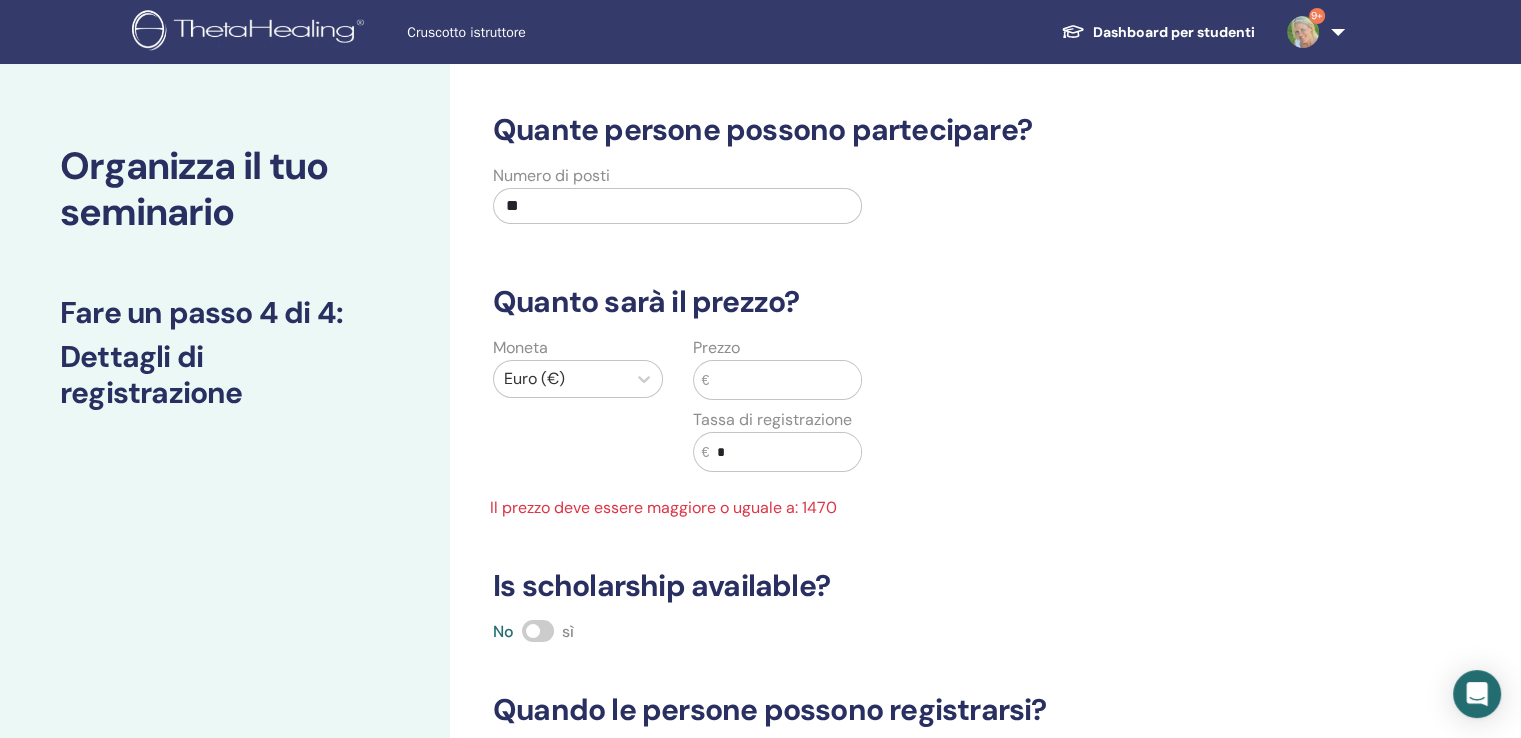 click at bounding box center [785, 380] 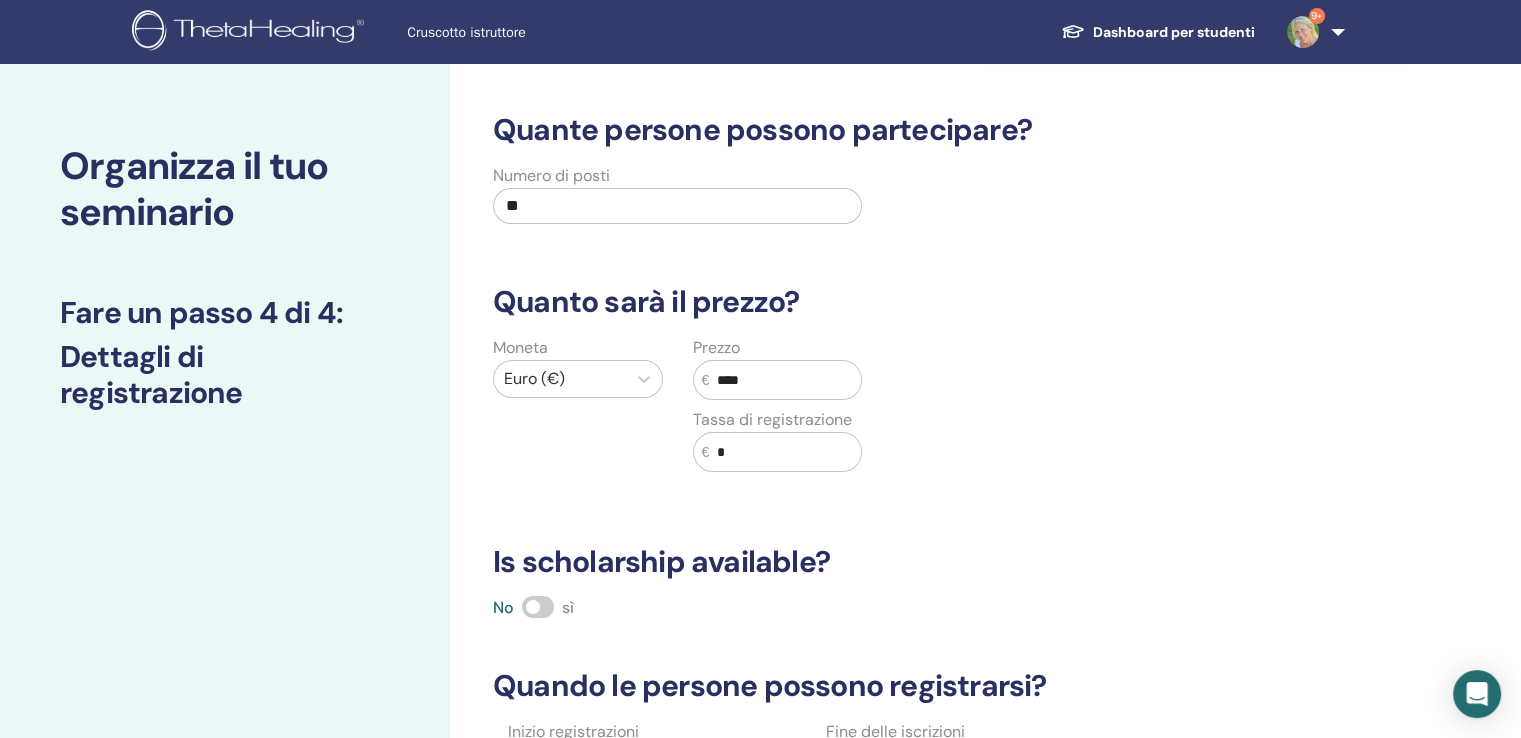 type on "****" 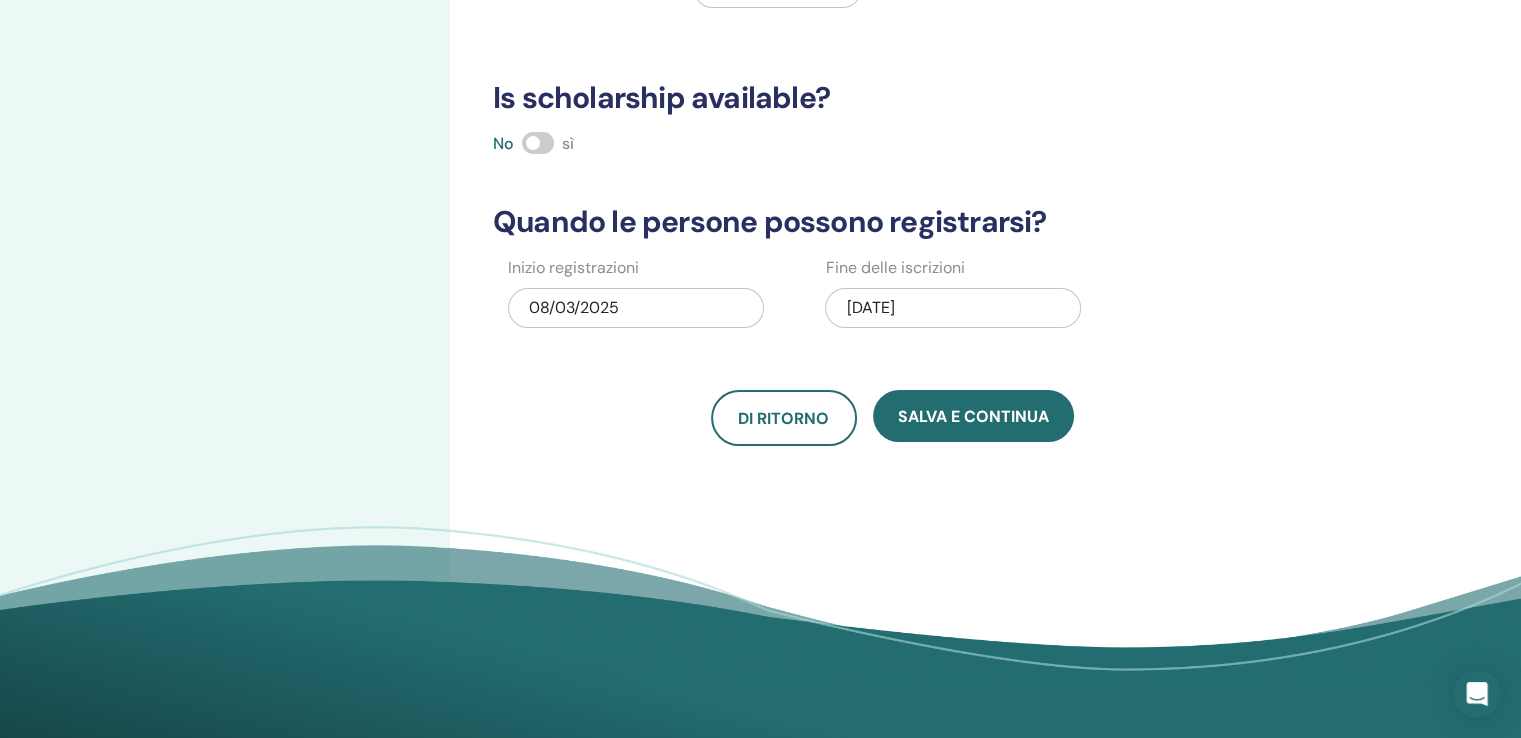 scroll, scrollTop: 500, scrollLeft: 0, axis: vertical 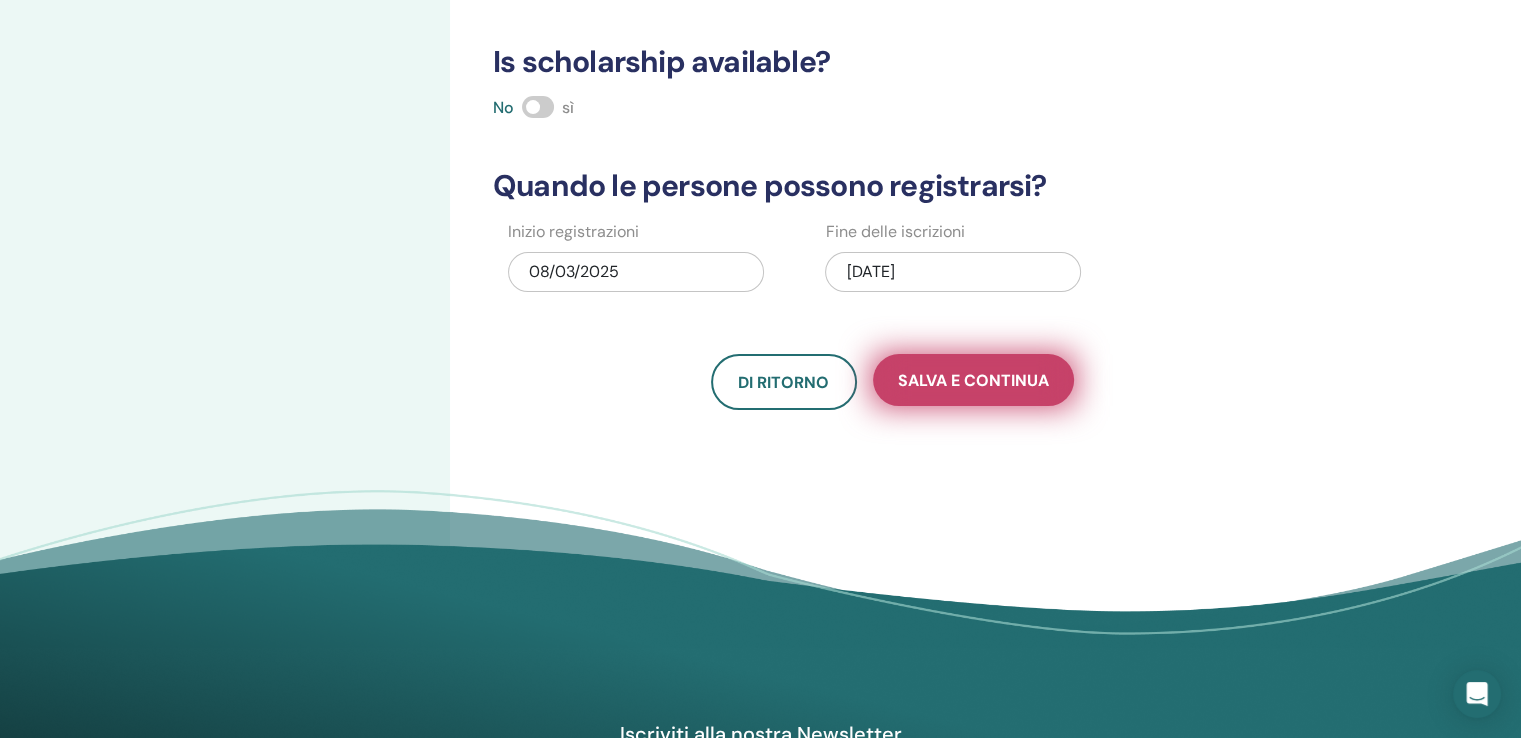 click on "Salva e continua" at bounding box center (973, 380) 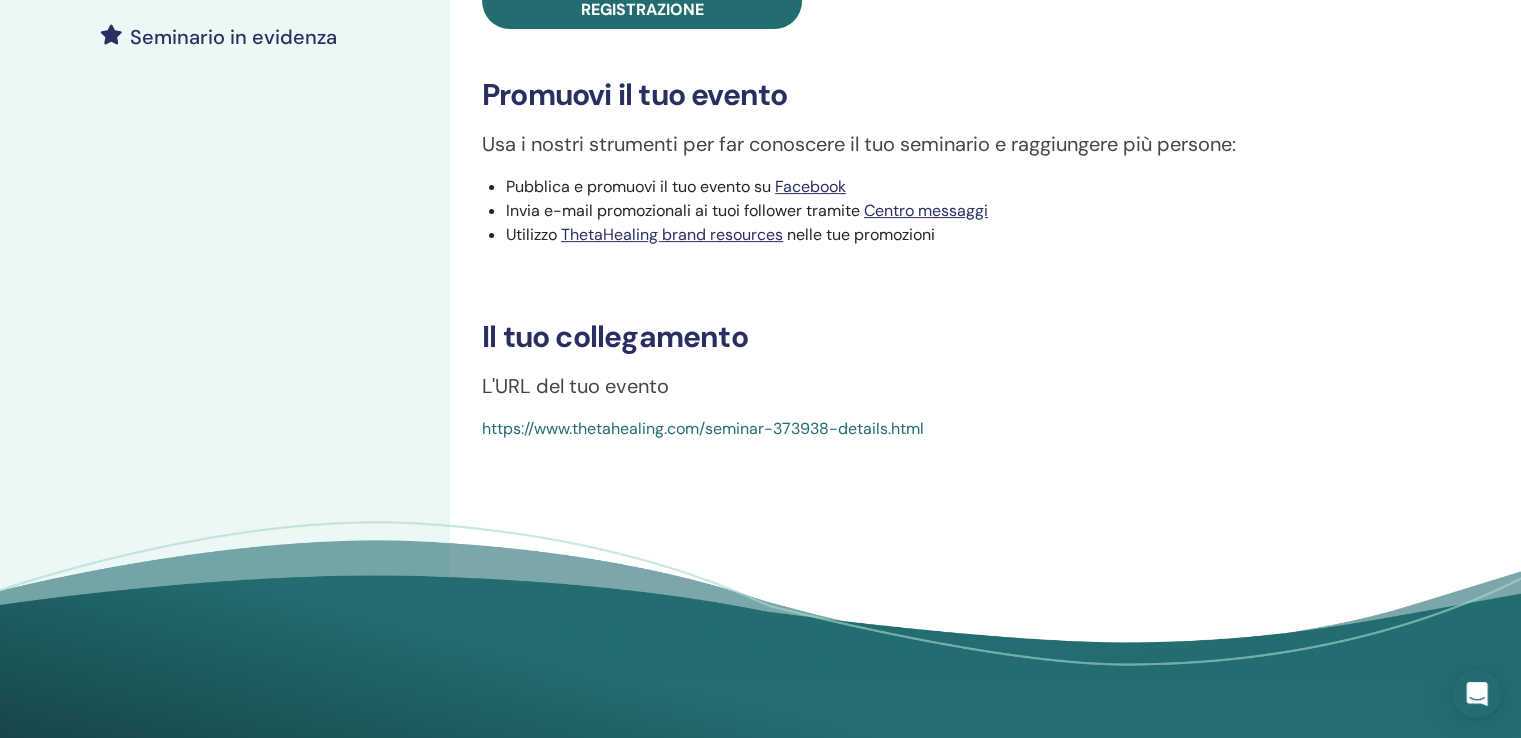 scroll, scrollTop: 600, scrollLeft: 0, axis: vertical 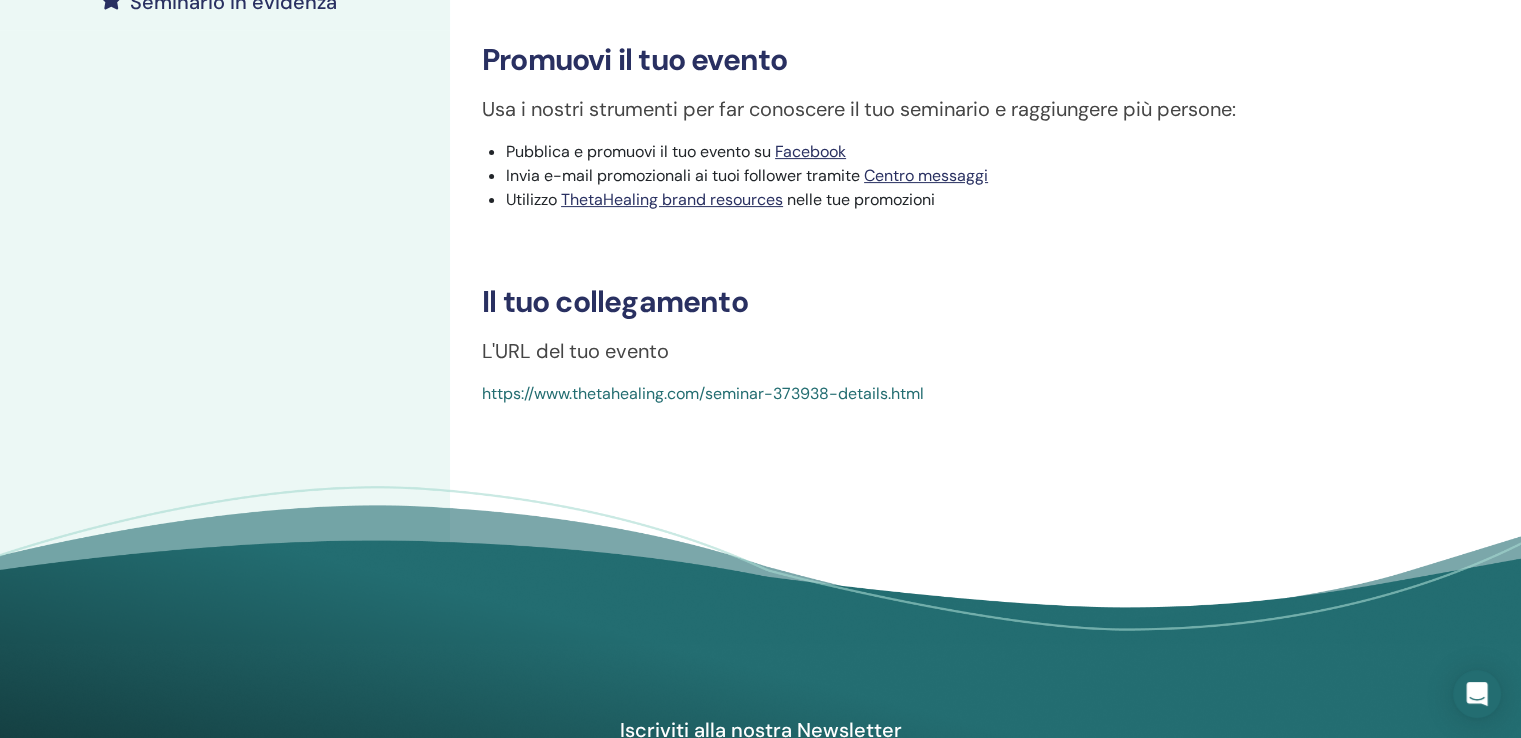 click on "https://www.thetahealing.com/seminar-373938-details.html" at bounding box center (703, 393) 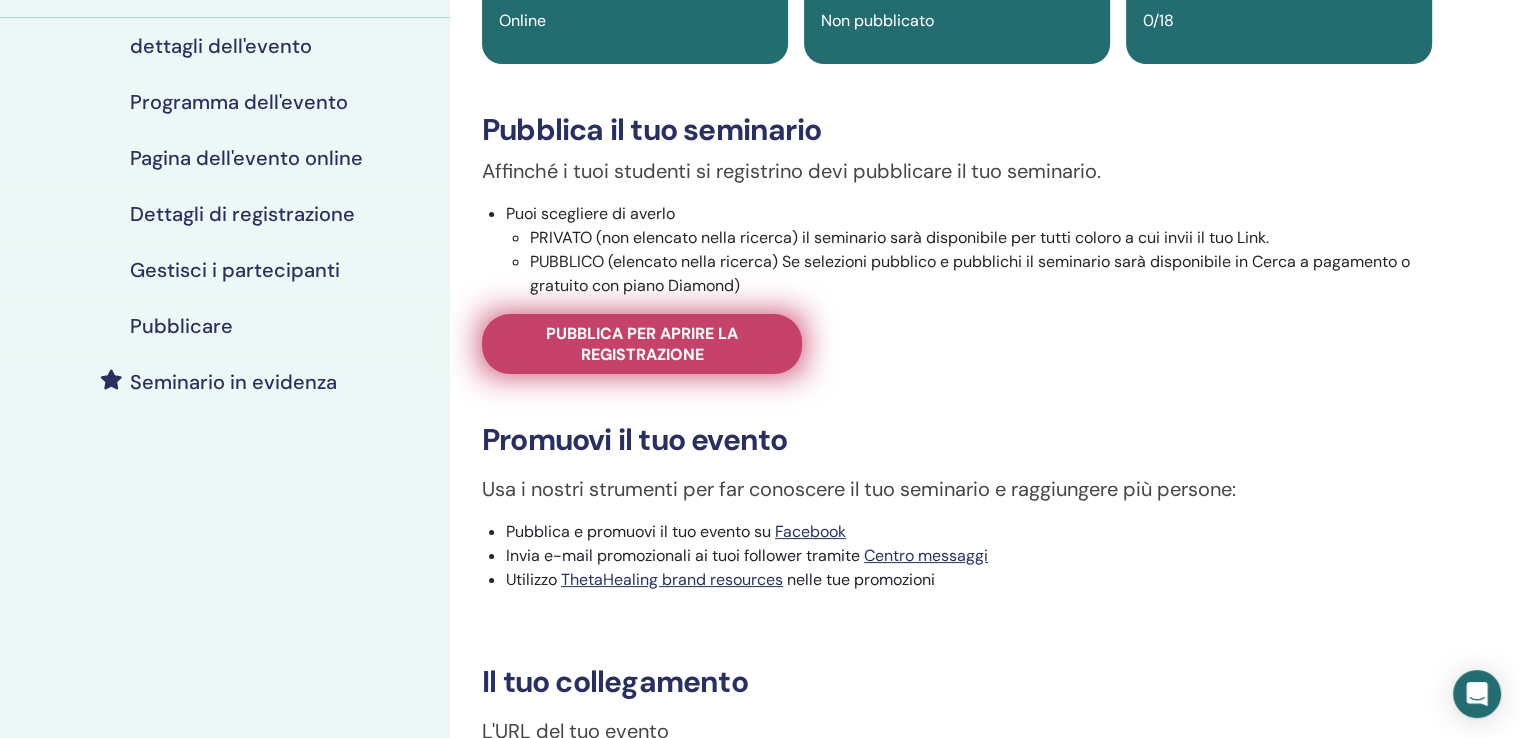 scroll, scrollTop: 176, scrollLeft: 0, axis: vertical 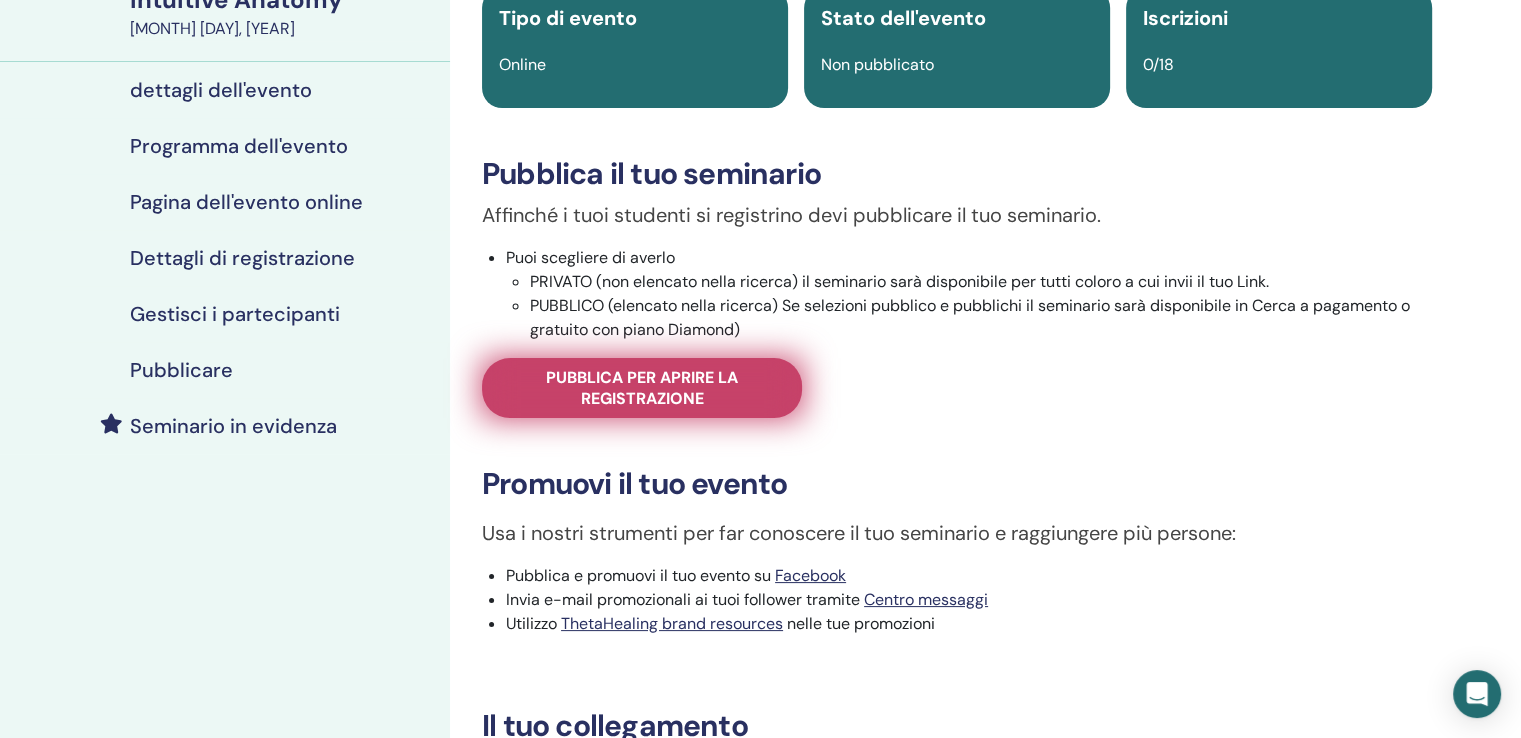 click on "Pubblica per aprire la registrazione" at bounding box center (642, 388) 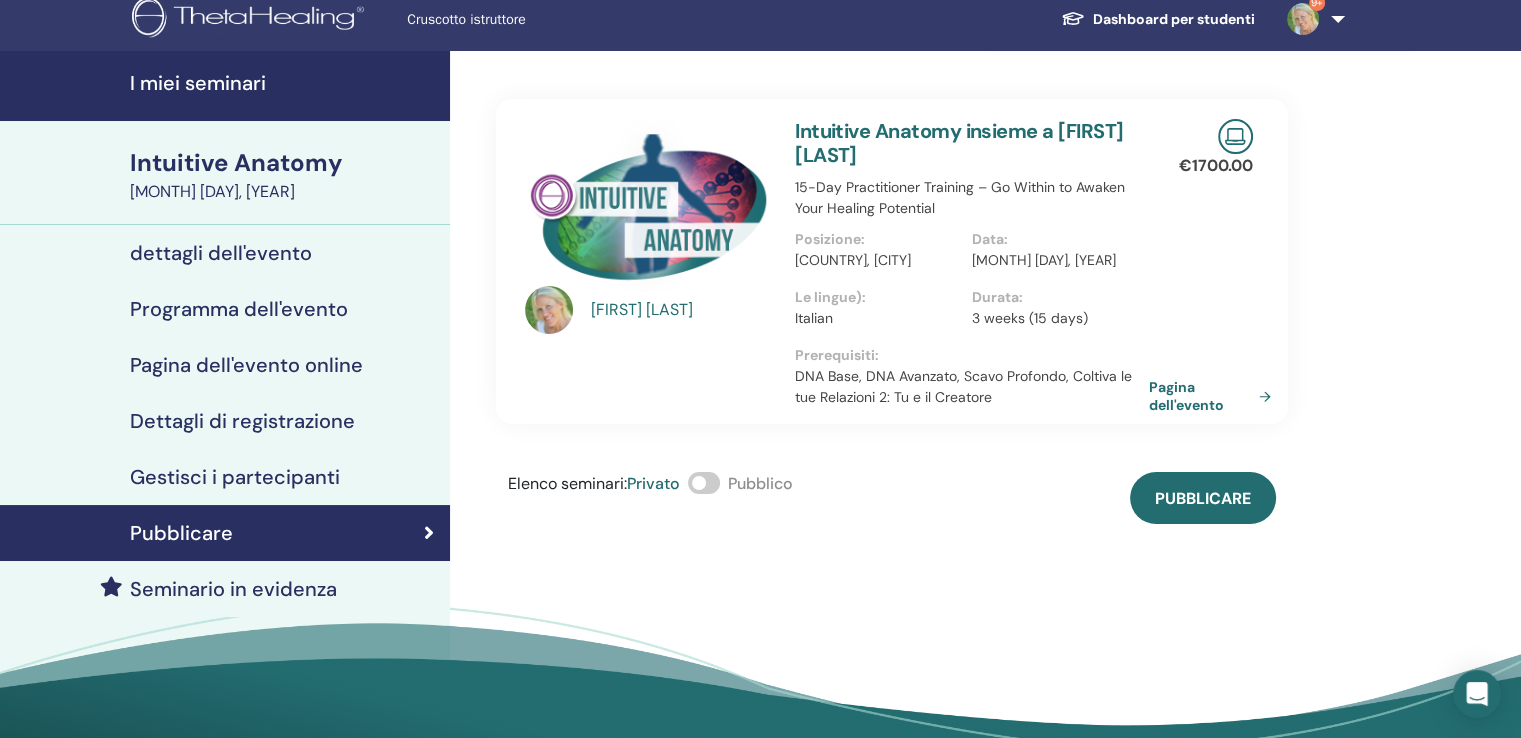 scroll, scrollTop: 0, scrollLeft: 0, axis: both 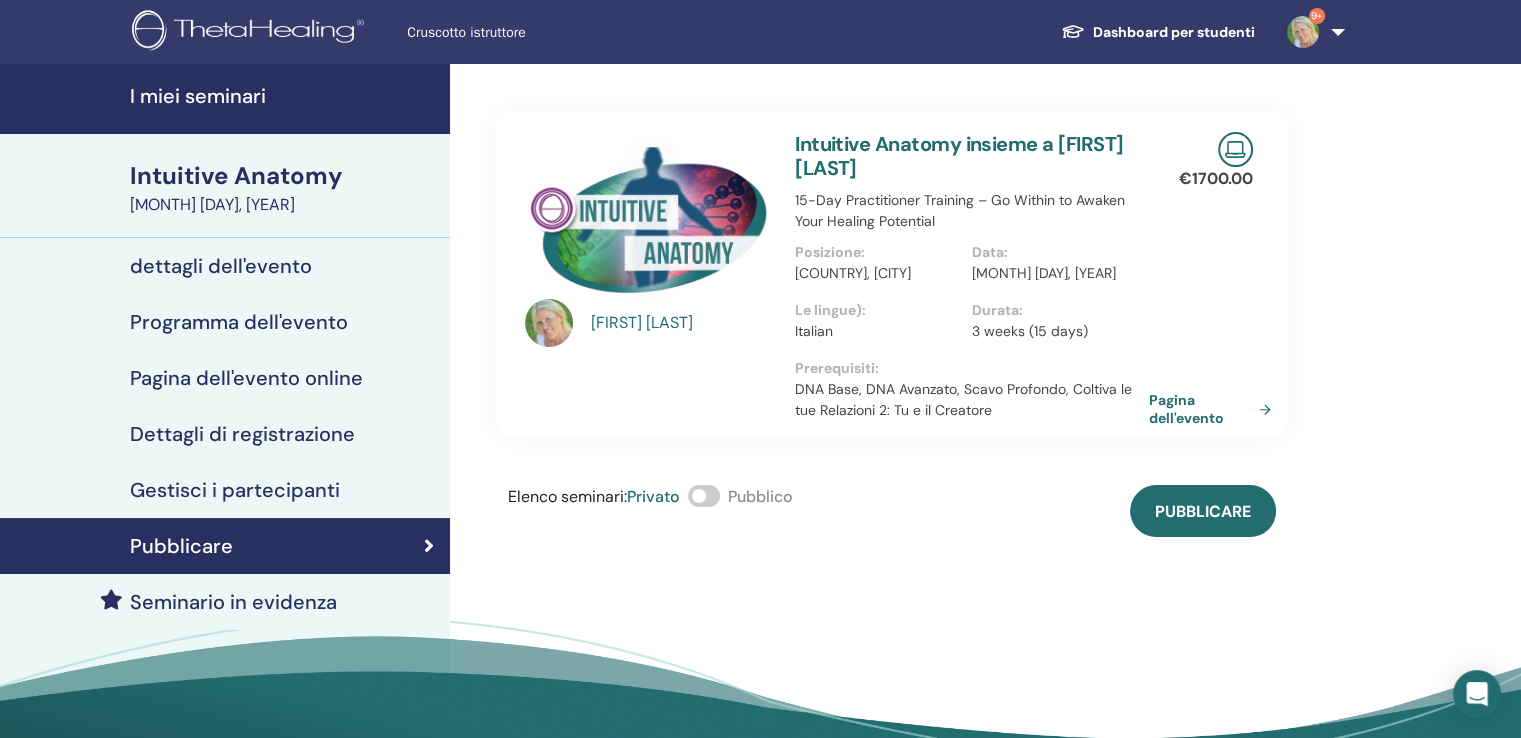 drag, startPoint x: 707, startPoint y: 501, endPoint x: 724, endPoint y: 500, distance: 17.029387 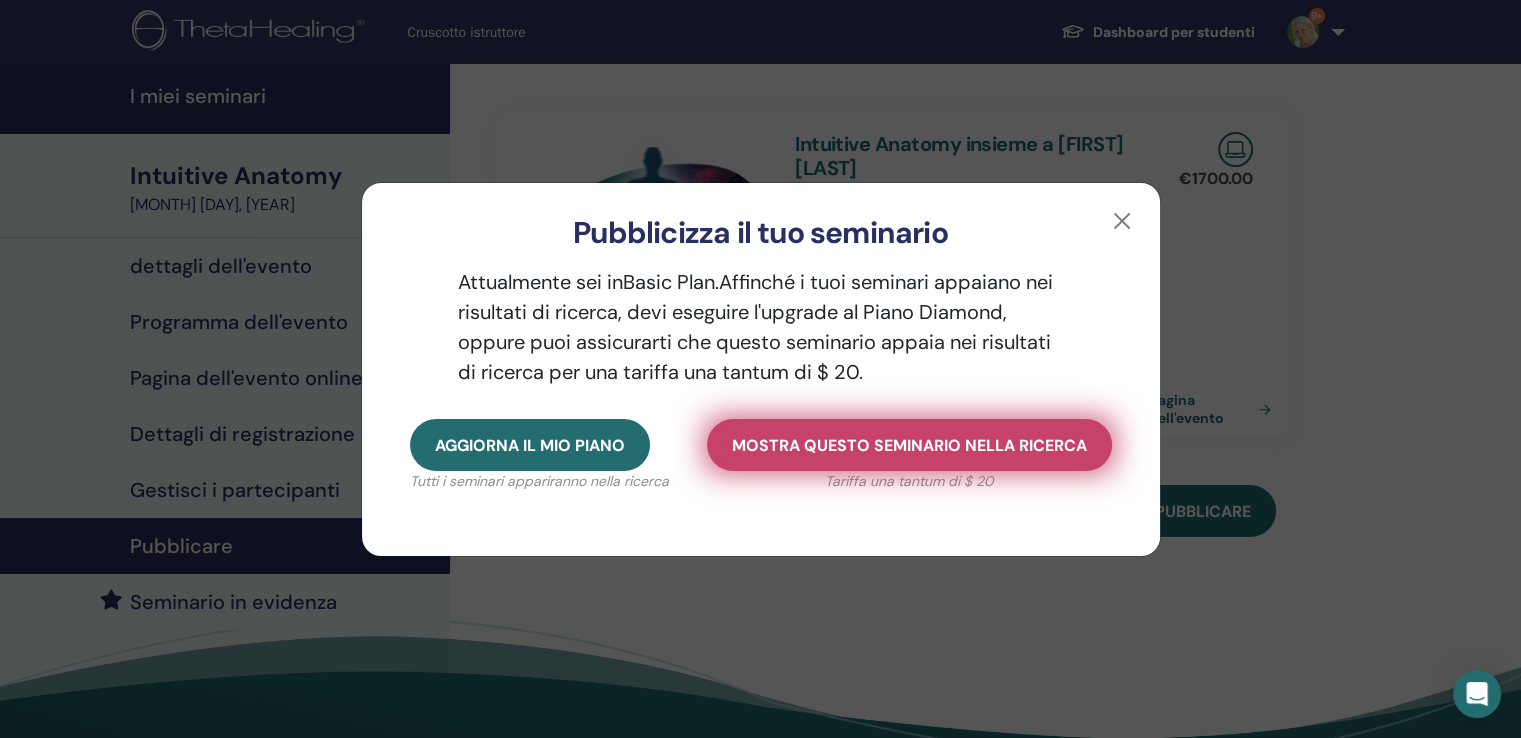 click on "Mostra questo seminario nella ricerca" at bounding box center [909, 445] 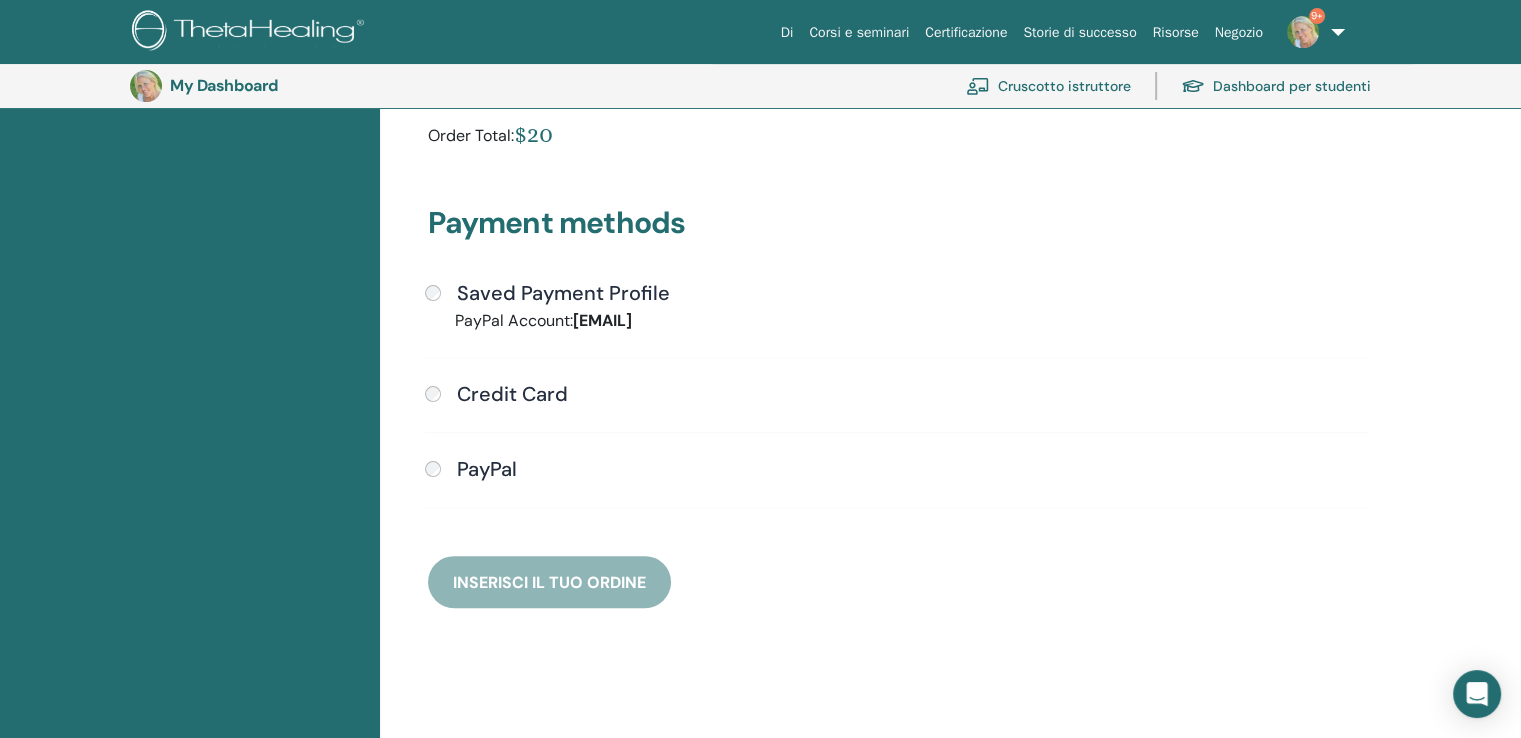 scroll, scrollTop: 444, scrollLeft: 0, axis: vertical 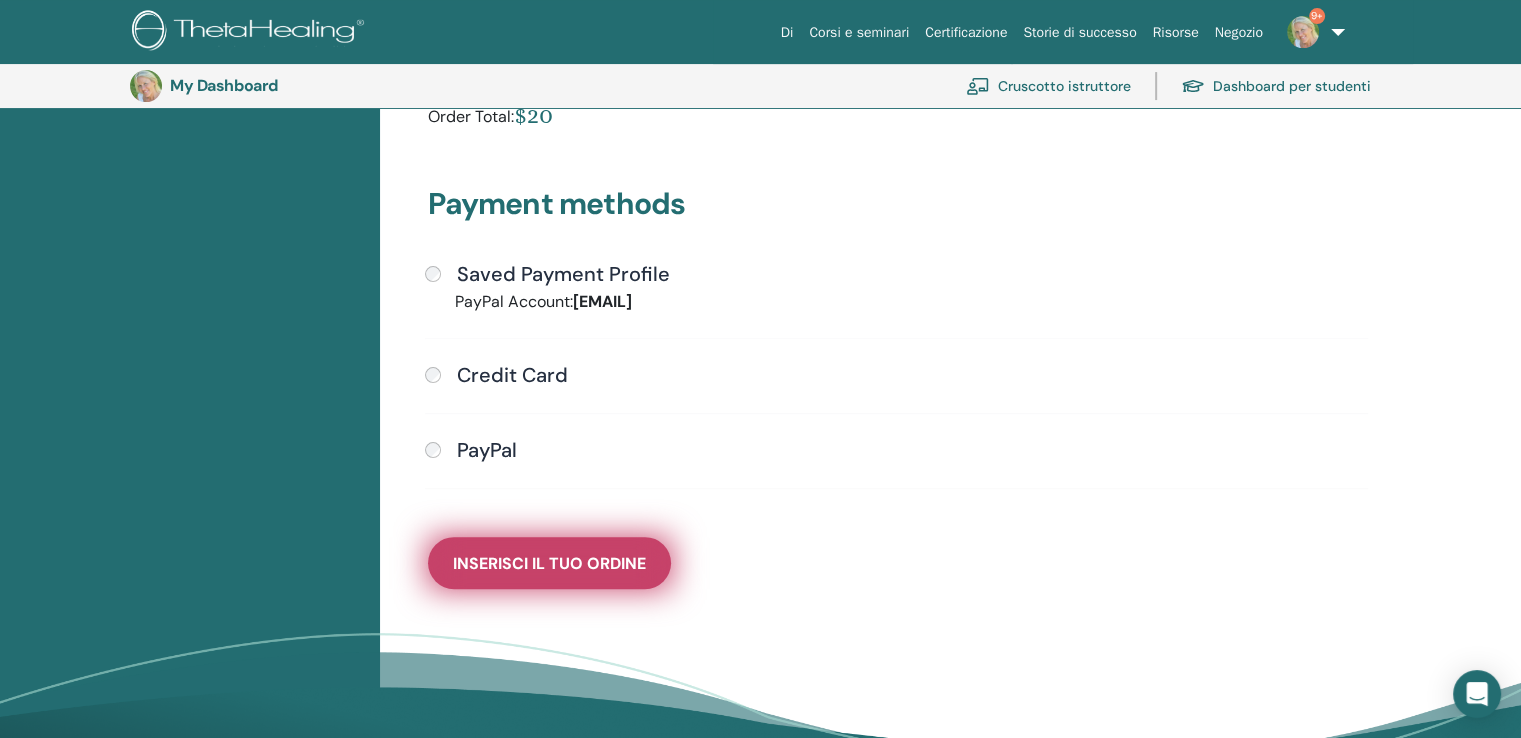 click on "Inserisci il tuo ordine" at bounding box center (549, 563) 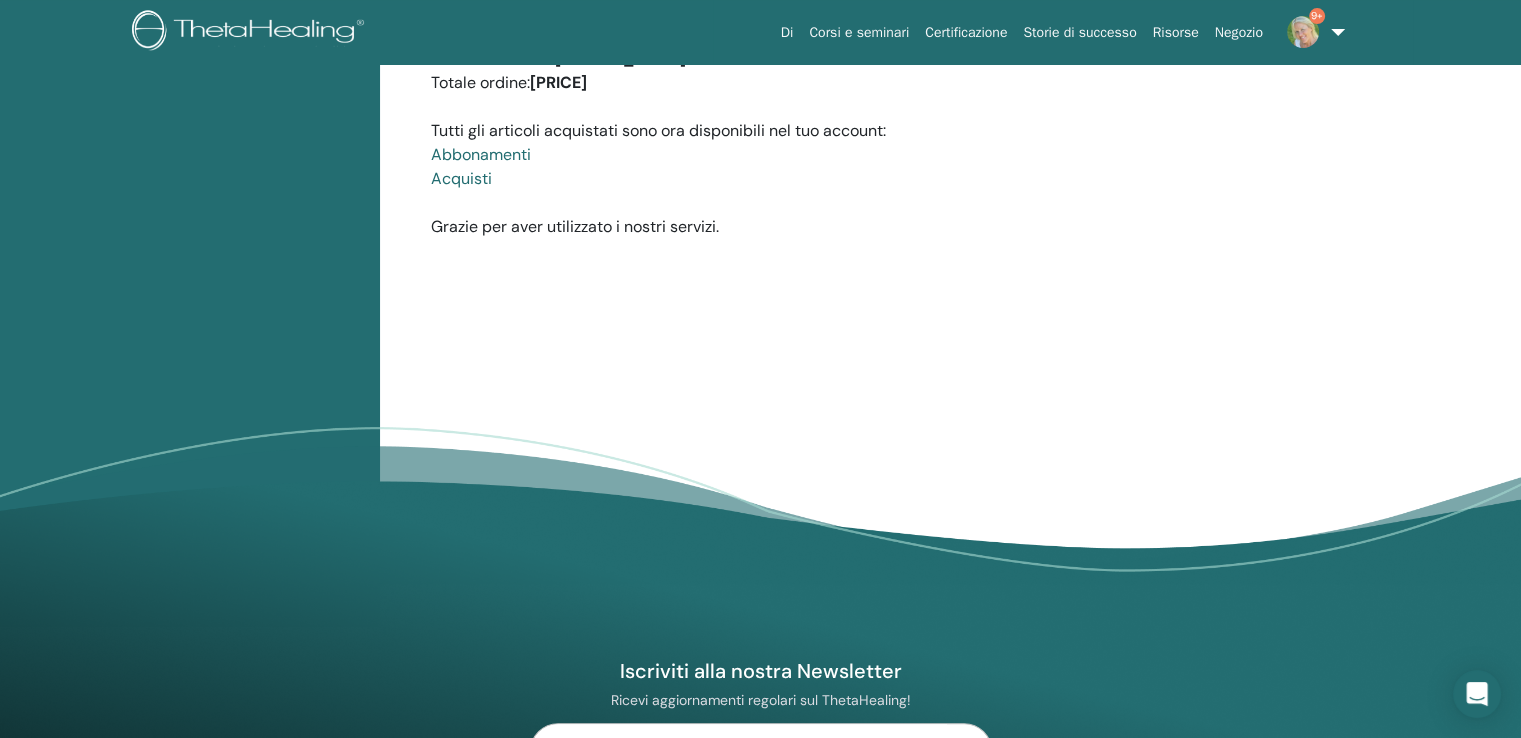 scroll, scrollTop: 0, scrollLeft: 0, axis: both 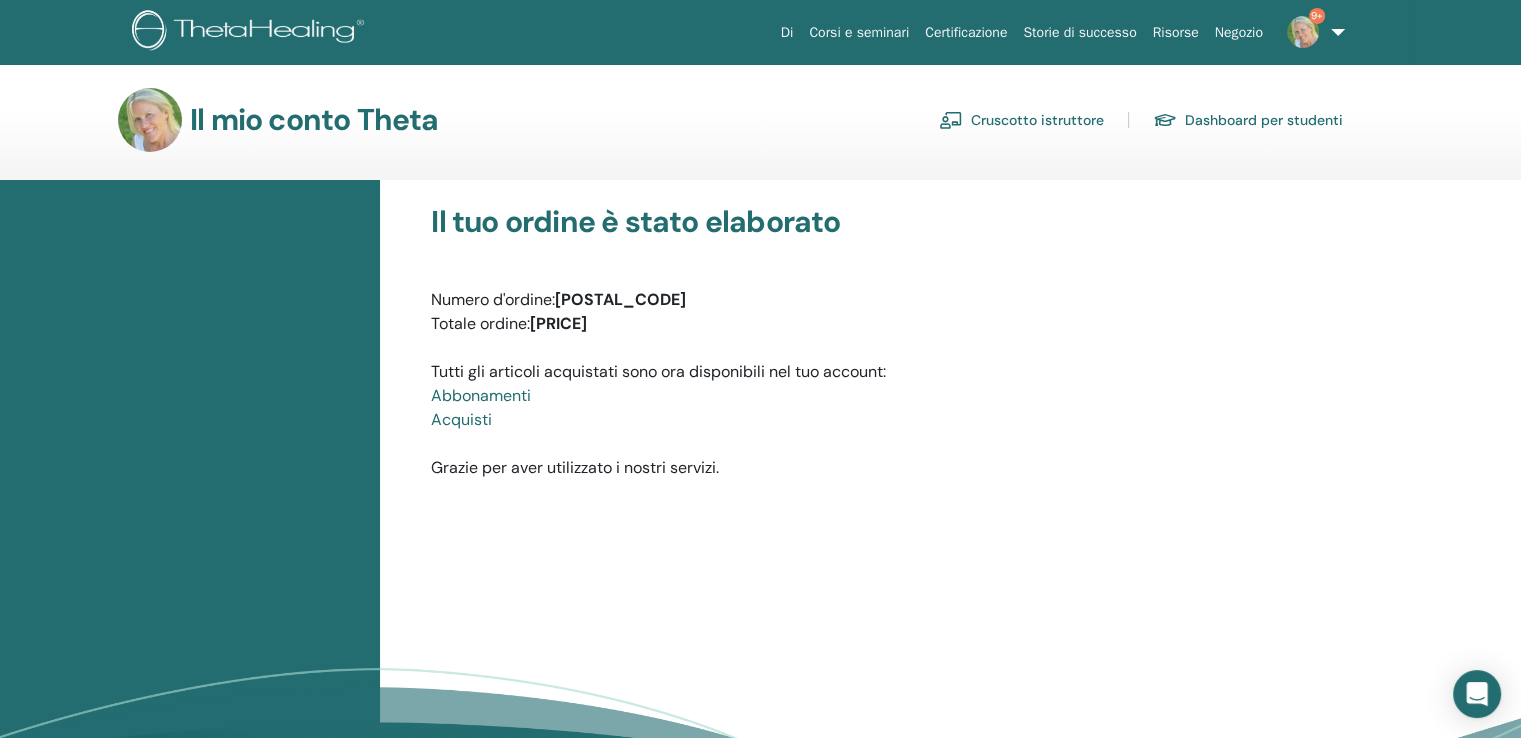click on "Cruscotto istruttore" at bounding box center [1037, 121] 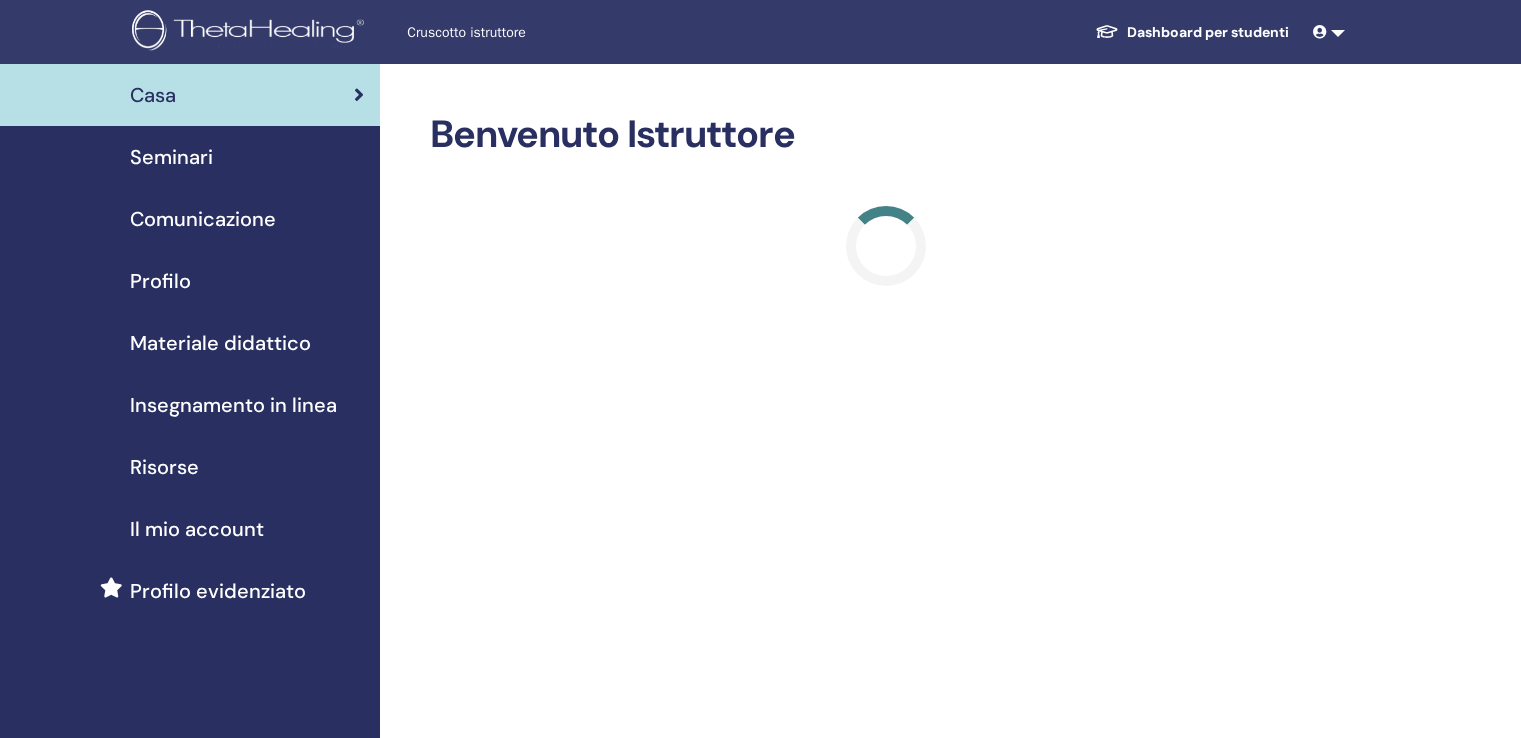 scroll, scrollTop: 0, scrollLeft: 0, axis: both 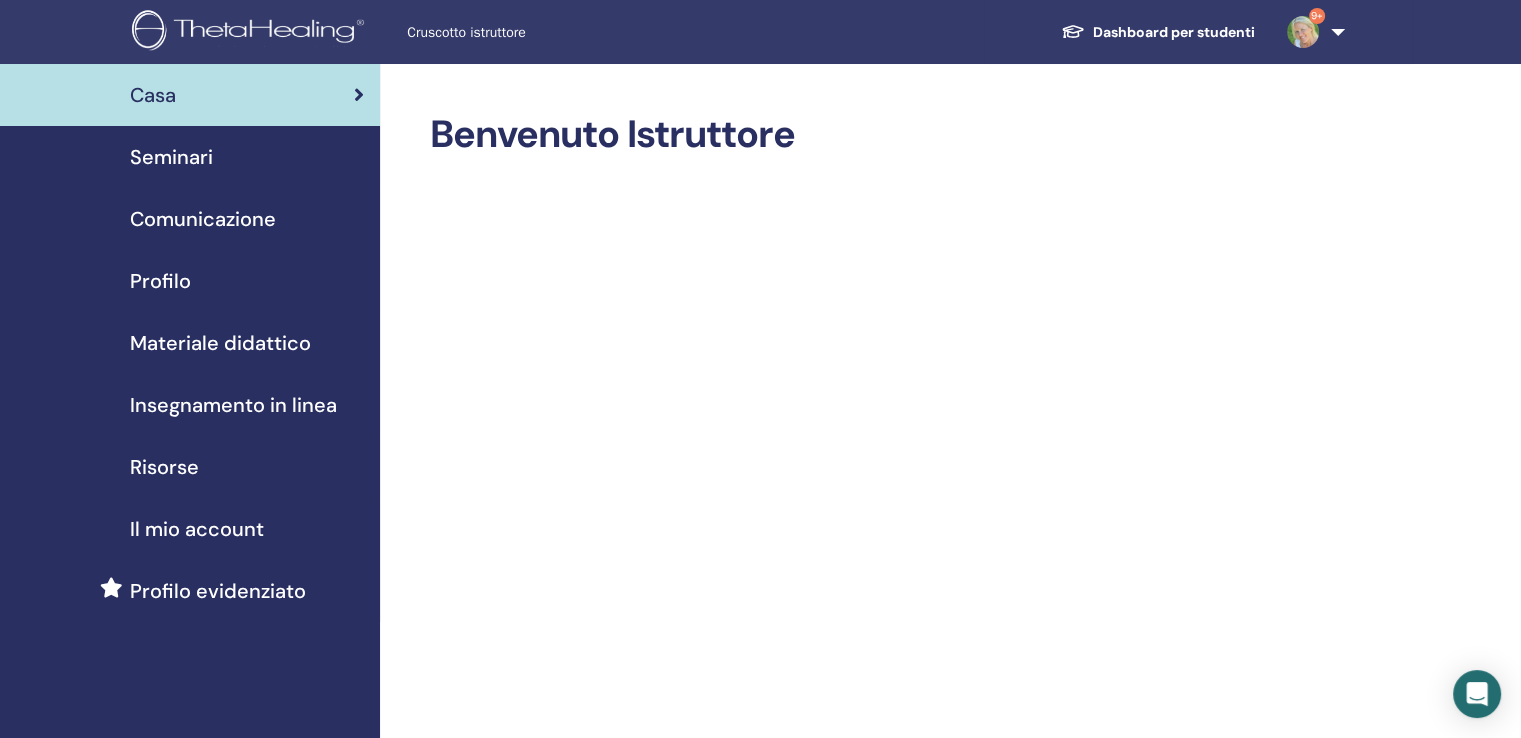 click on "Seminari" at bounding box center (171, 157) 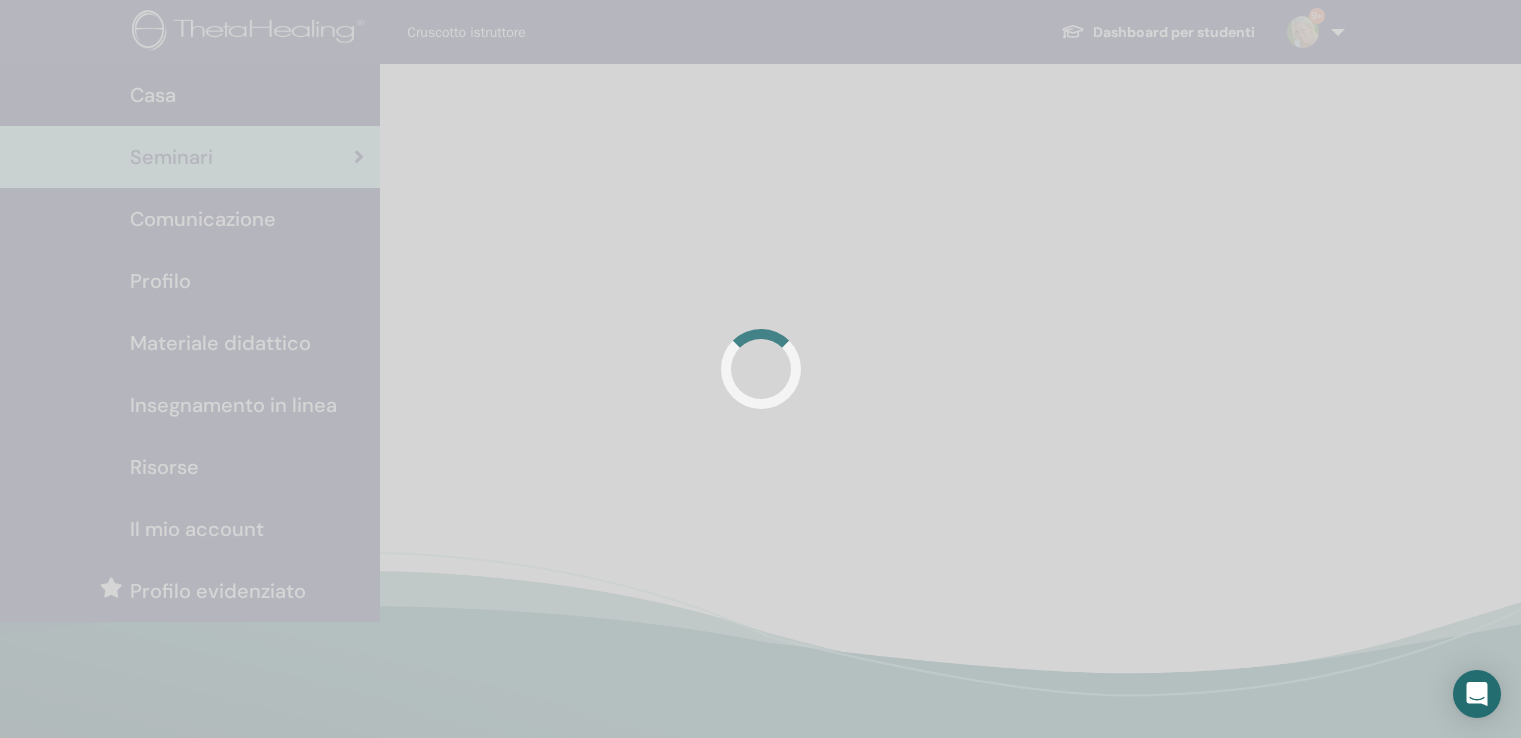 scroll, scrollTop: 0, scrollLeft: 0, axis: both 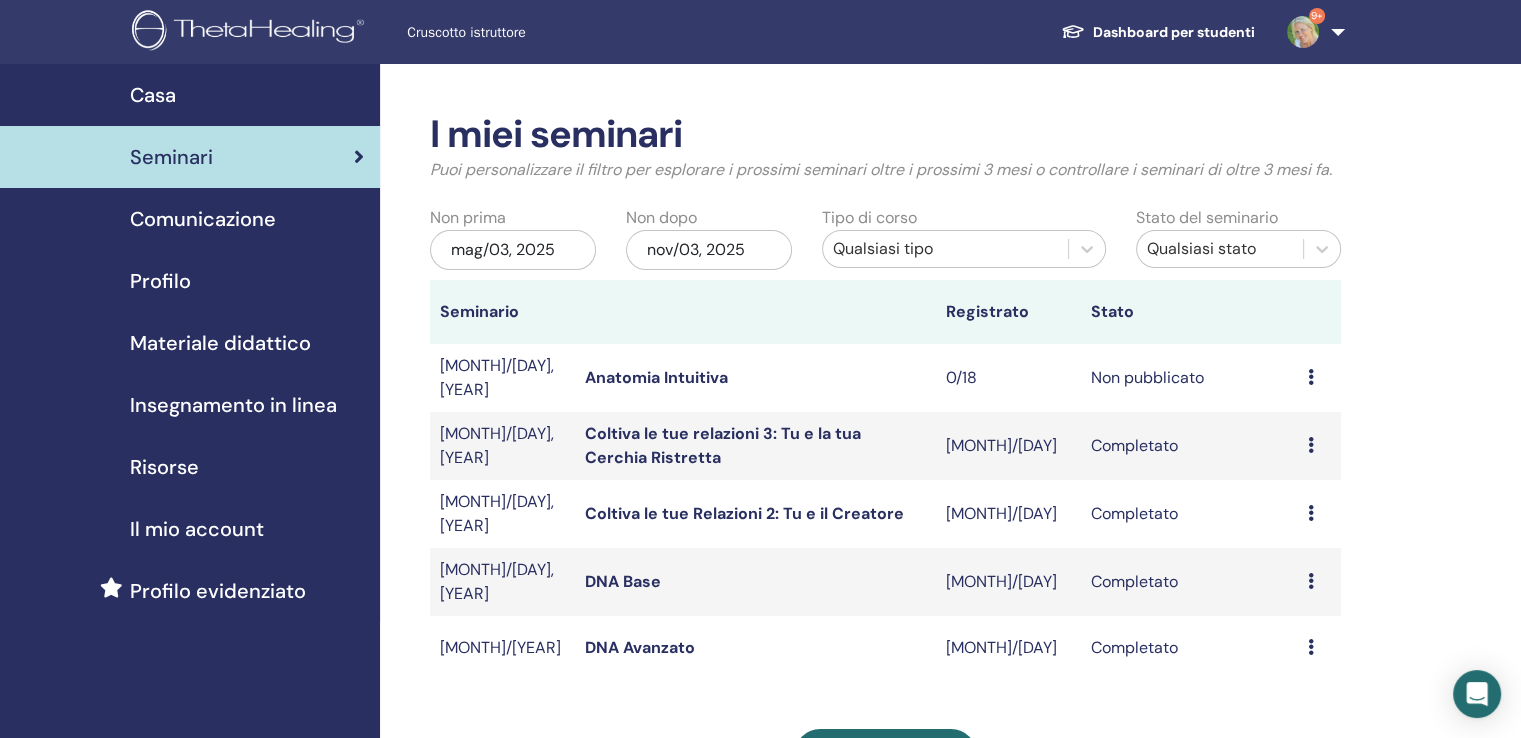 click on "Anatomia Intuitiva" at bounding box center [656, 377] 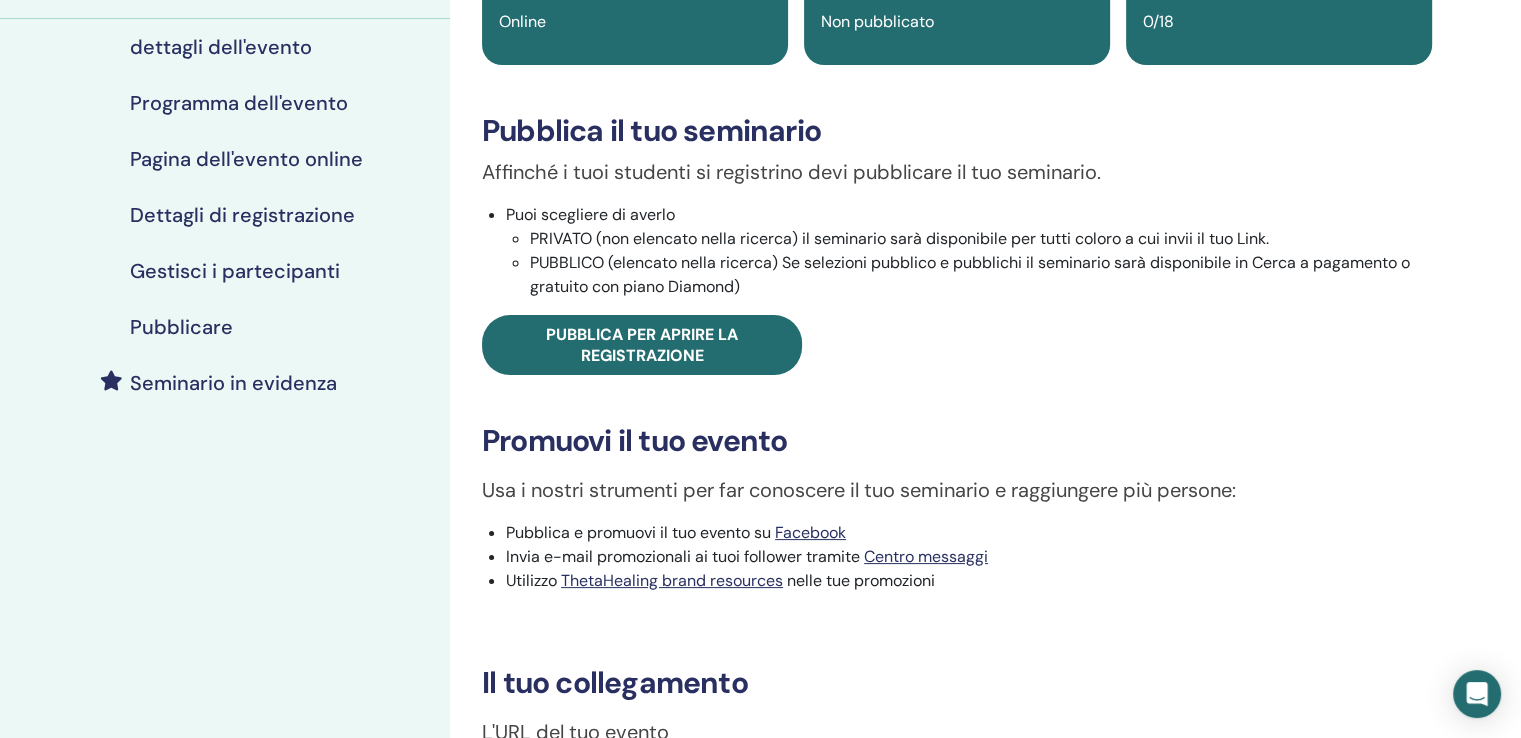 scroll, scrollTop: 100, scrollLeft: 0, axis: vertical 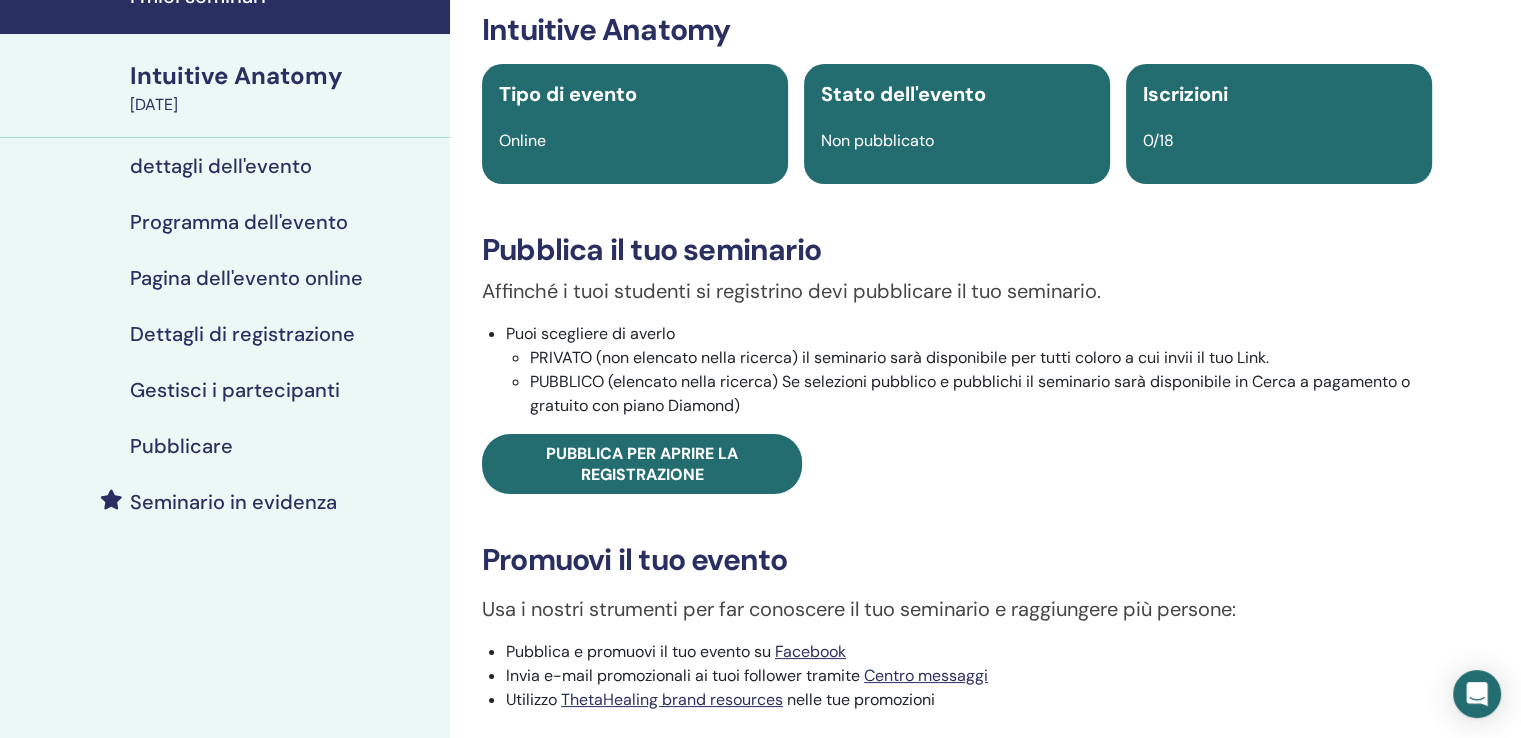 click on "dettagli dell'evento" at bounding box center [221, 166] 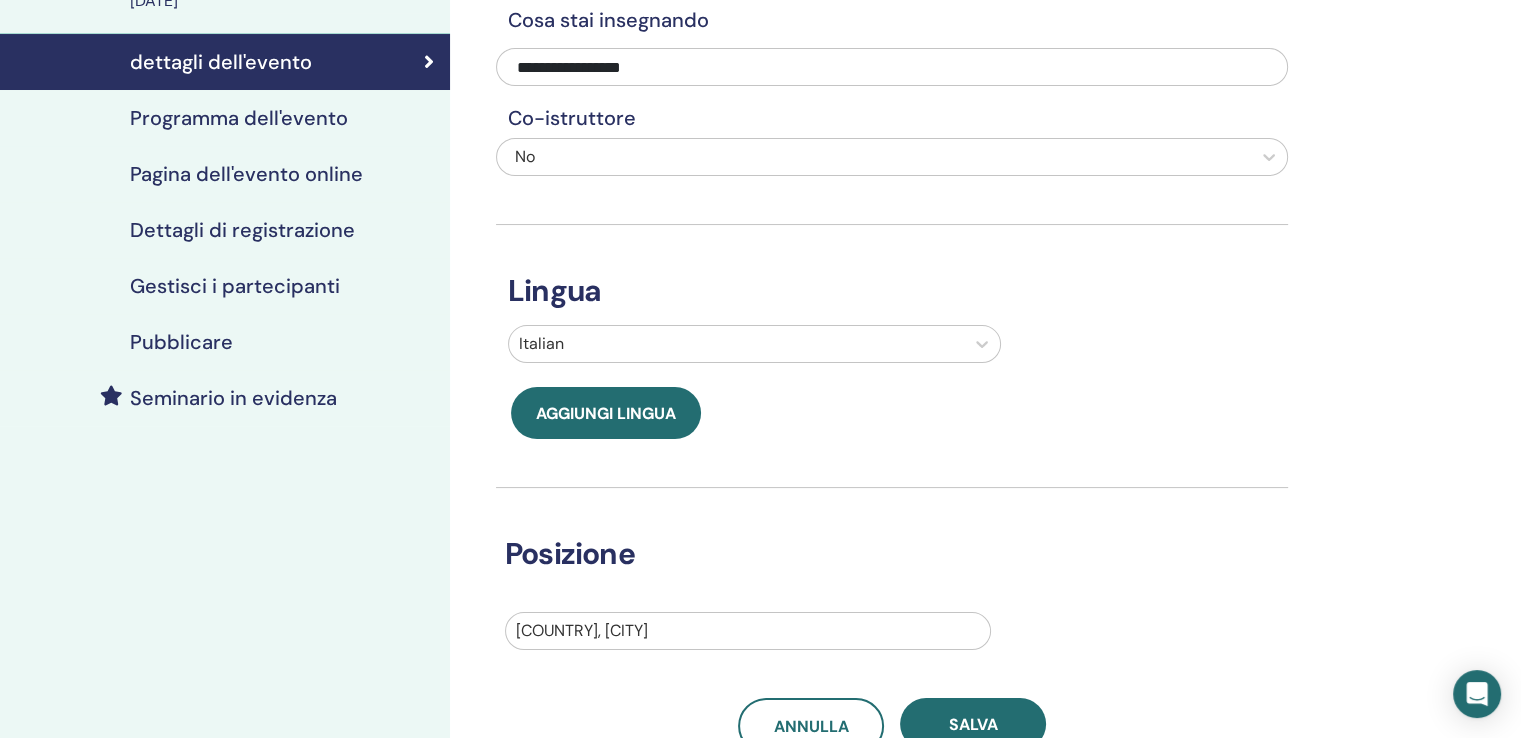 scroll, scrollTop: 200, scrollLeft: 0, axis: vertical 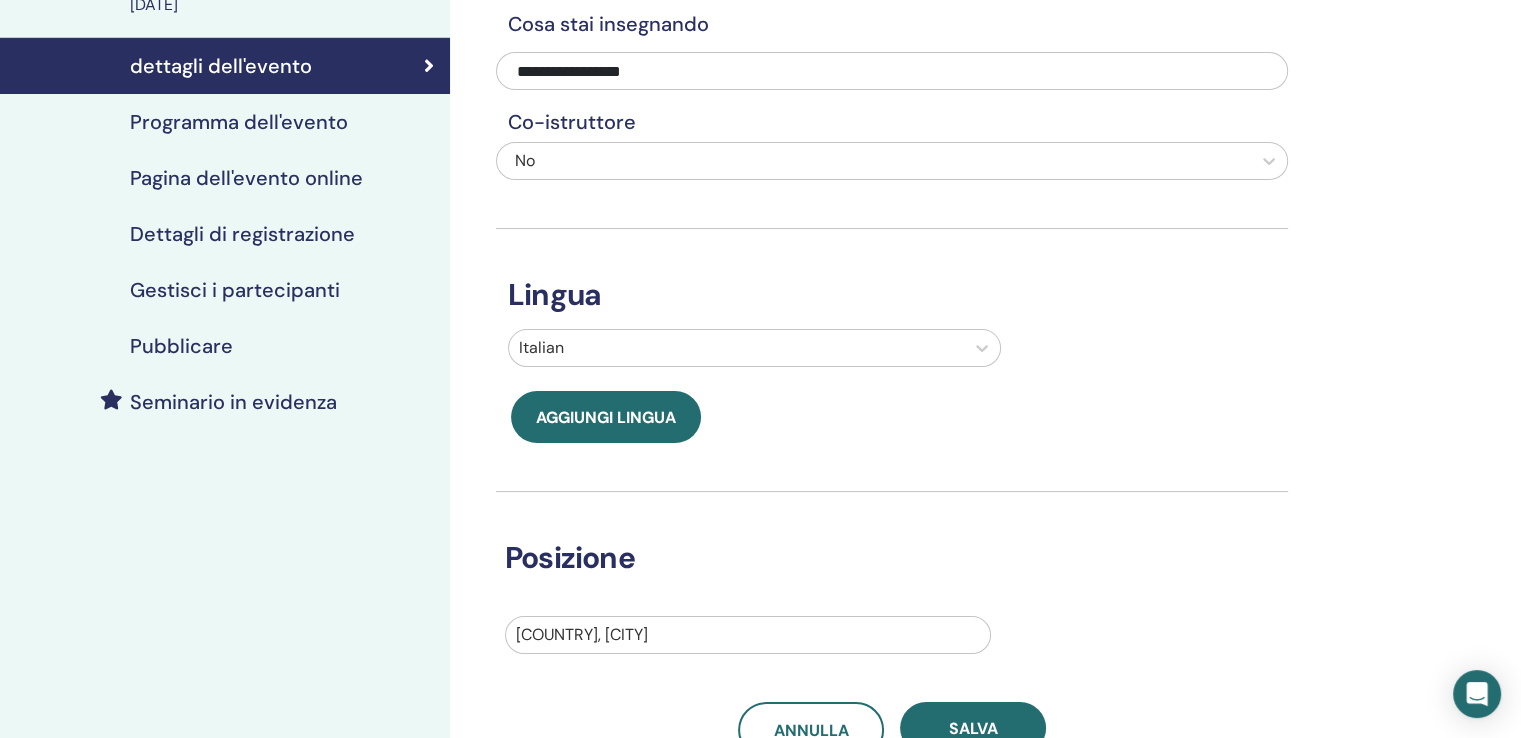 click on "Pubblicare" at bounding box center [181, 346] 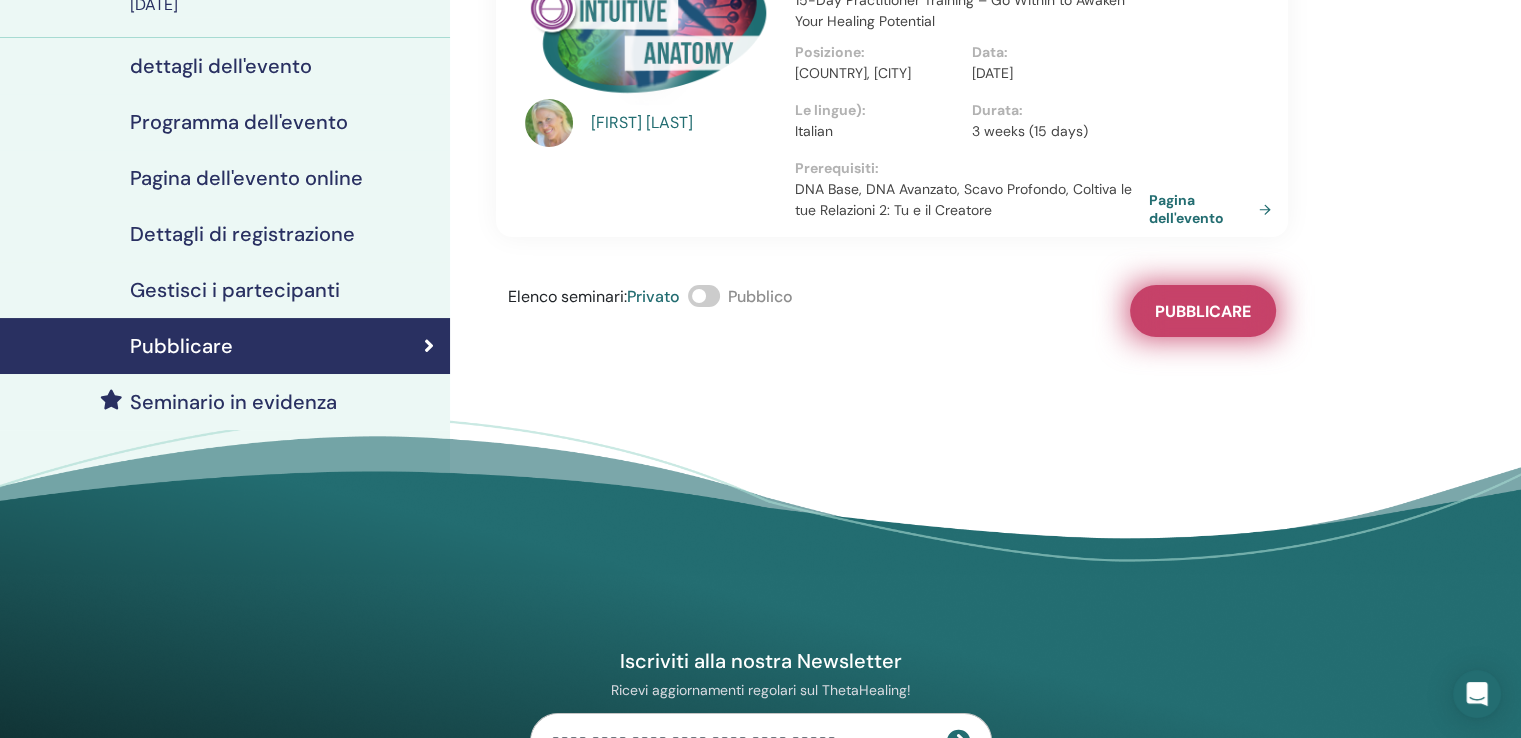 click on "Pubblicare" at bounding box center (1203, 311) 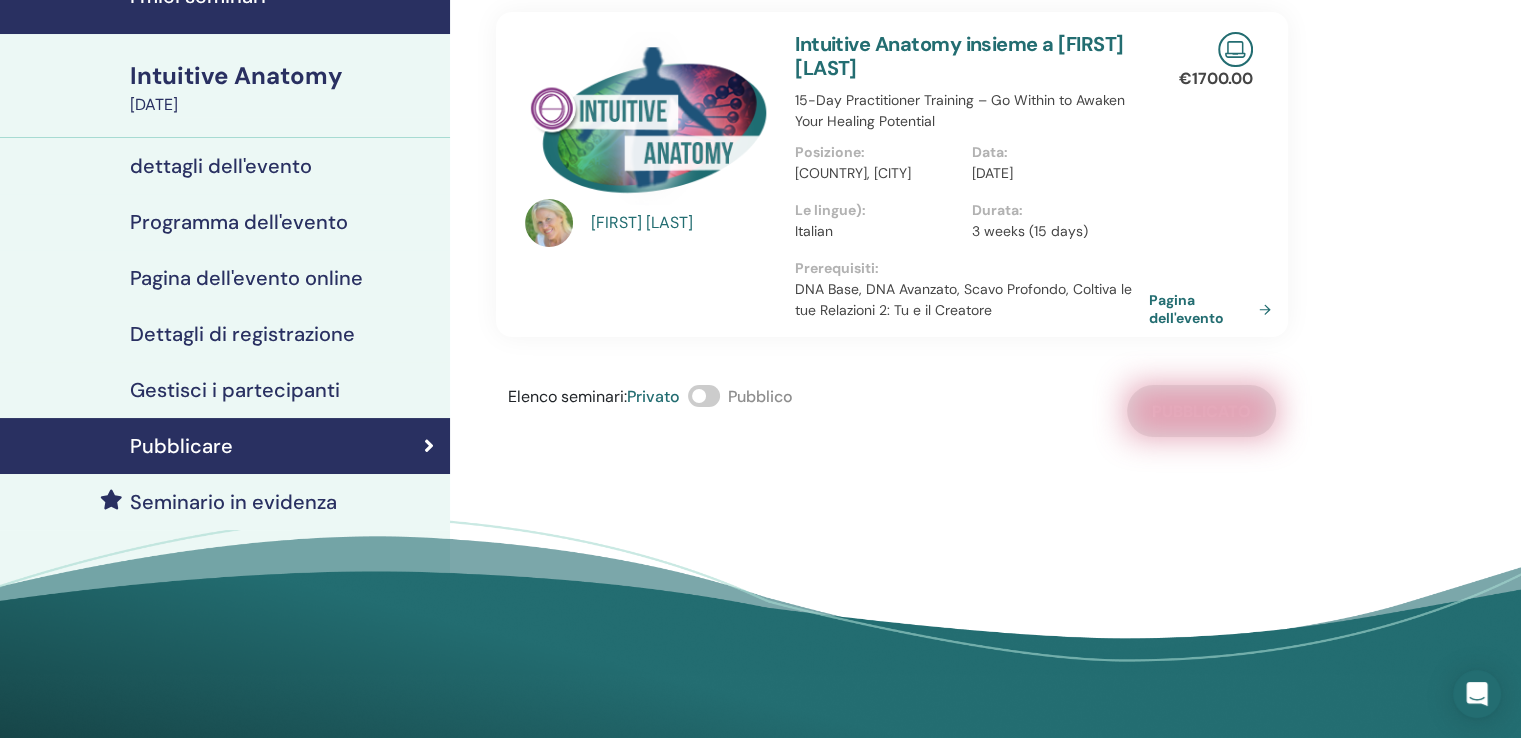 scroll, scrollTop: 0, scrollLeft: 0, axis: both 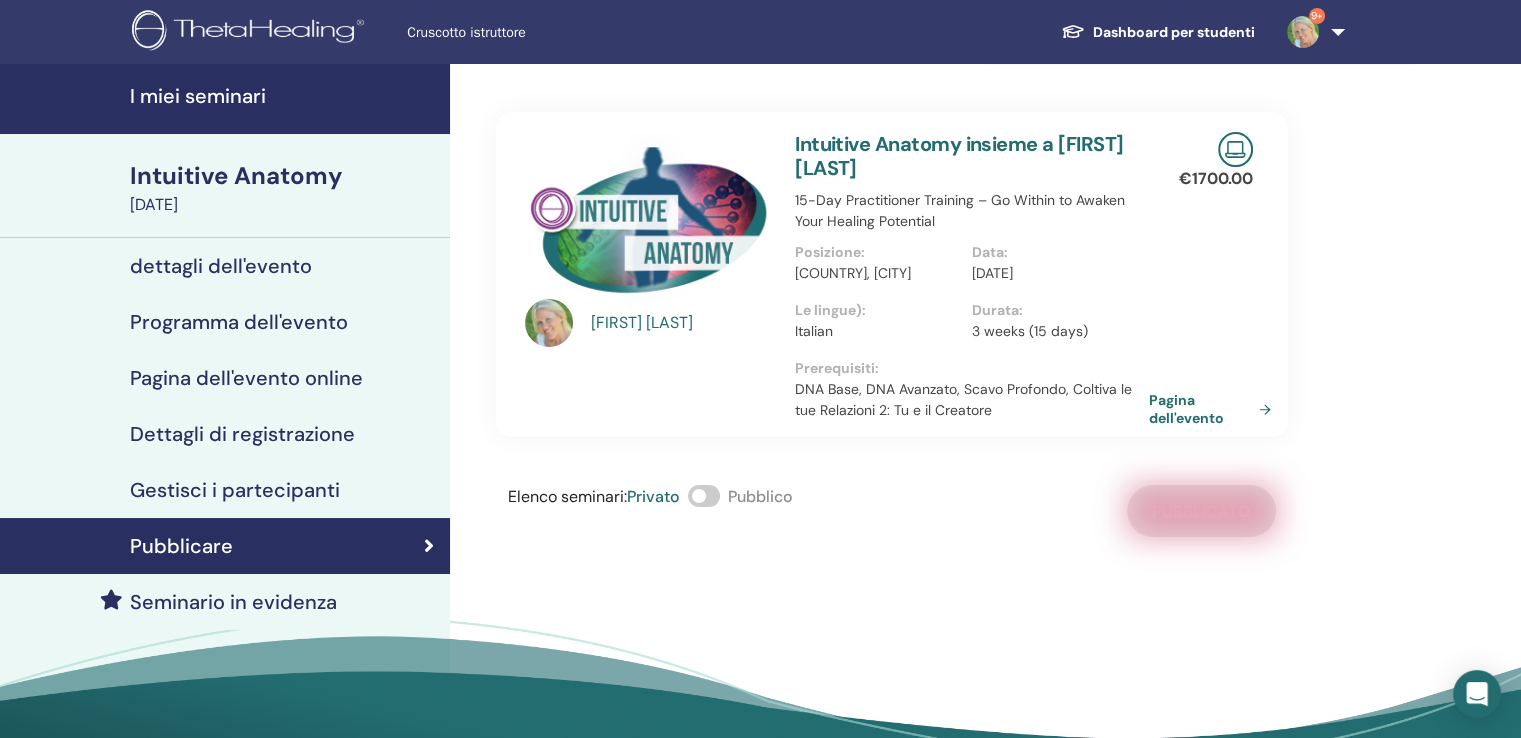 click on "I miei seminari" at bounding box center [284, 96] 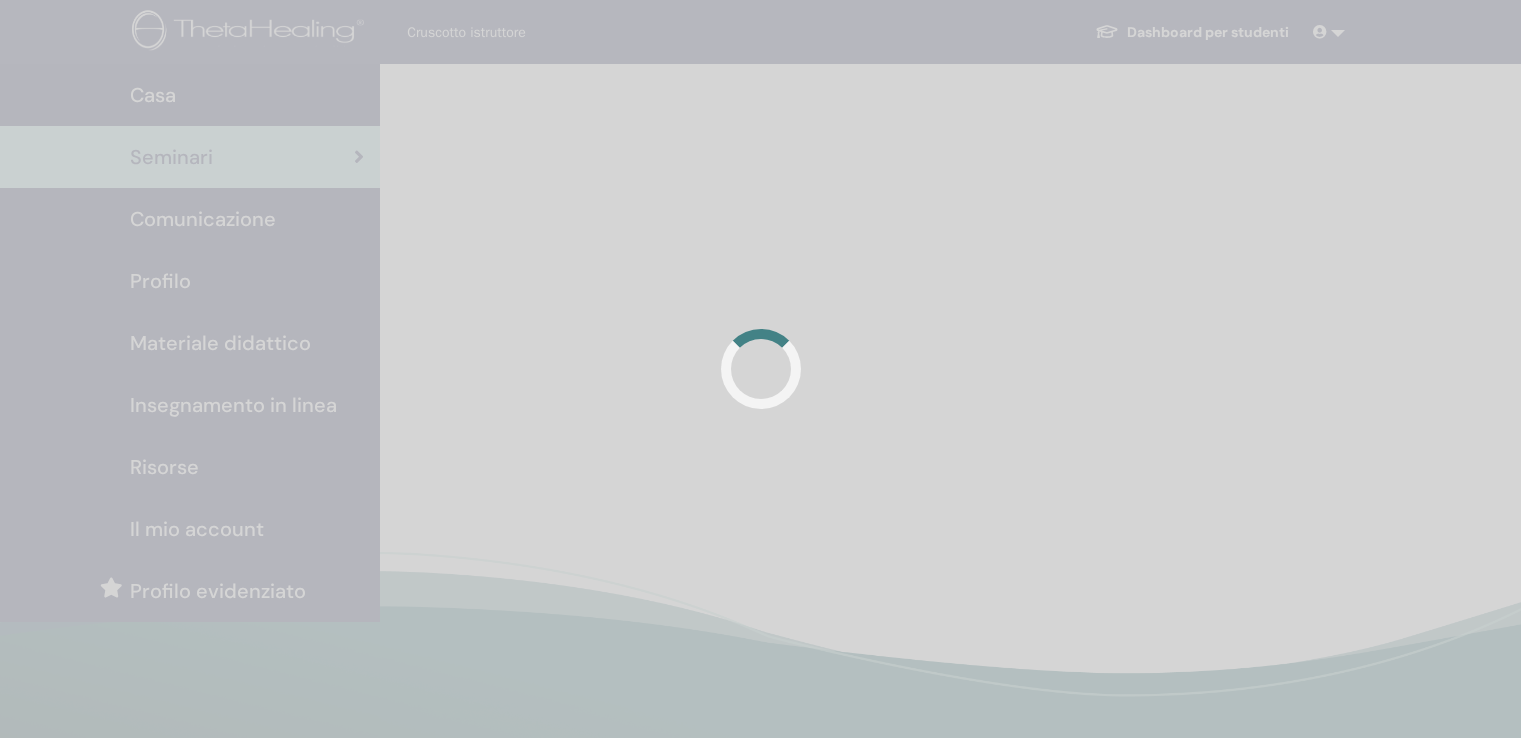 scroll, scrollTop: 0, scrollLeft: 0, axis: both 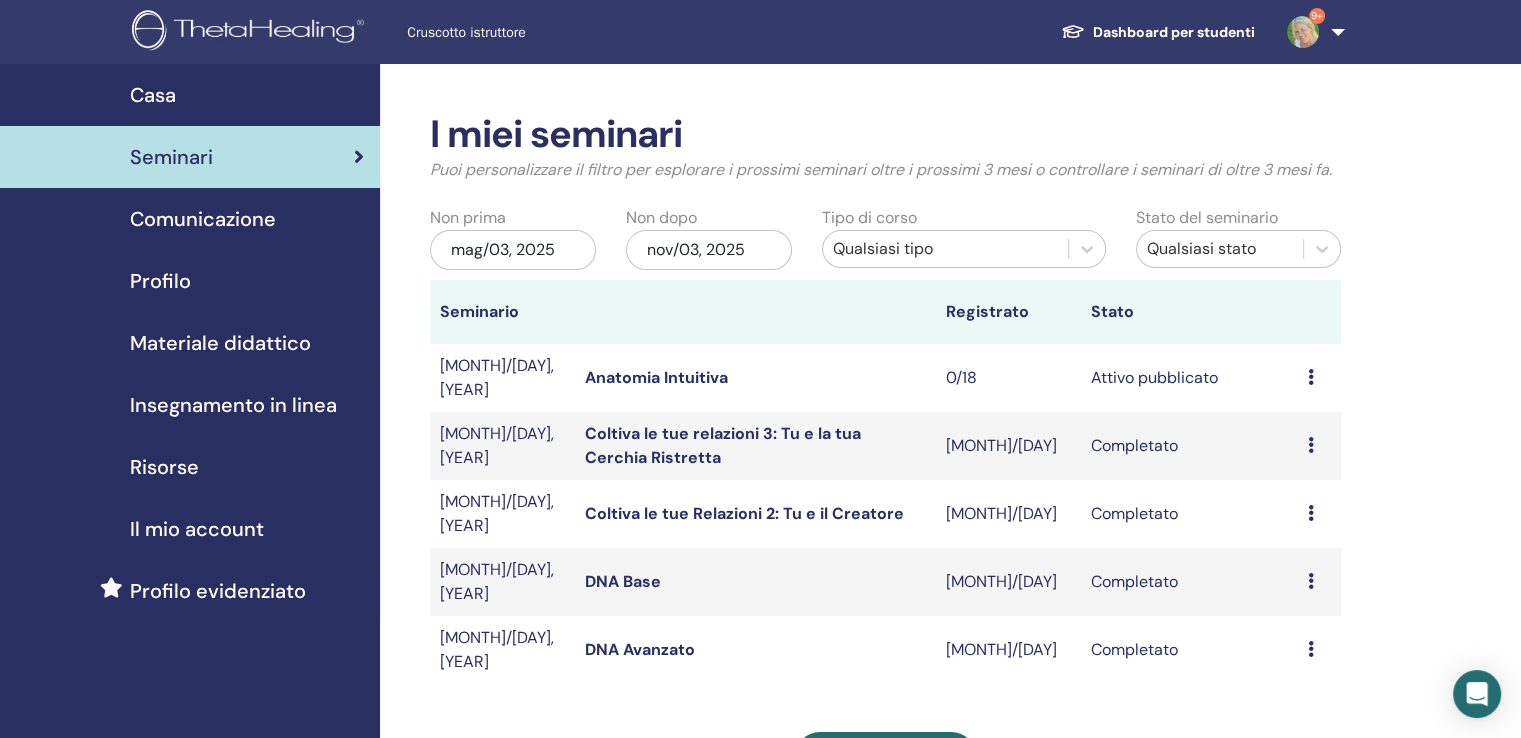 click on "Anatomia Intuitiva" at bounding box center (656, 377) 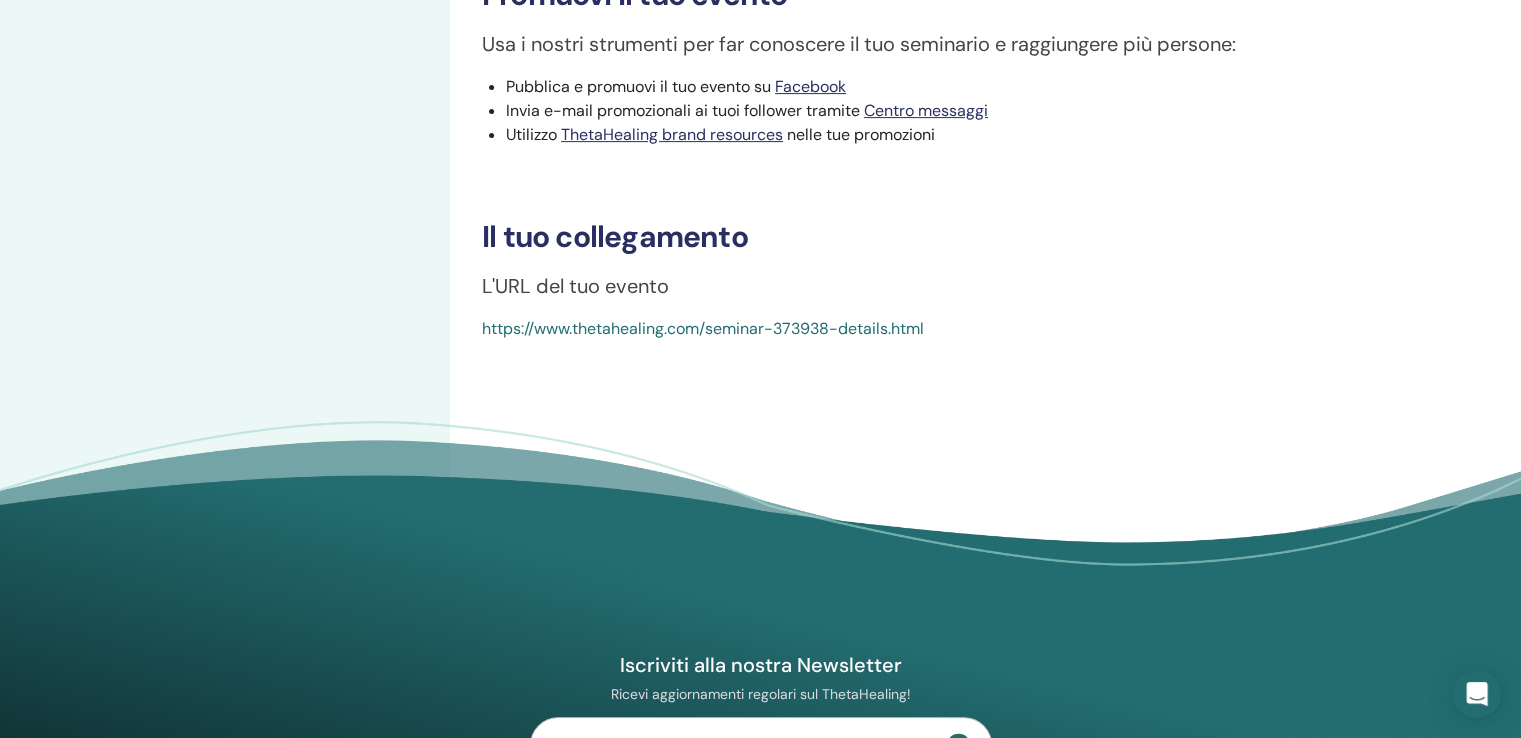 scroll, scrollTop: 700, scrollLeft: 0, axis: vertical 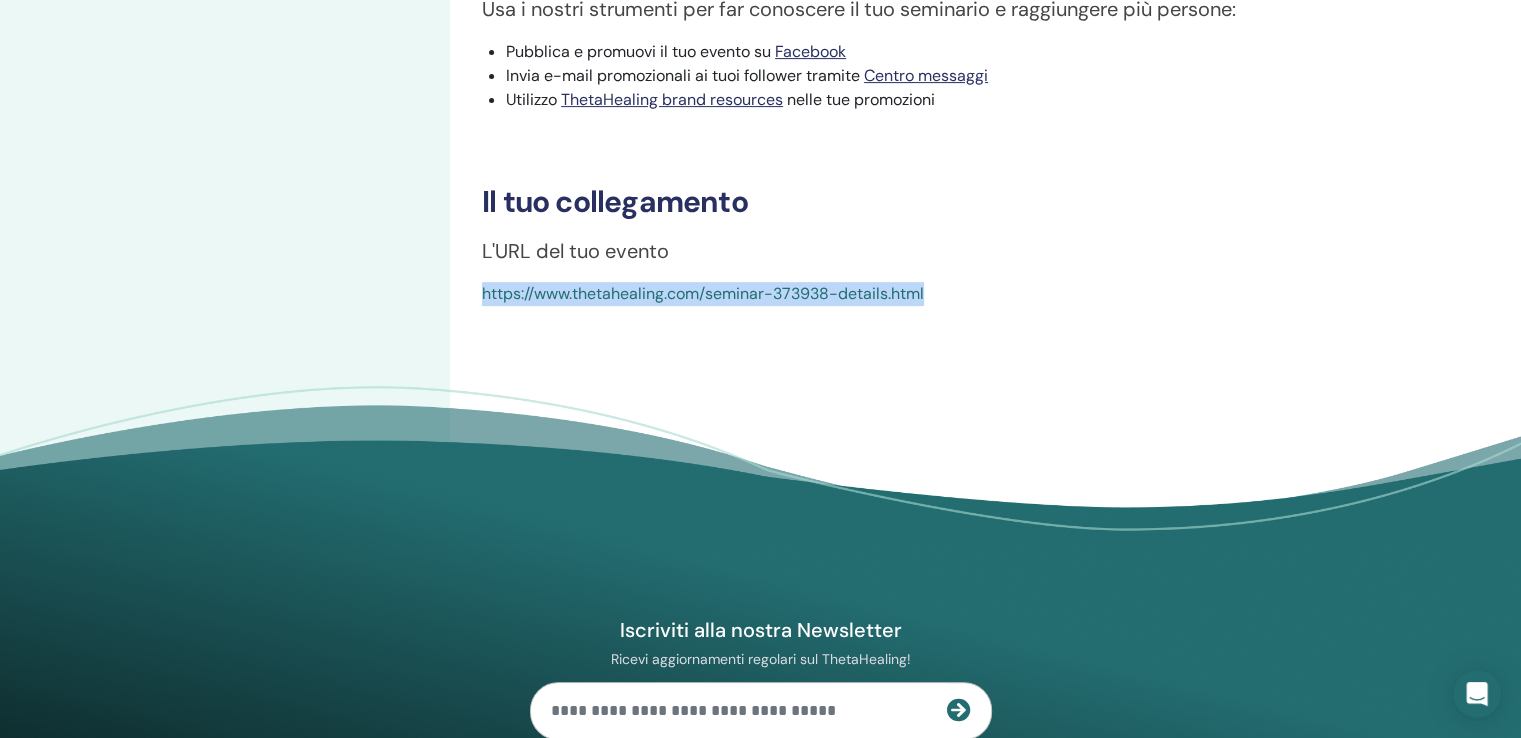 drag, startPoint x: 956, startPoint y: 303, endPoint x: 451, endPoint y: 285, distance: 505.32068 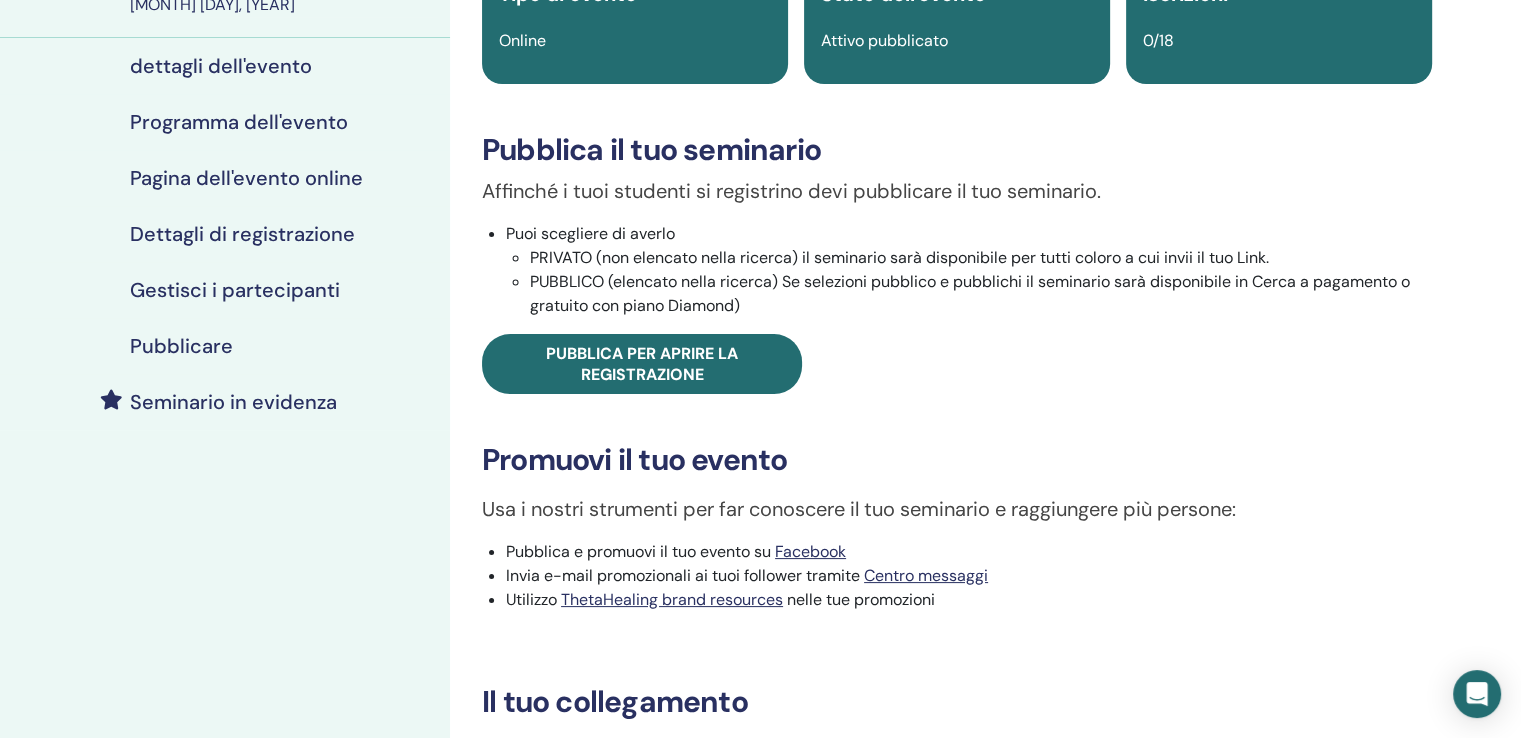 scroll, scrollTop: 0, scrollLeft: 0, axis: both 